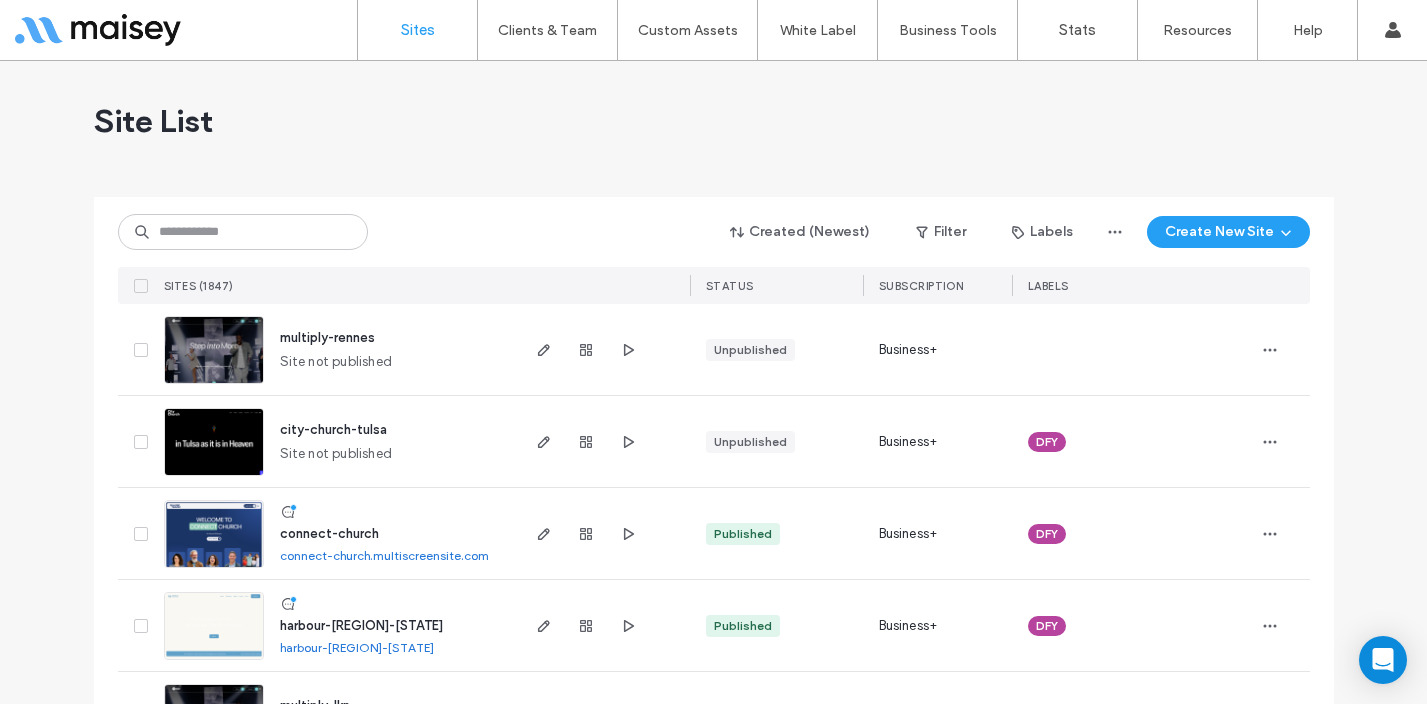 scroll, scrollTop: 0, scrollLeft: 0, axis: both 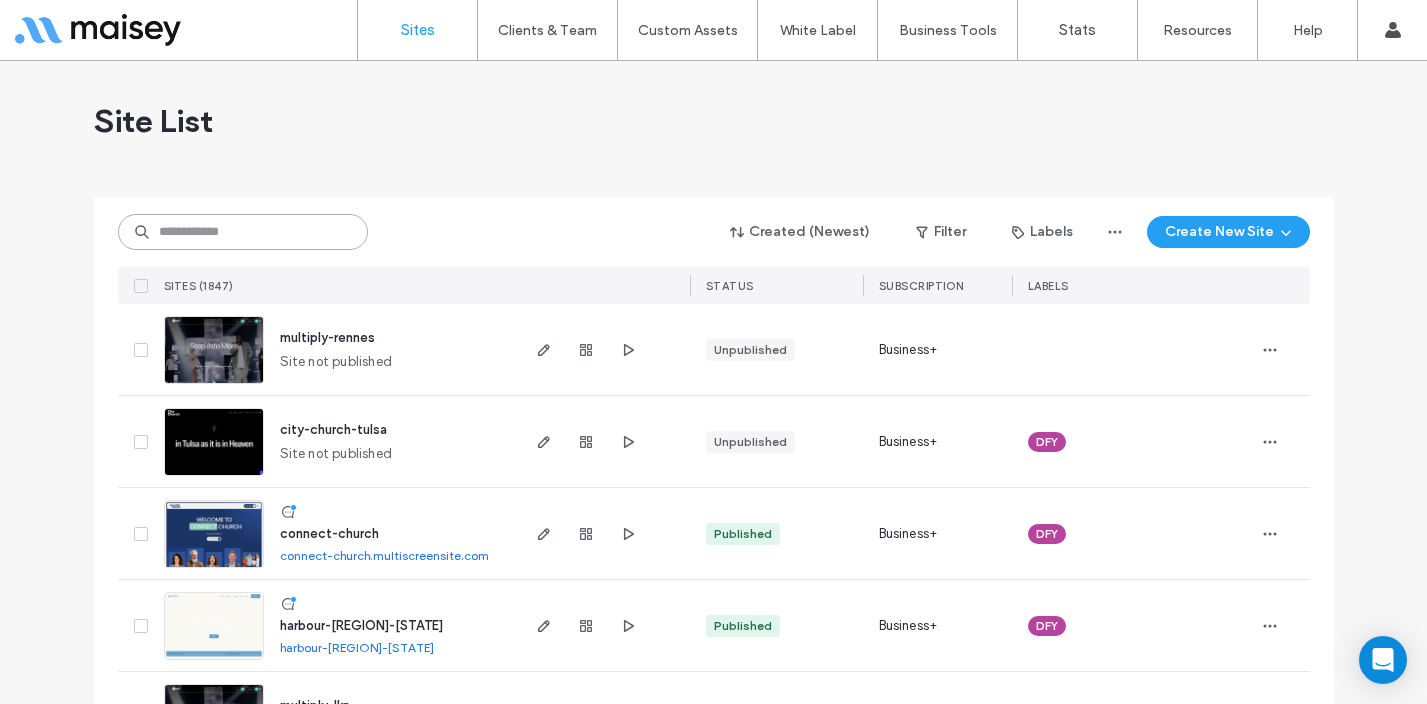 click at bounding box center [243, 232] 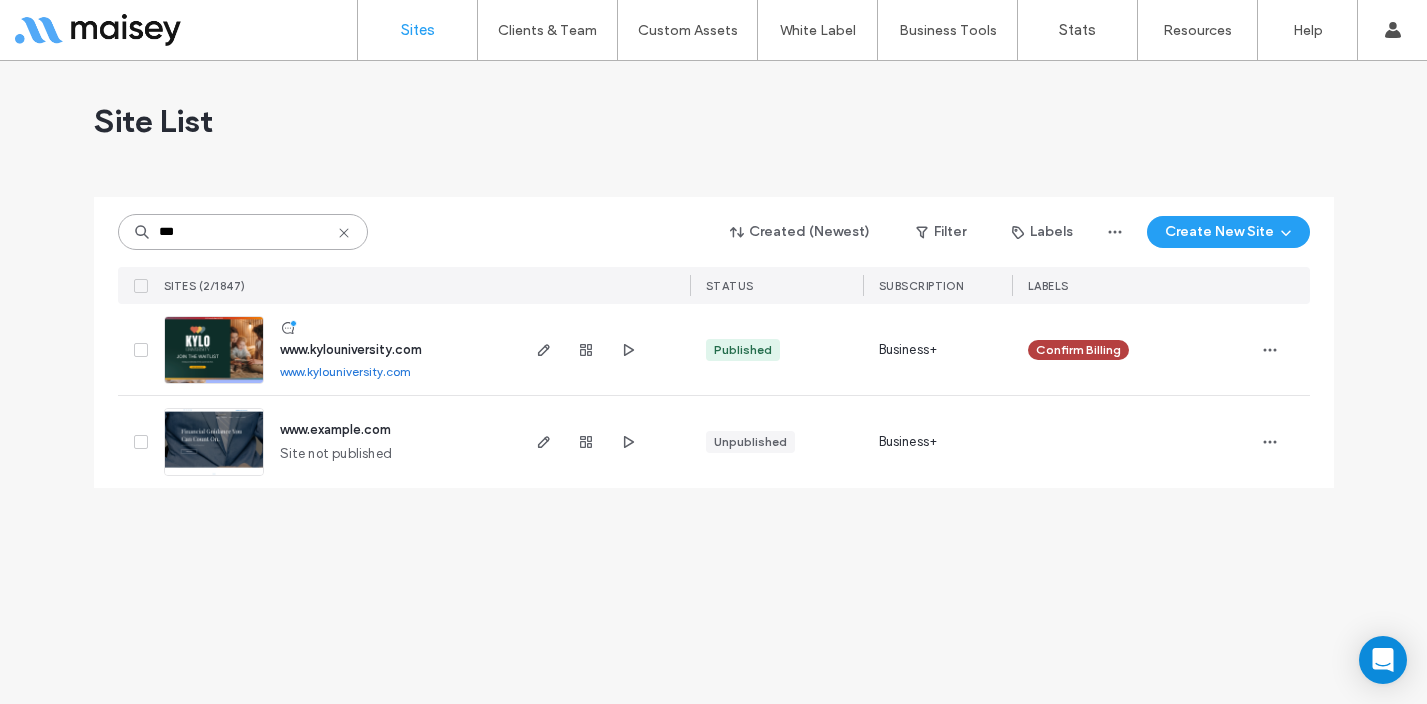 type on "***" 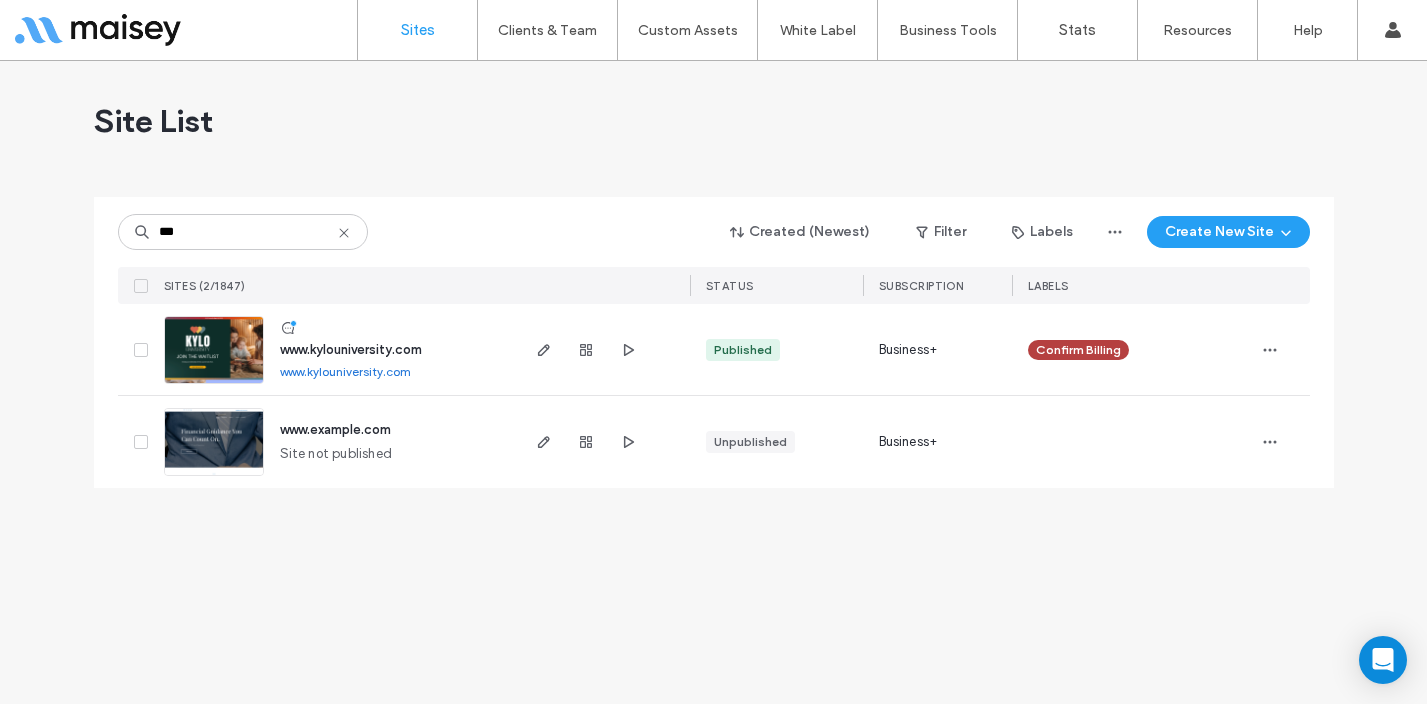 click at bounding box center [214, 385] 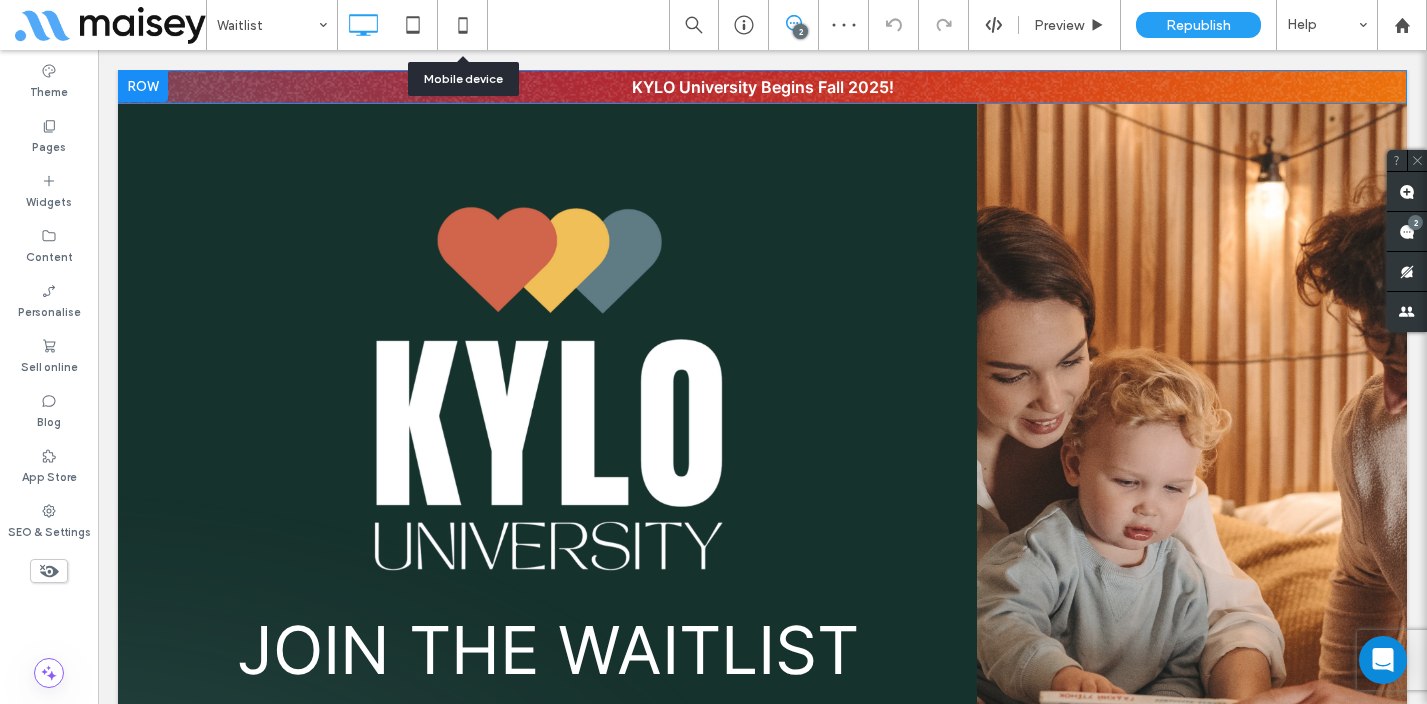 scroll, scrollTop: 0, scrollLeft: 0, axis: both 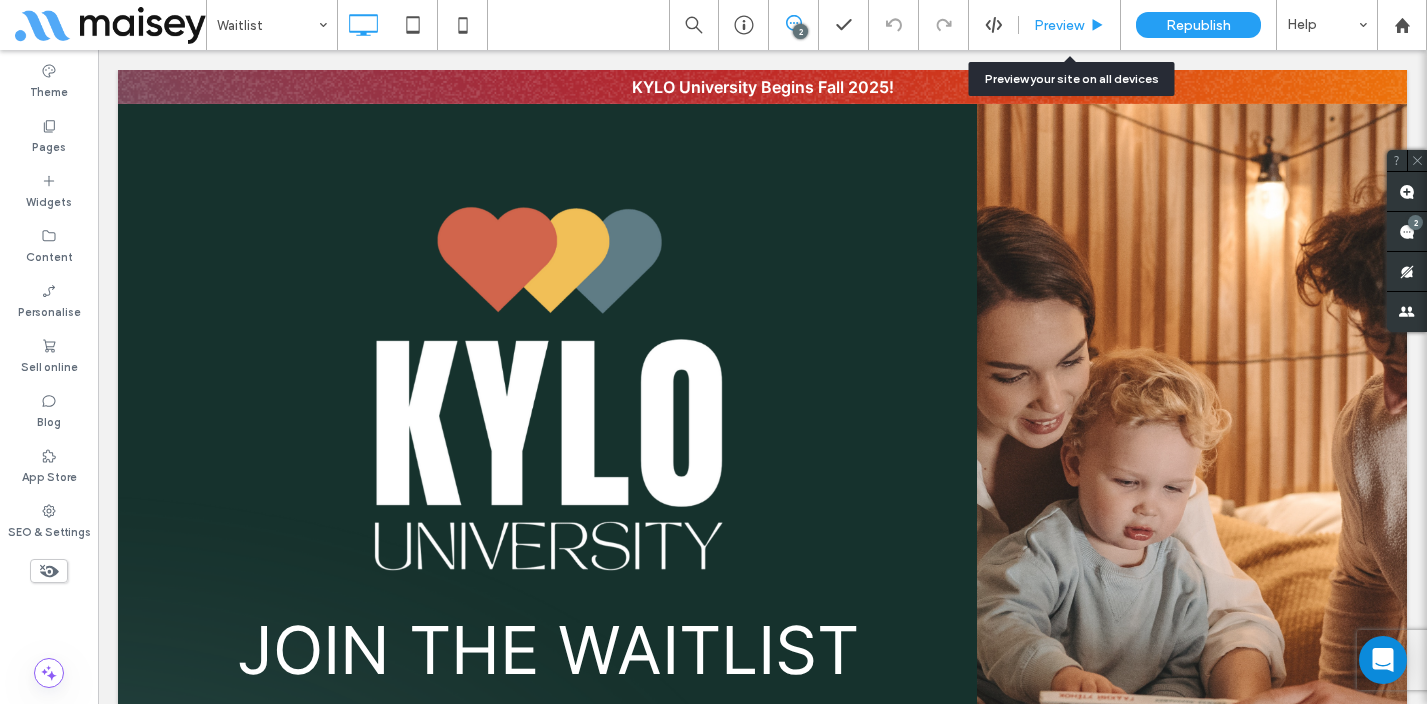 click on "Preview" at bounding box center [1059, 25] 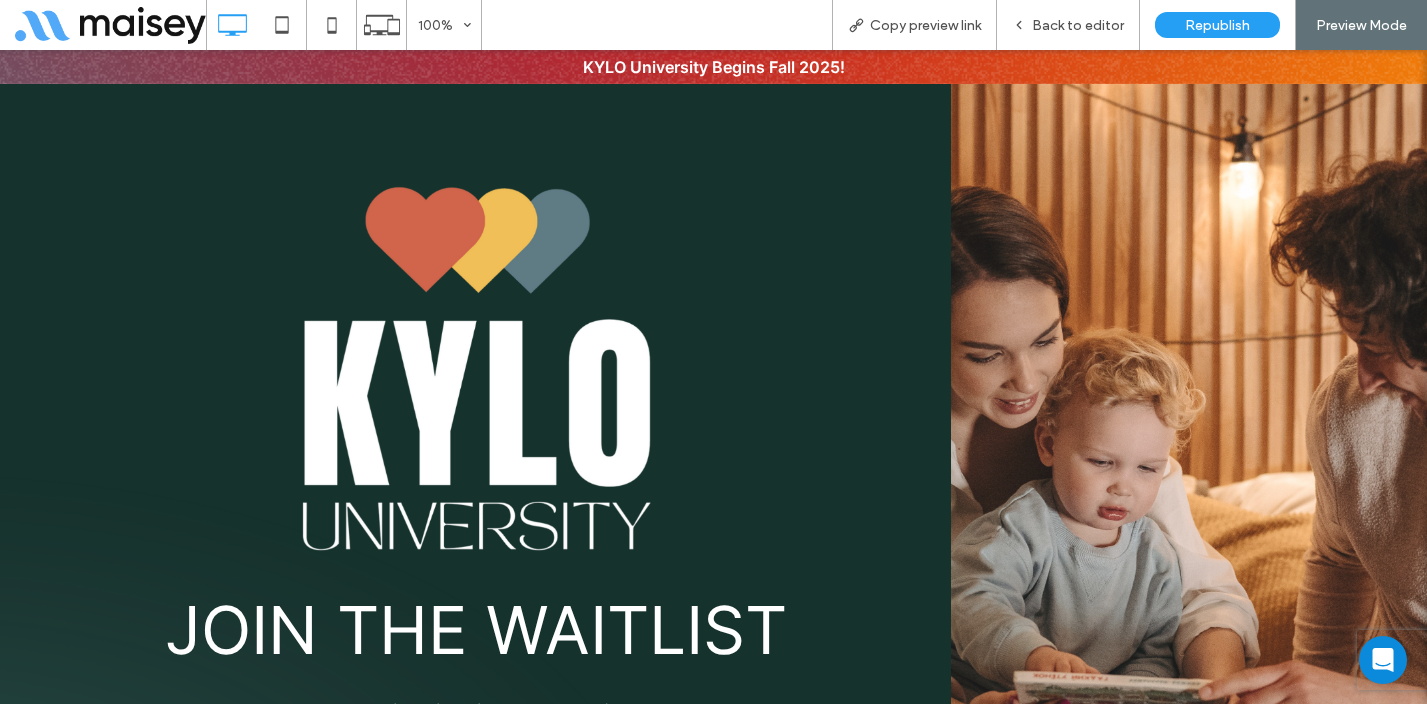 click on "KYLO University Begins Fall 2025!" at bounding box center [714, 67] 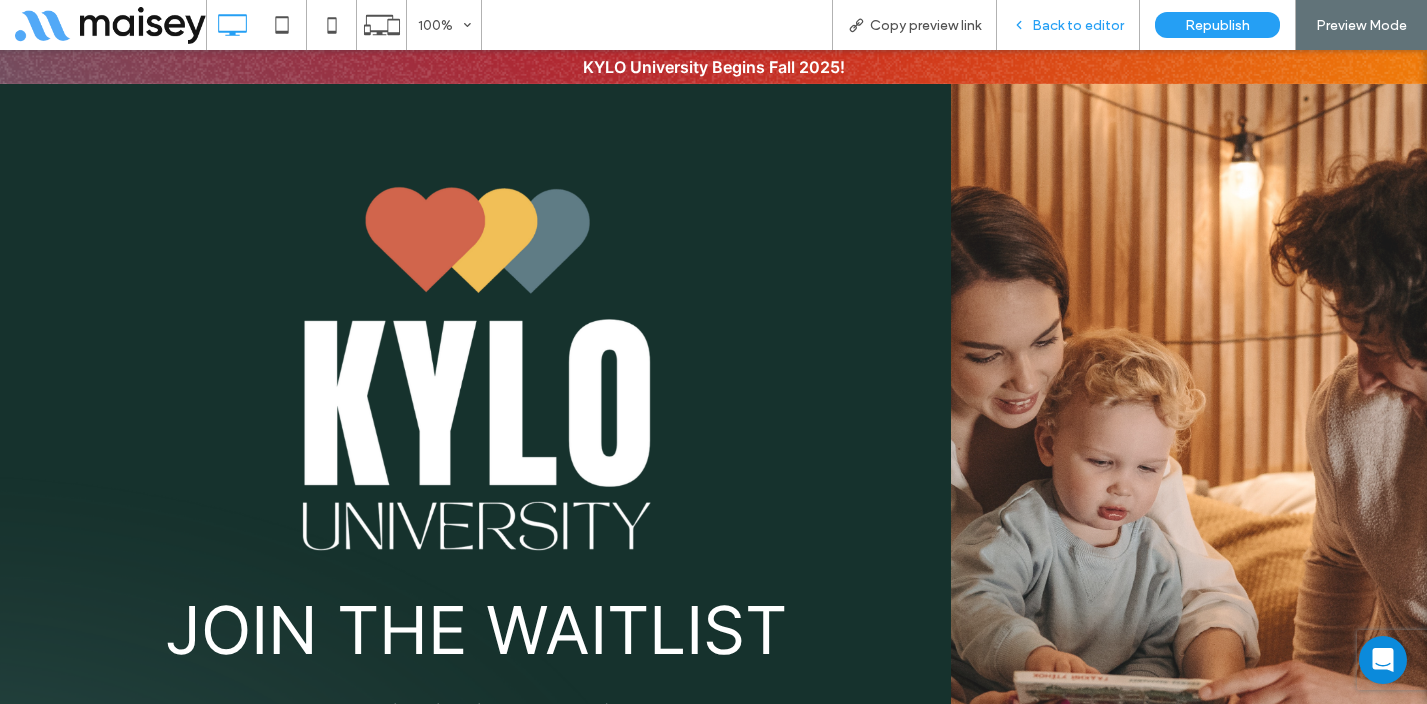 click on "Back to editor" at bounding box center [1078, 25] 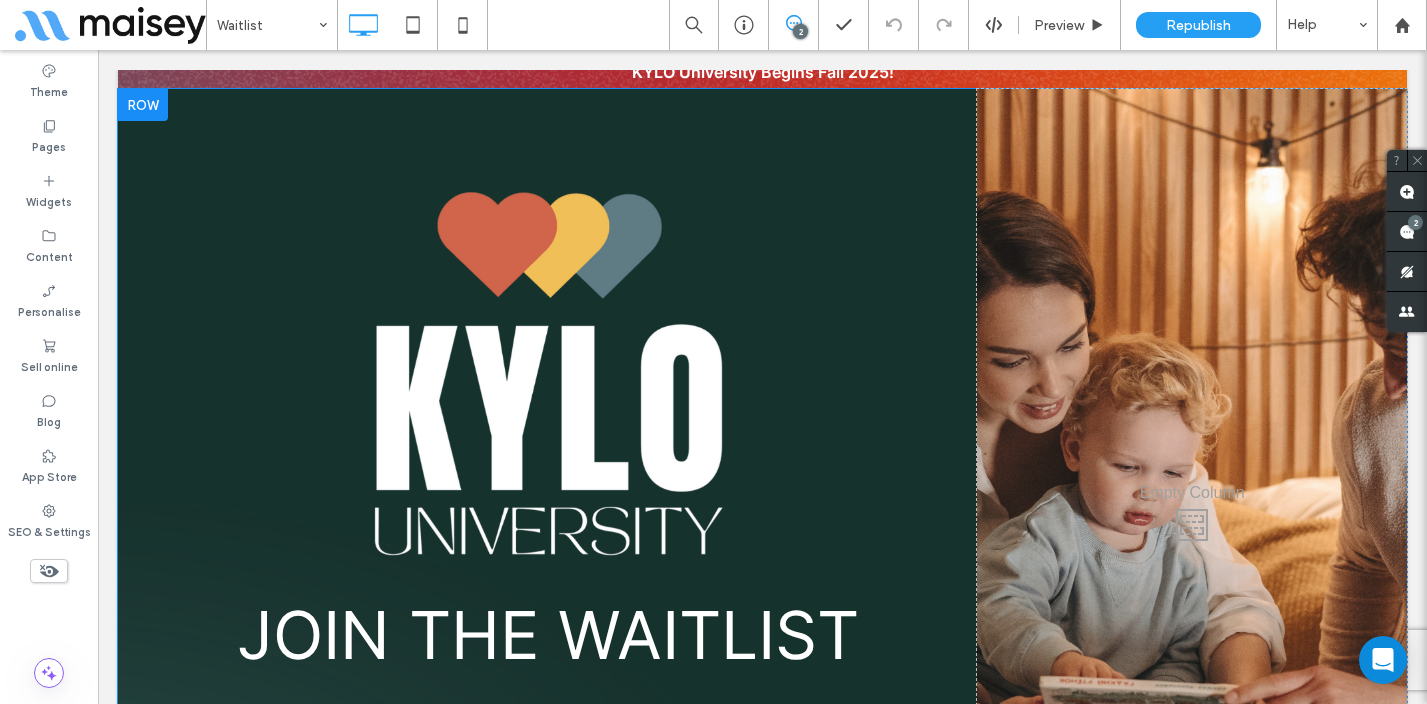 scroll, scrollTop: 0, scrollLeft: 0, axis: both 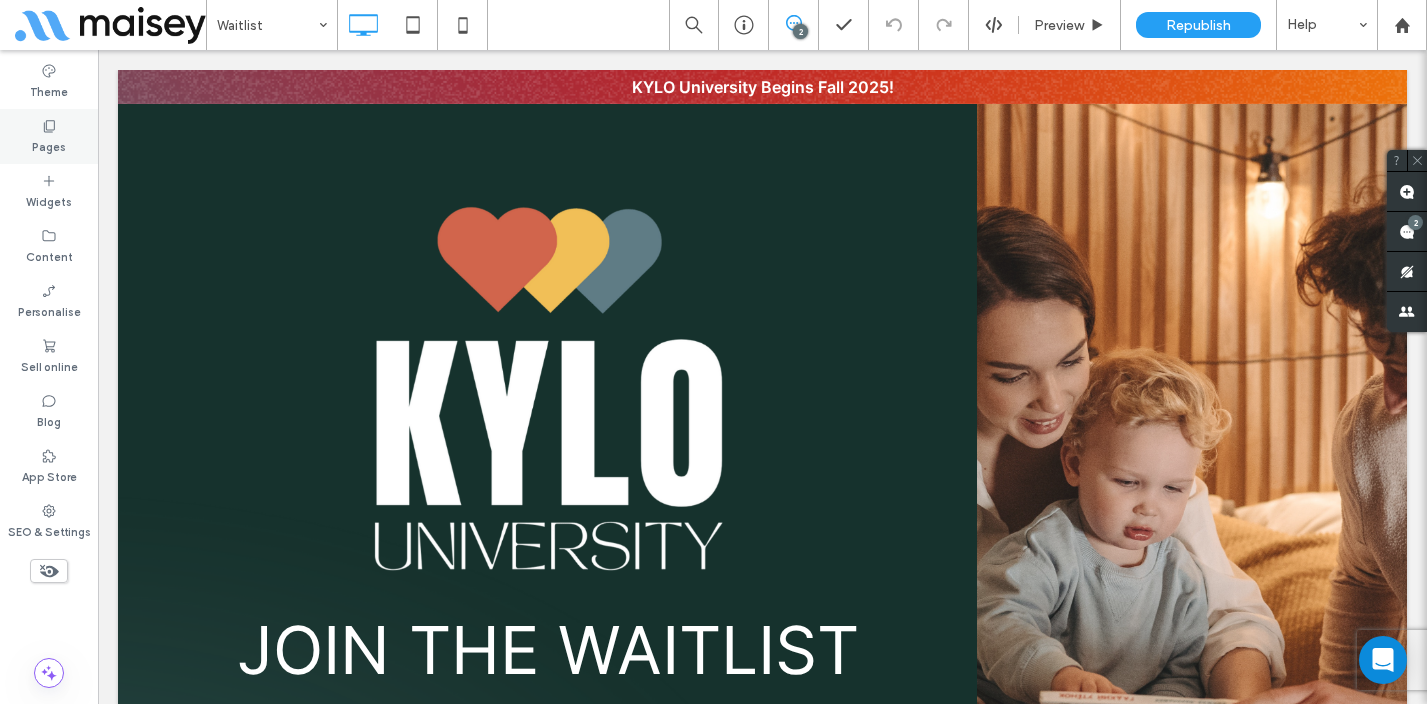 click on "Pages" at bounding box center (49, 145) 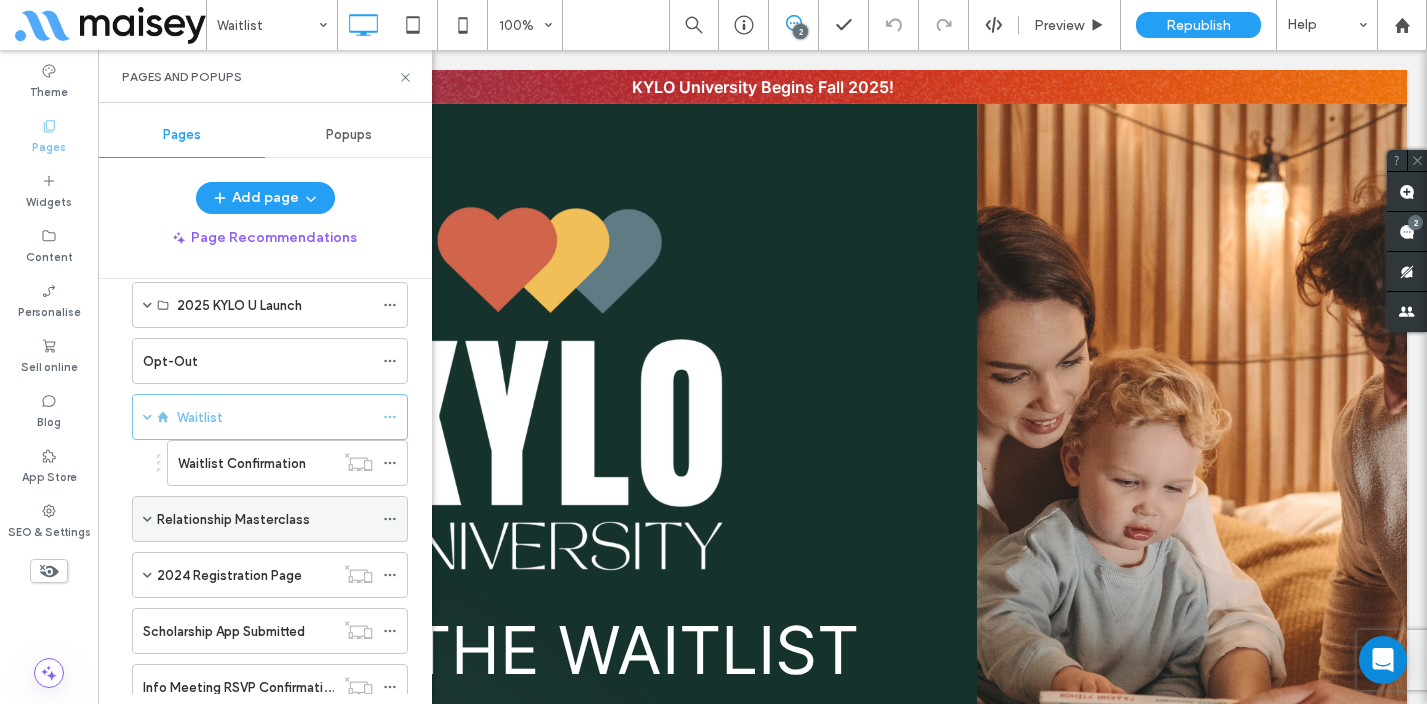 scroll, scrollTop: 0, scrollLeft: 0, axis: both 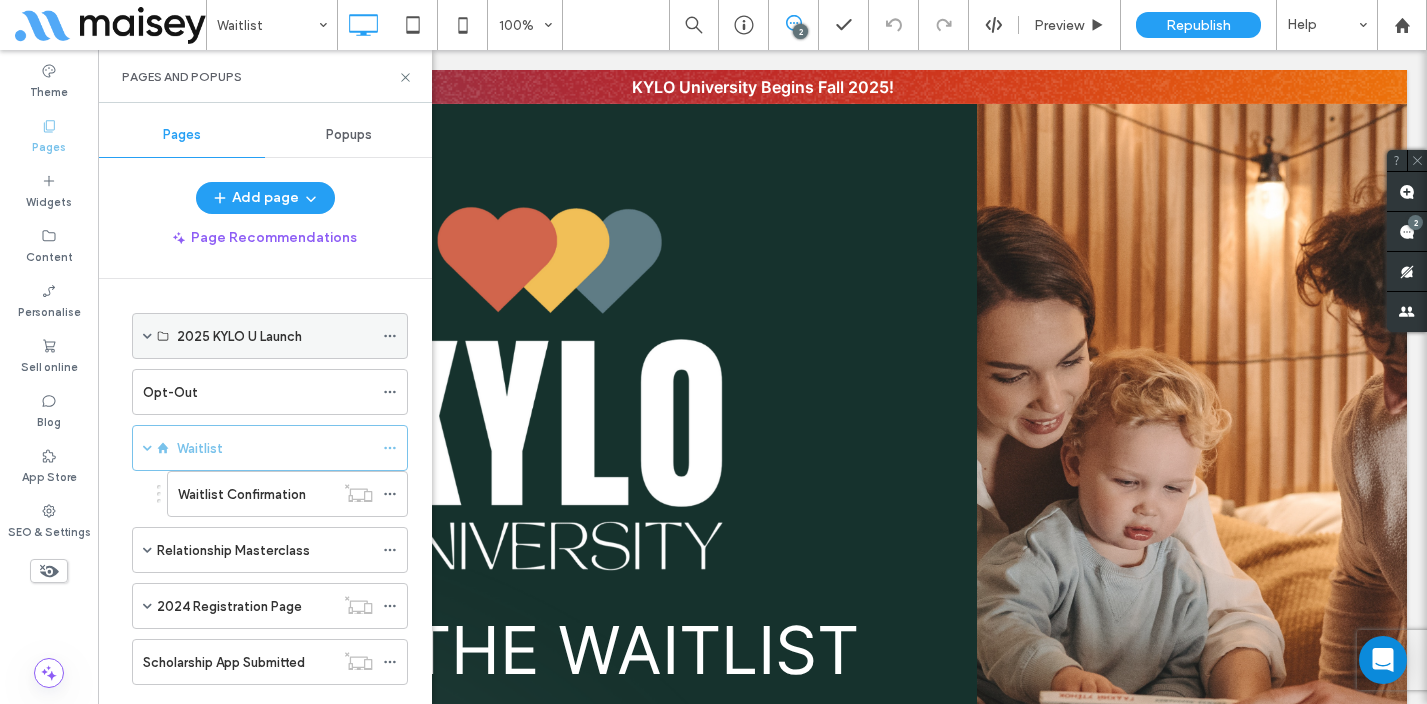click at bounding box center (147, 336) 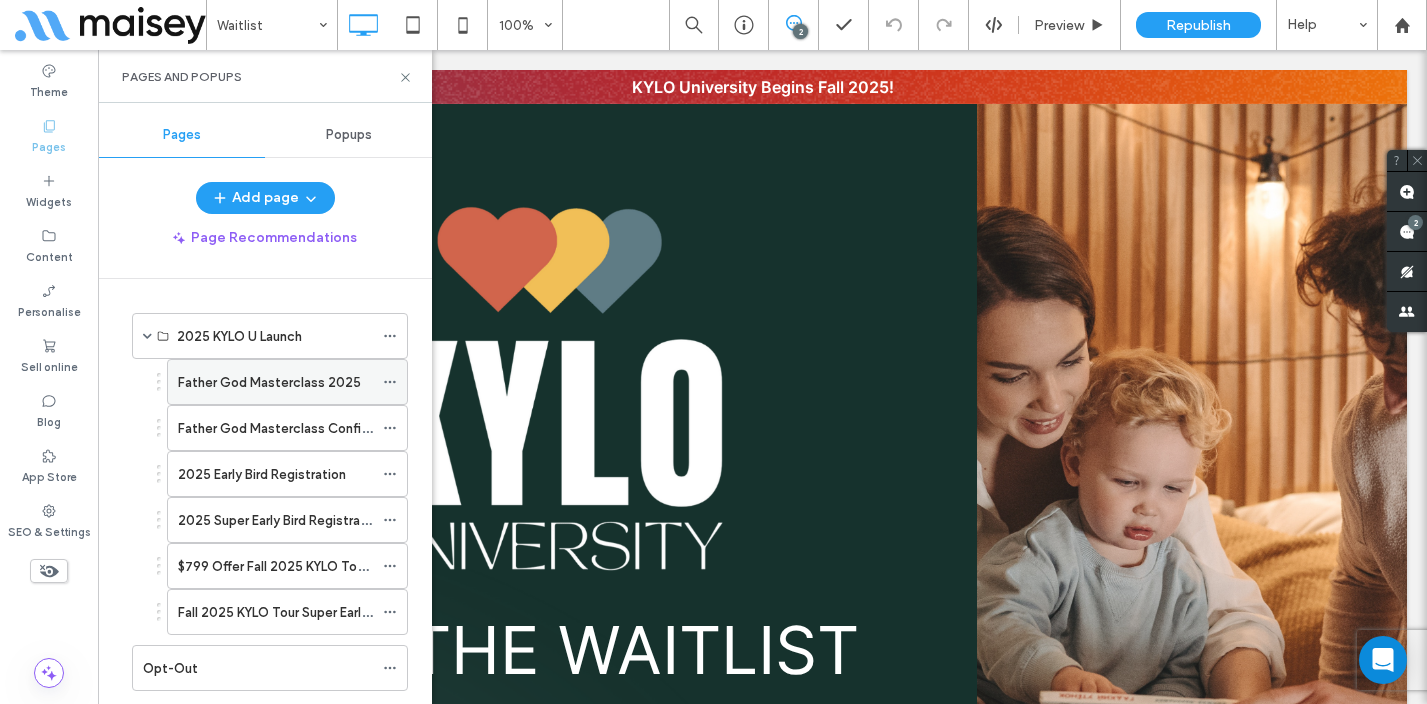 click on "Father God Masterclass 2025" at bounding box center [269, 382] 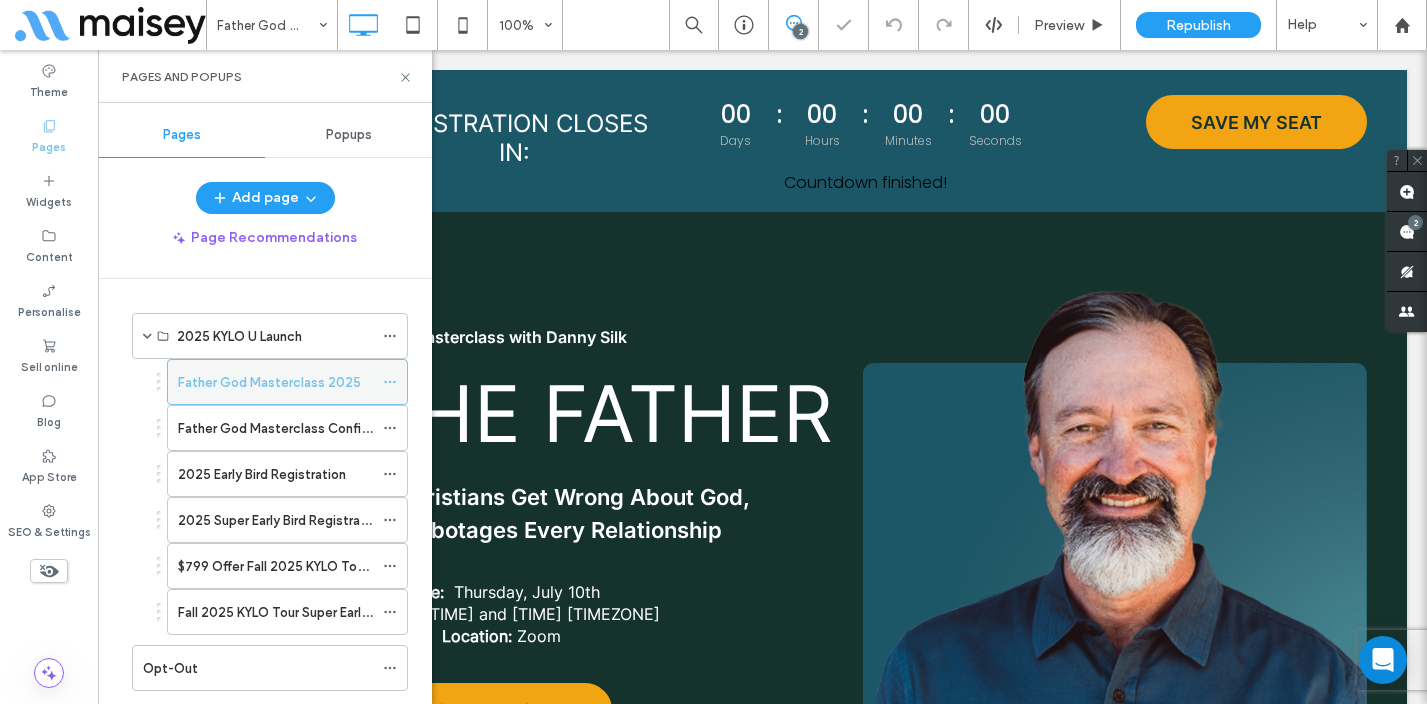 scroll, scrollTop: 0, scrollLeft: 0, axis: both 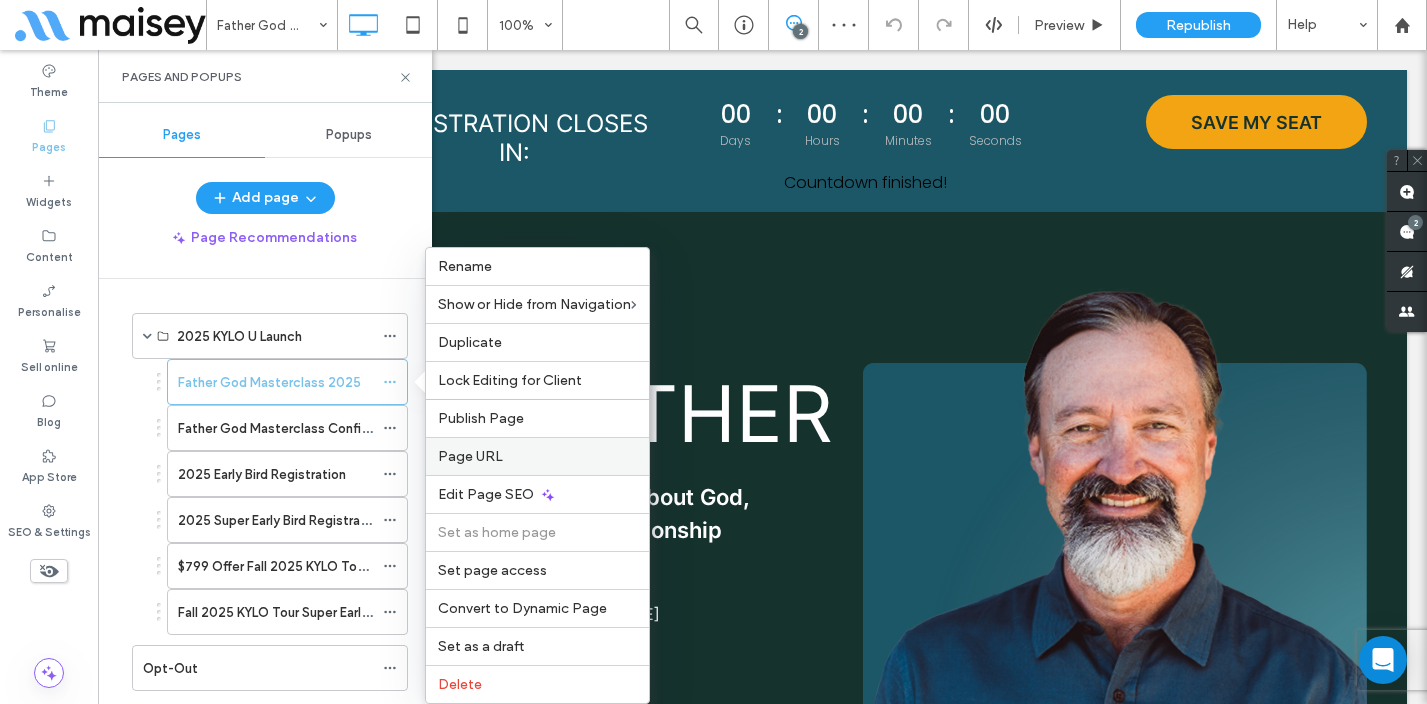 click on "Page URL" at bounding box center [537, 456] 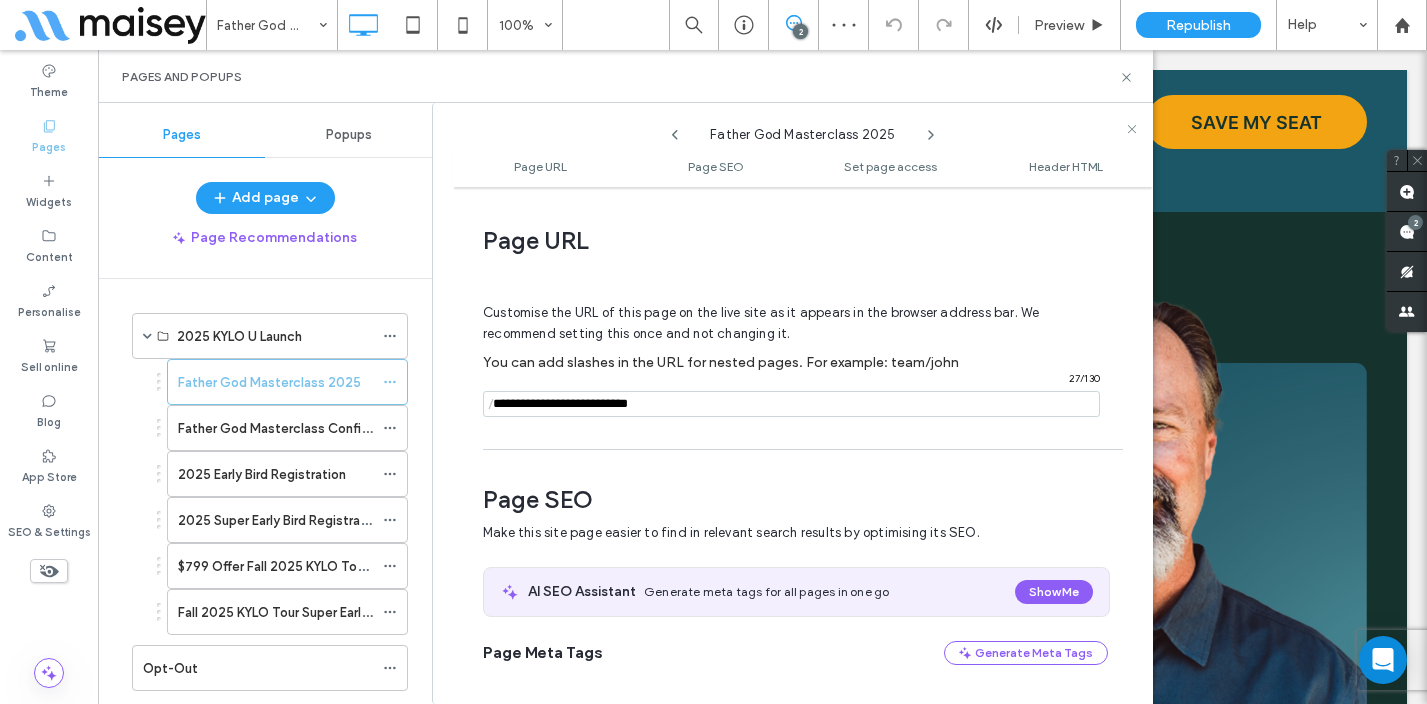 scroll, scrollTop: 10, scrollLeft: 0, axis: vertical 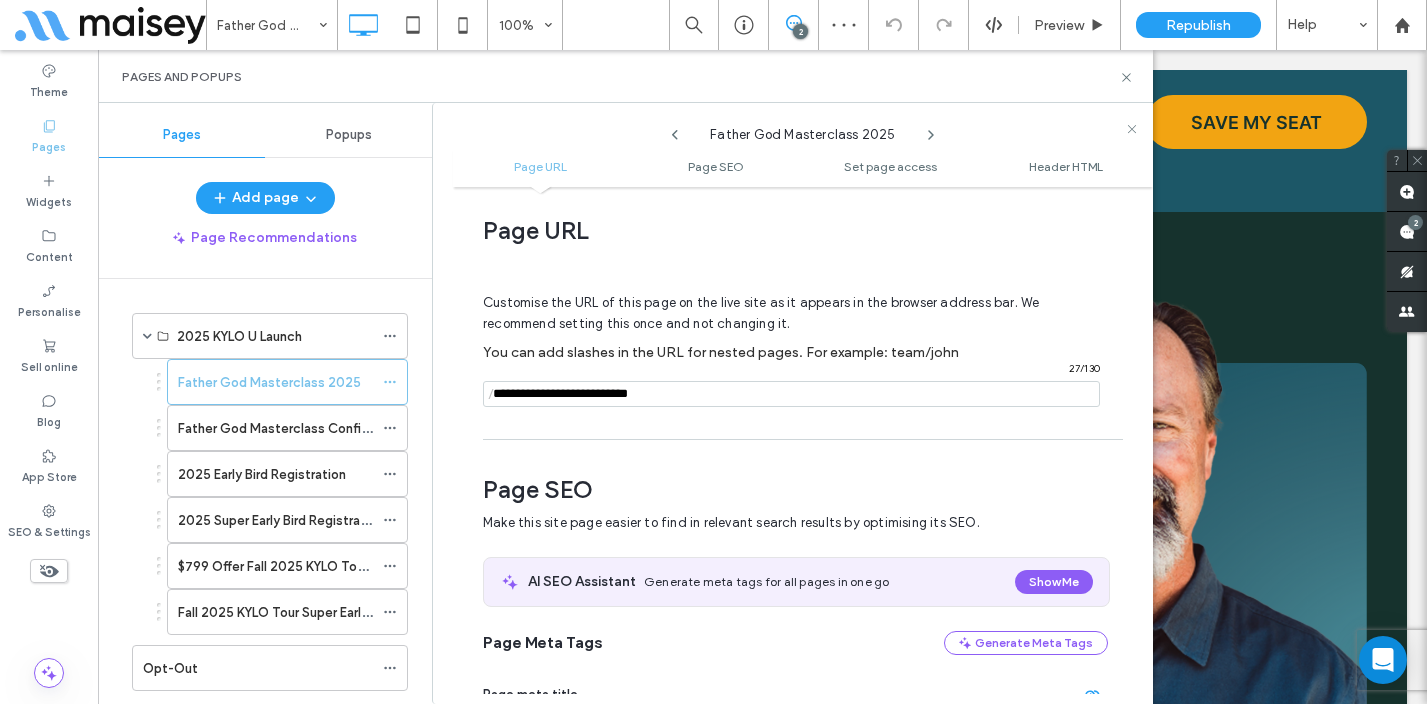 click at bounding box center (791, 394) 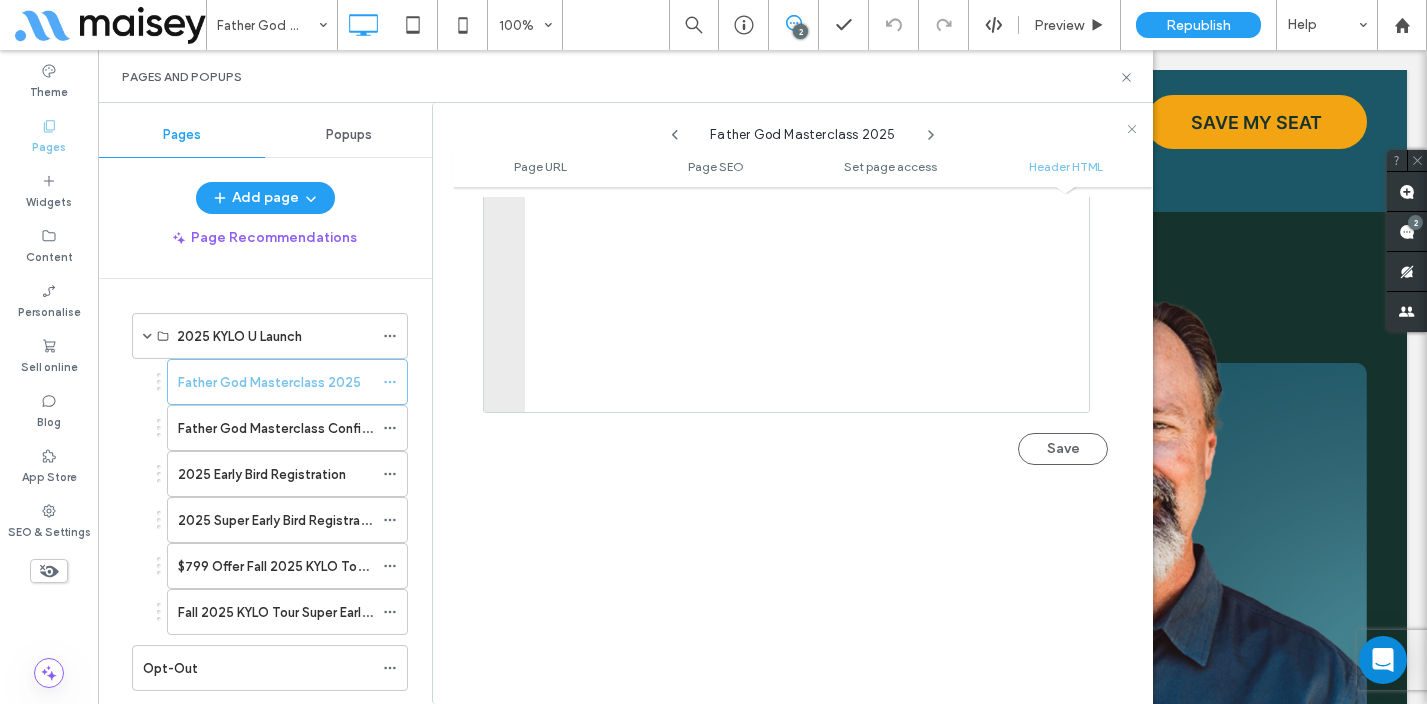 scroll, scrollTop: 2232, scrollLeft: 0, axis: vertical 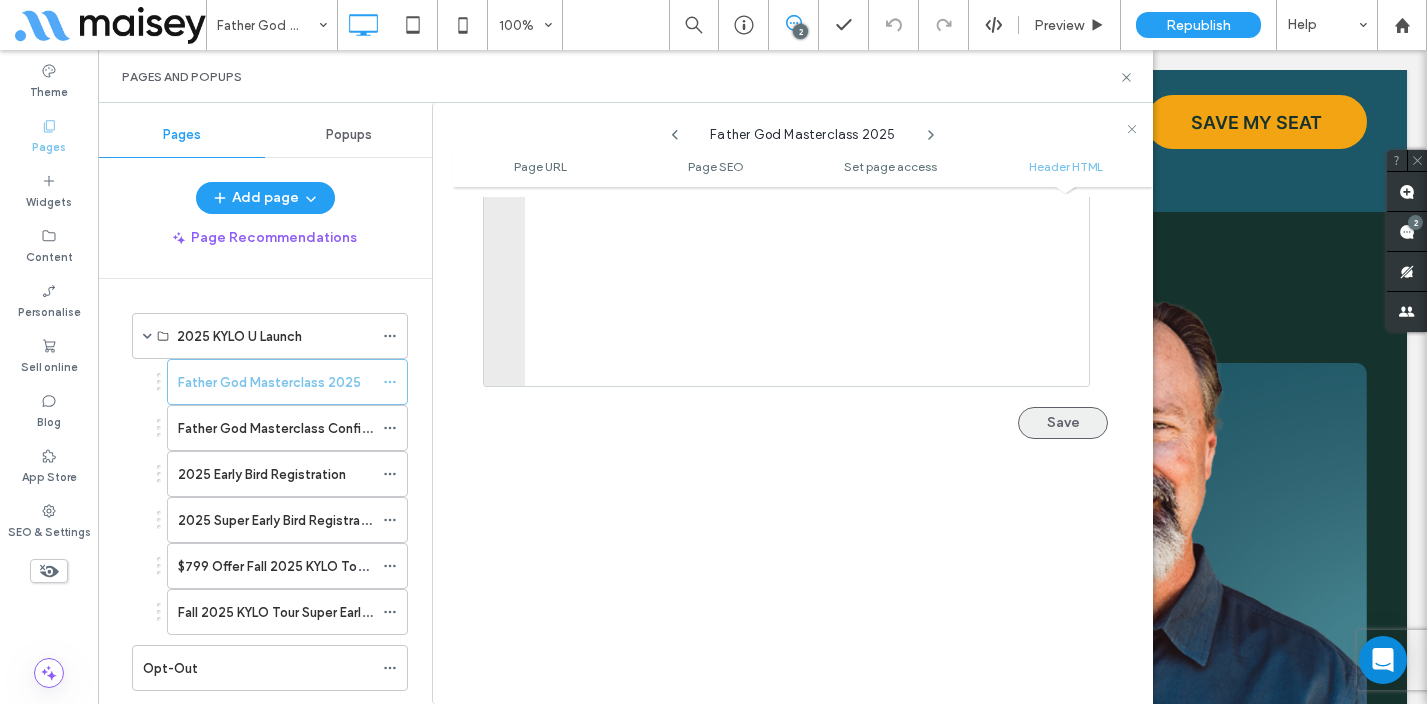 type on "**********" 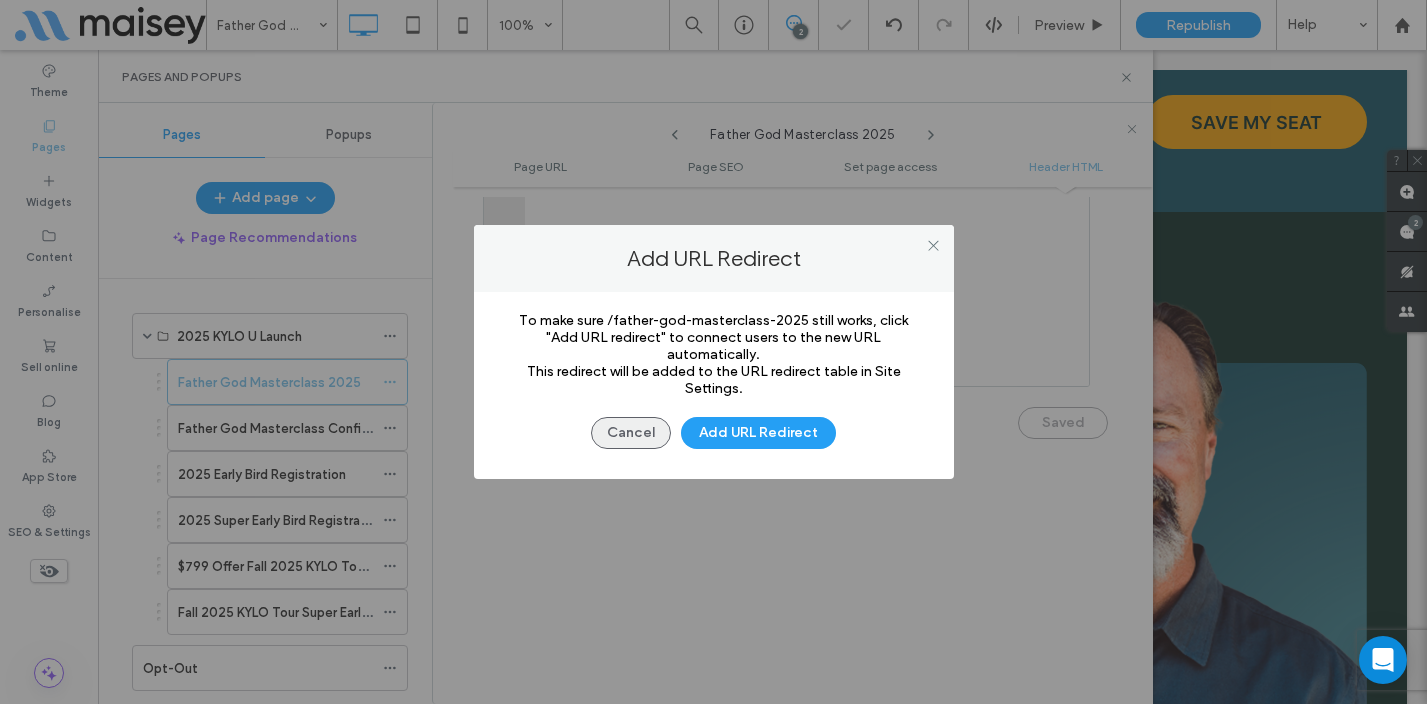 scroll, scrollTop: 0, scrollLeft: 0, axis: both 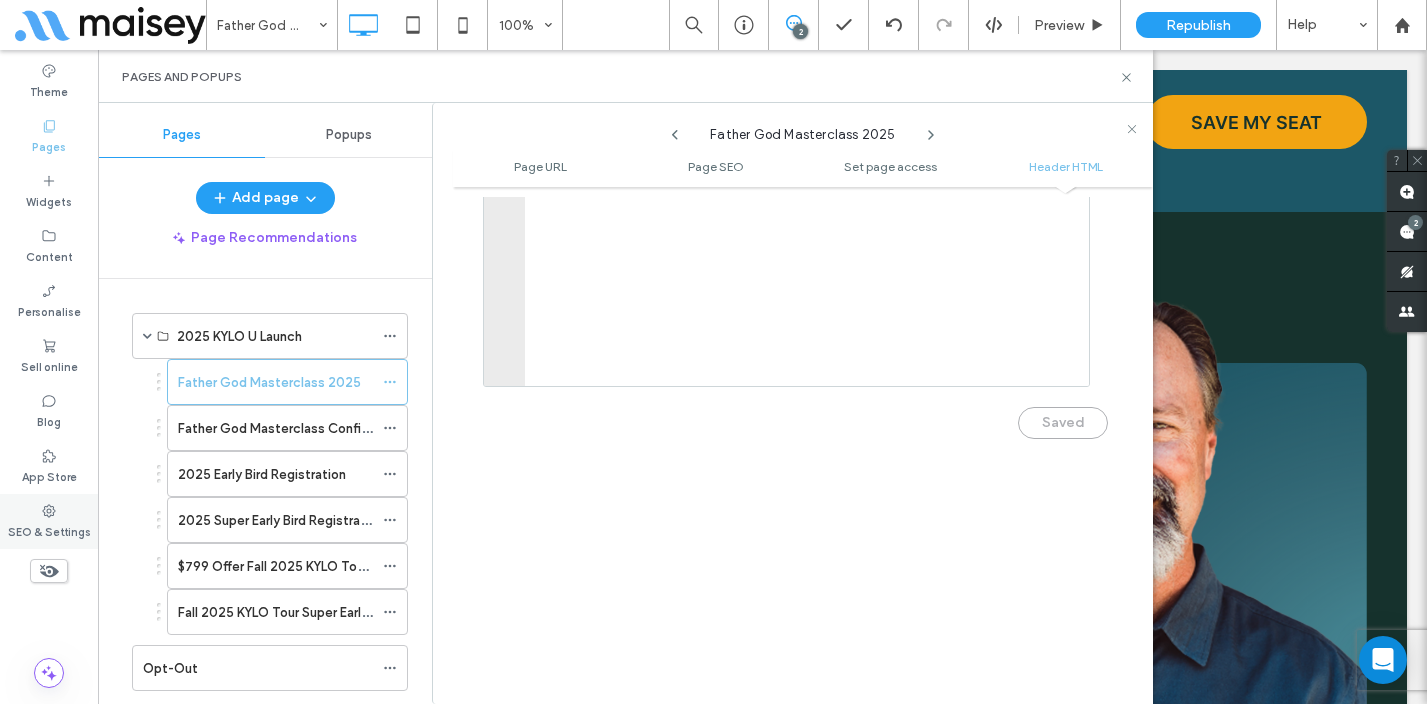 click 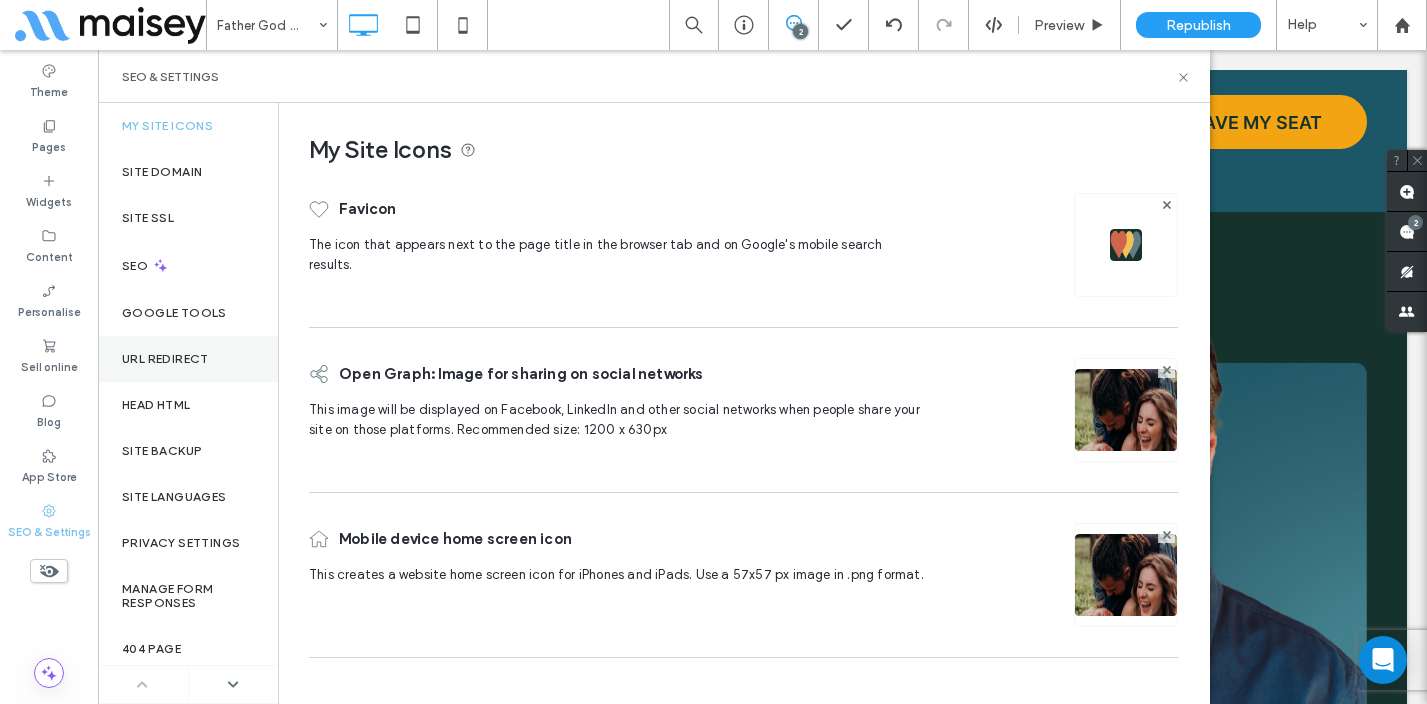 click on "URL Redirect" at bounding box center [165, 359] 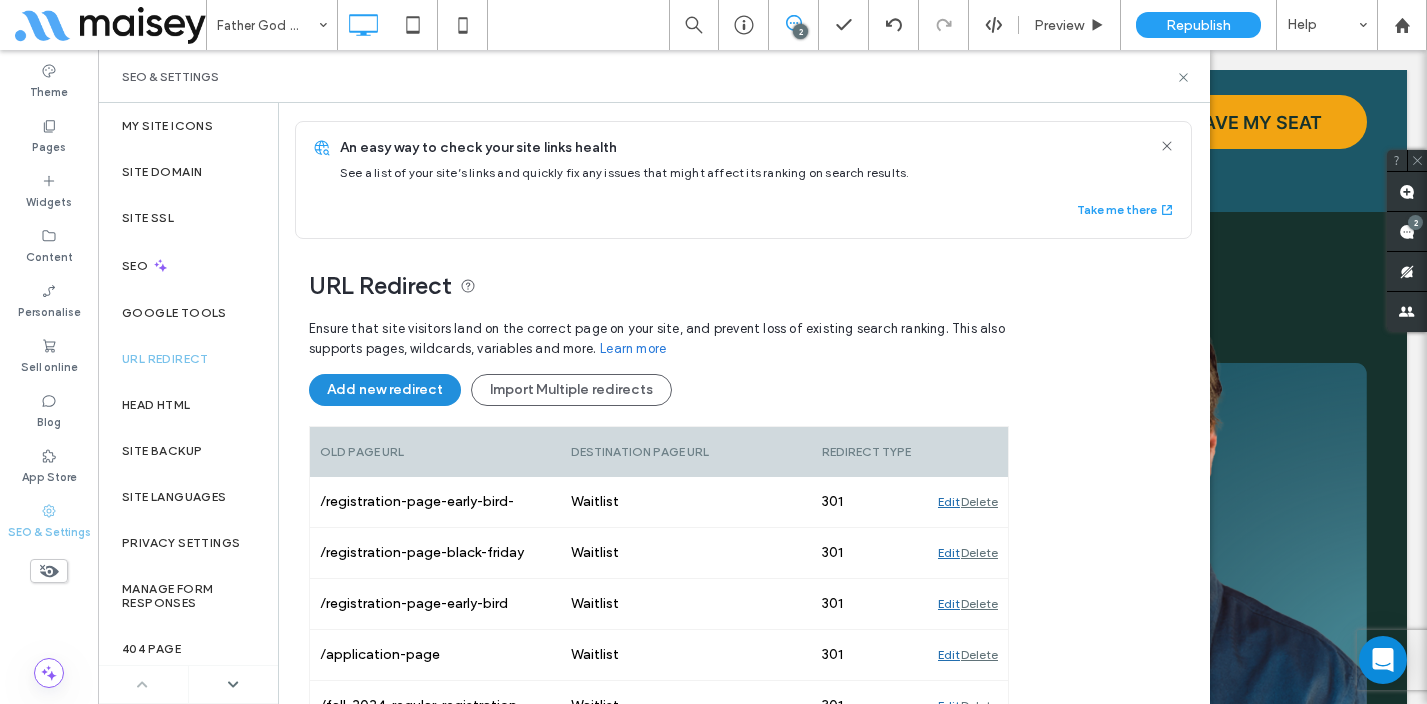 click on "Add new redirect" at bounding box center (385, 390) 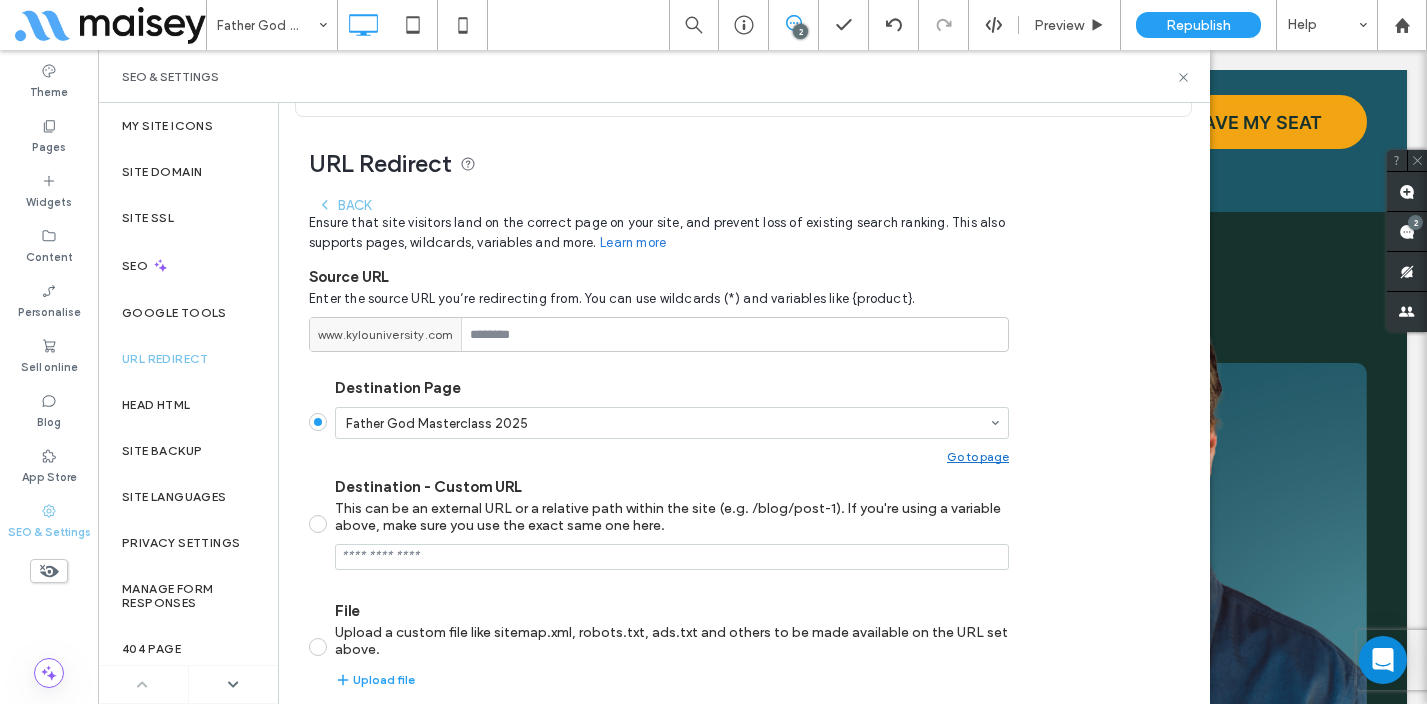 scroll, scrollTop: 141, scrollLeft: 0, axis: vertical 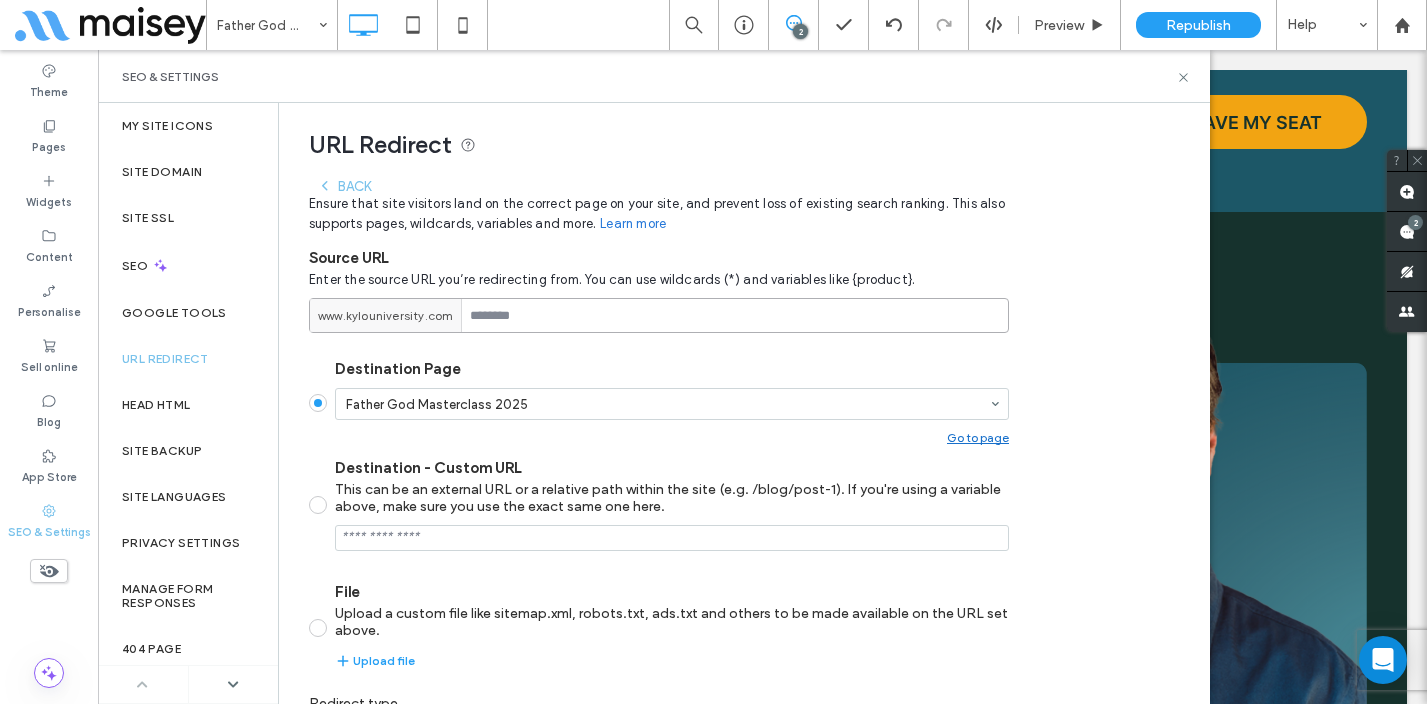 click at bounding box center (659, 315) 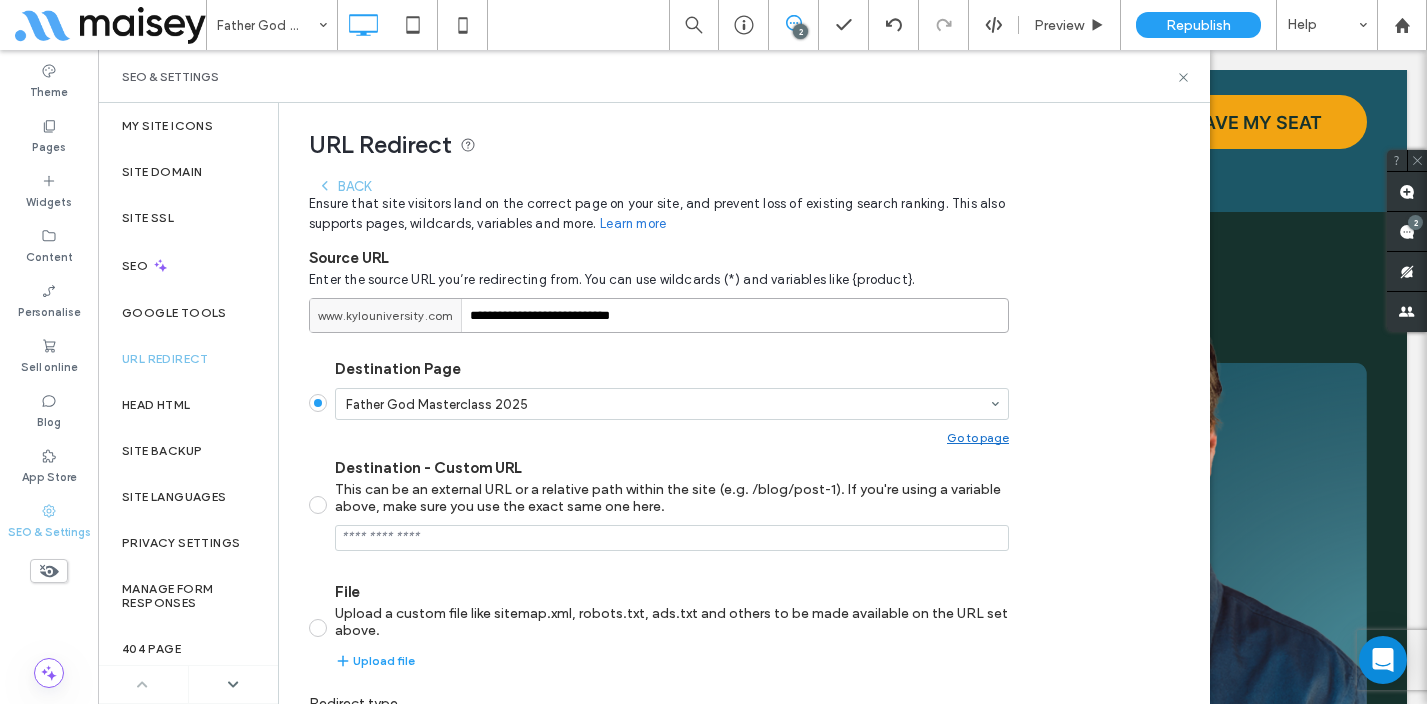 type on "**********" 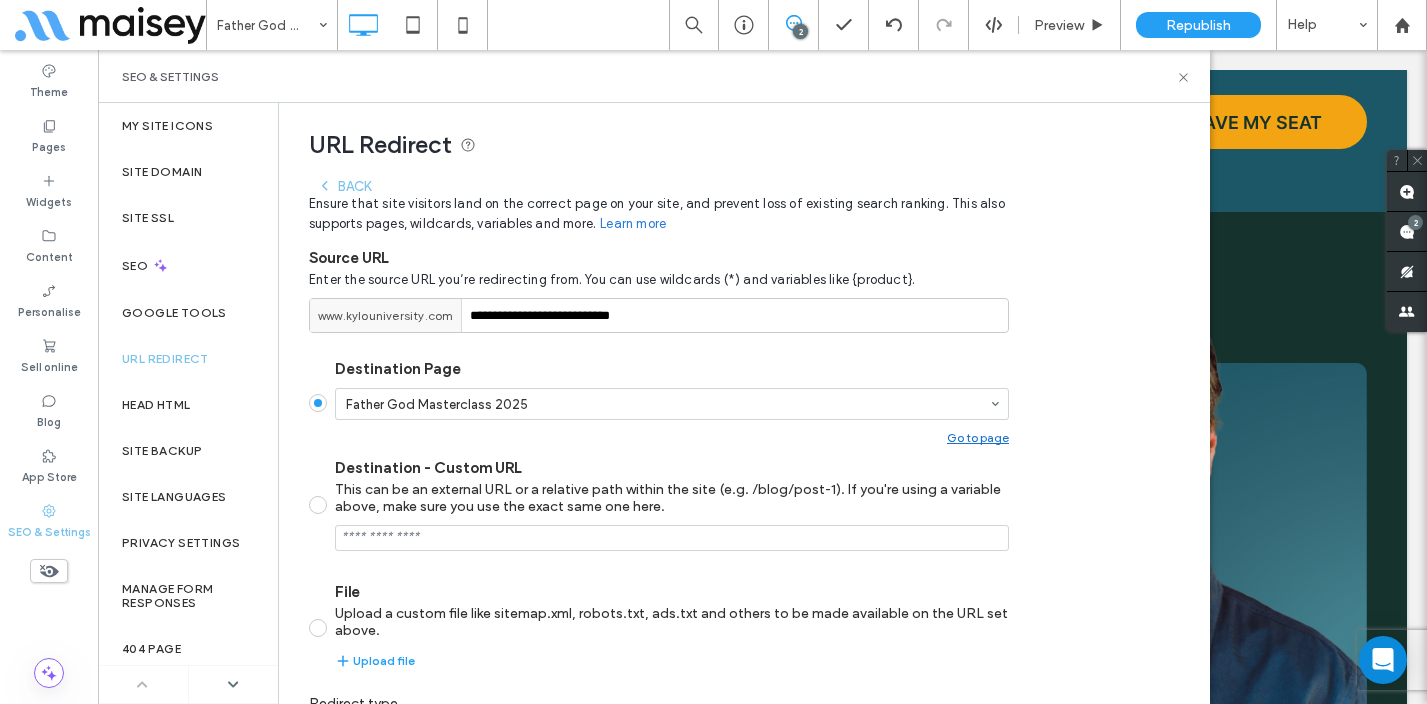 click on "Destination Page Father God Masterclass 2025 Go to page Destination - Custom URL This can be an external URL or a relative path within the site (e.g. /blog/post-1).
If you're using a variable above, make sure you use the exact same one here. File Upload a custom file like sitemap.xml, robots.txt, ads.txt and others to be made available on the URL set above. Upload file" at bounding box center [659, 514] 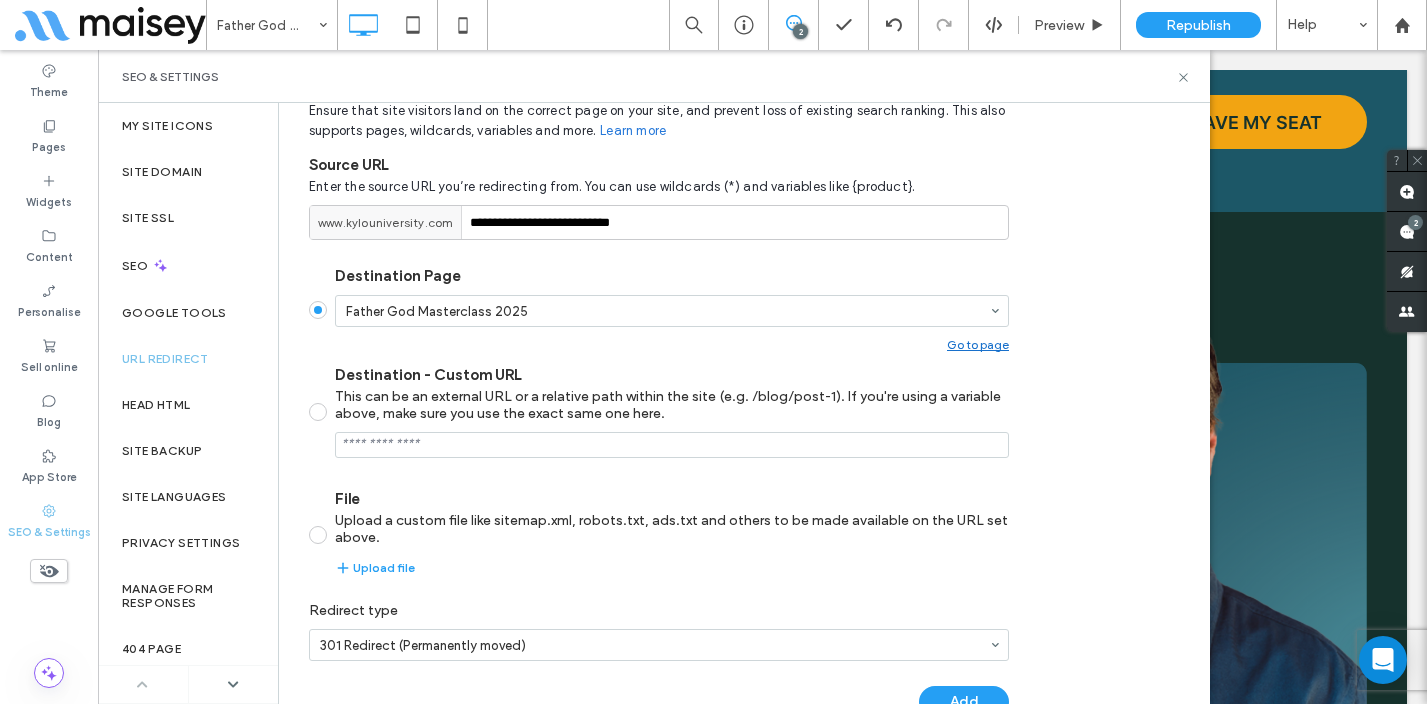 scroll, scrollTop: 241, scrollLeft: 0, axis: vertical 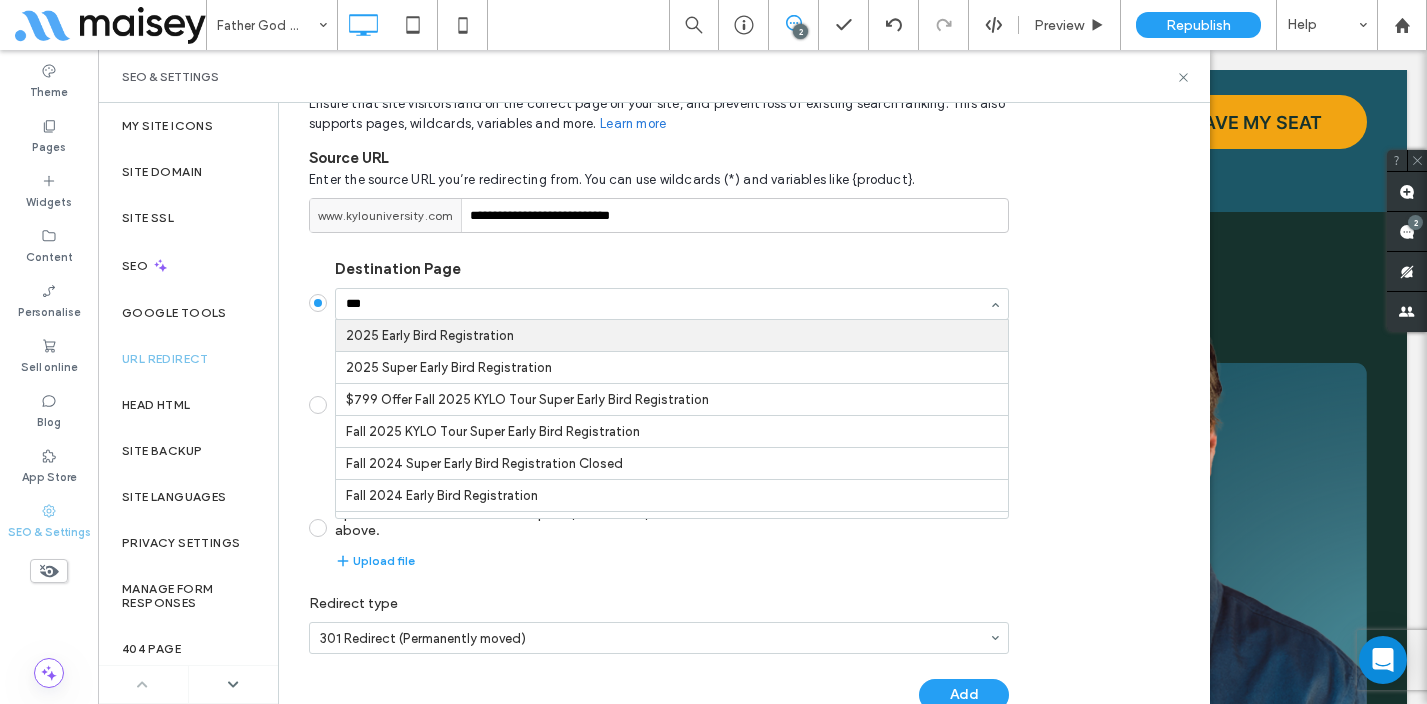 type on "****" 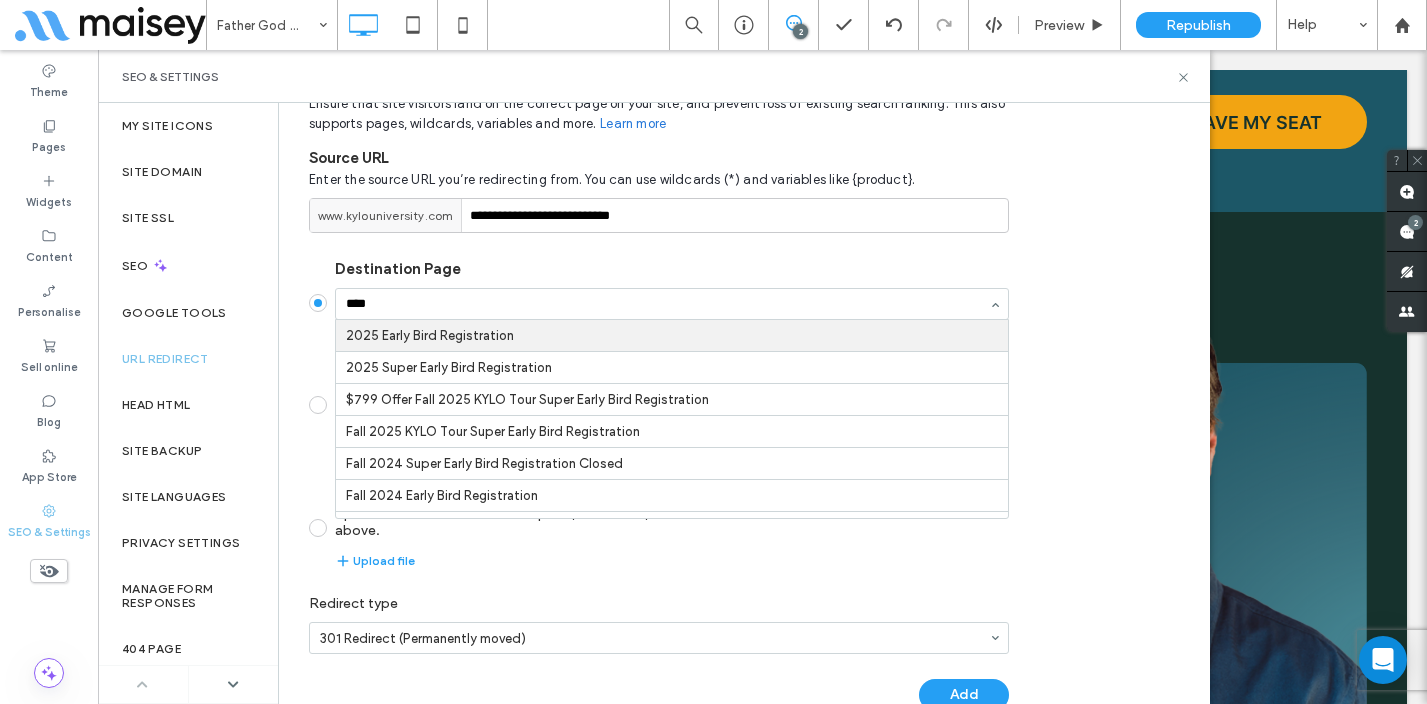 type 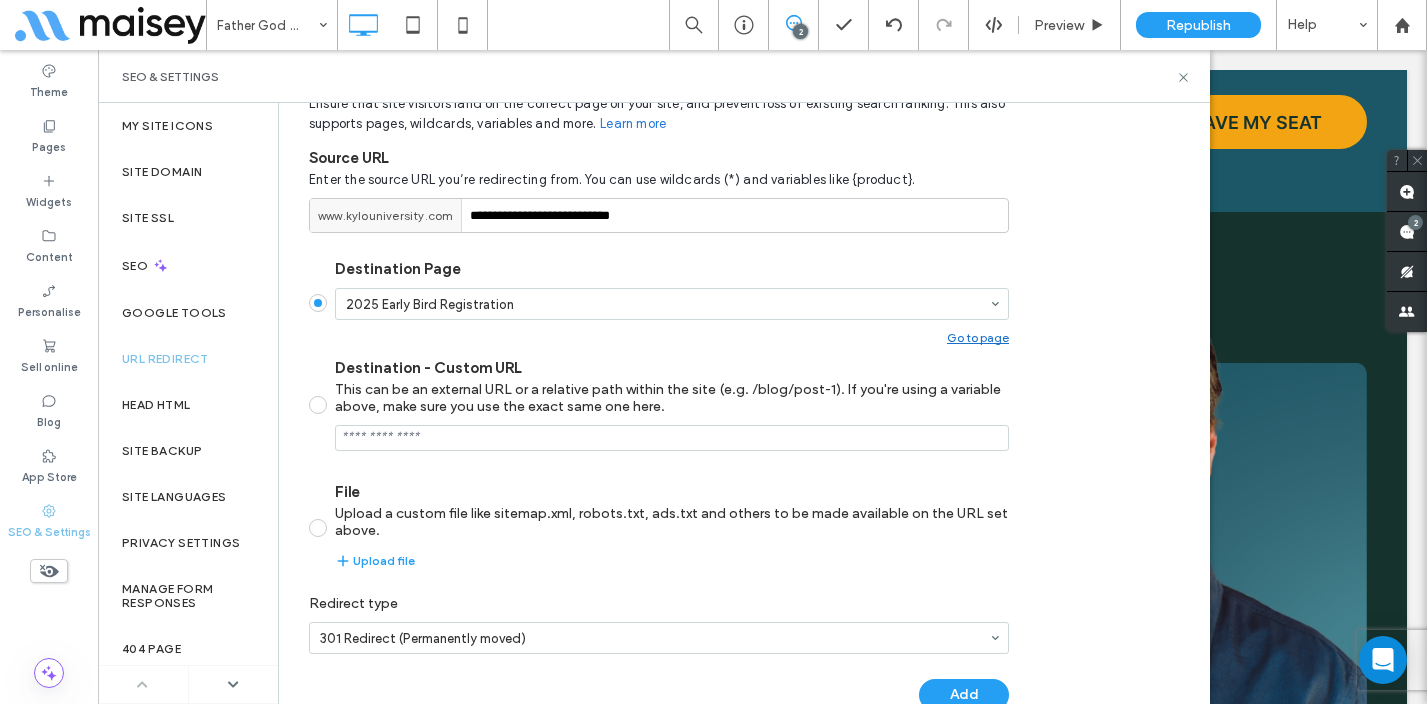 click on "Destination Page" at bounding box center (672, 269) 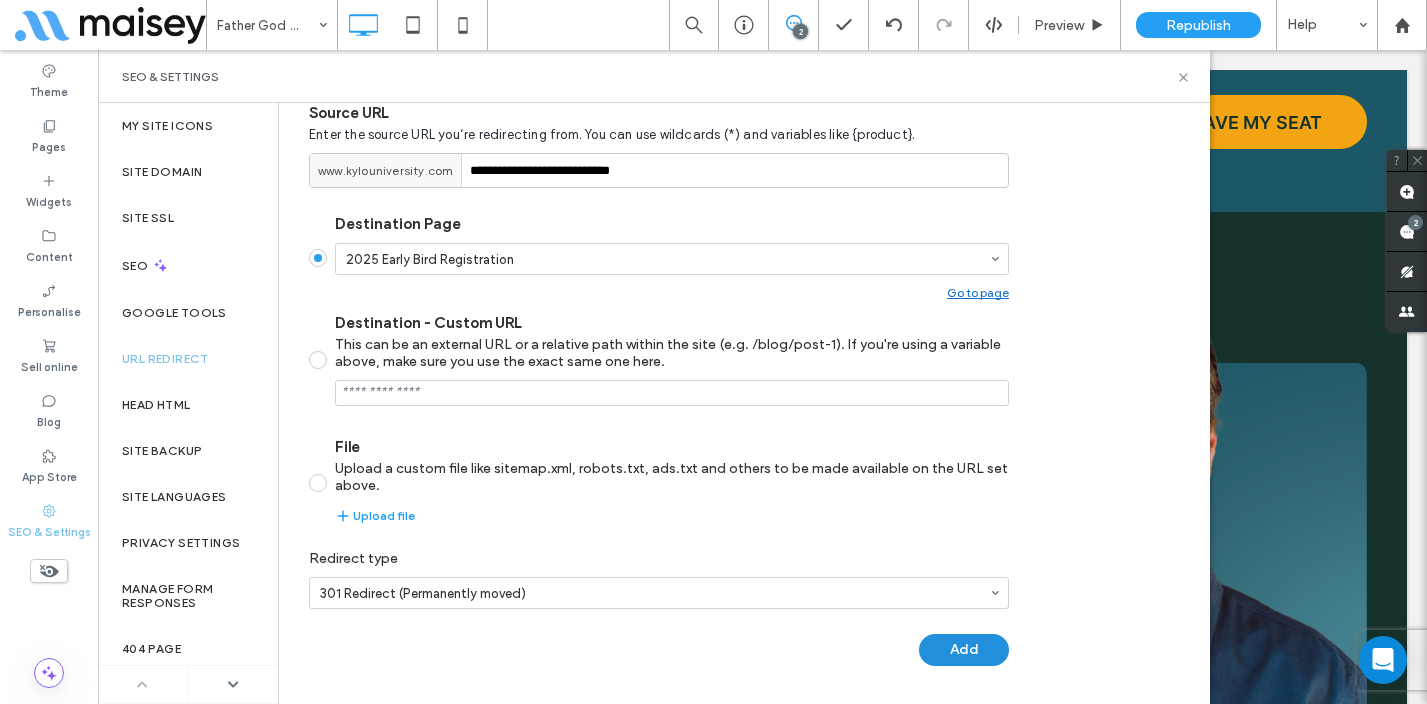 click on "Add" at bounding box center [964, 650] 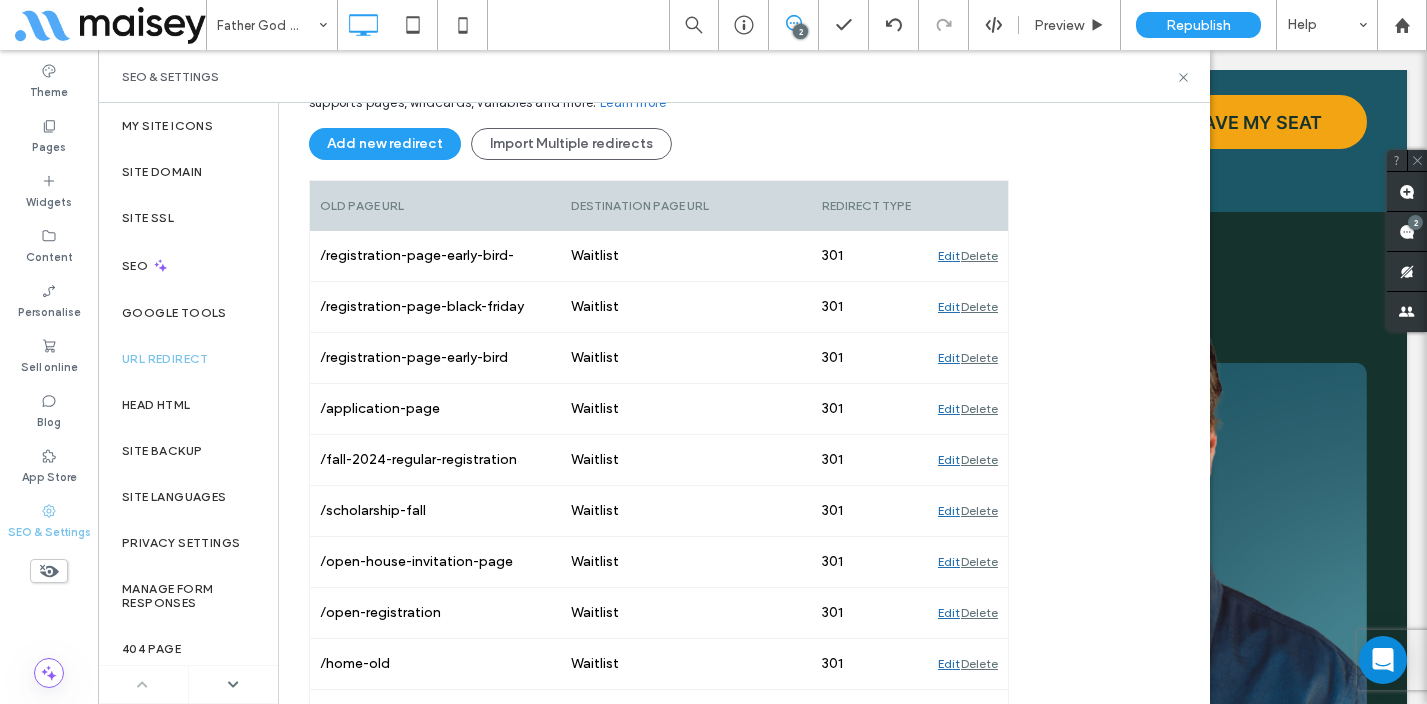 scroll, scrollTop: 0, scrollLeft: 0, axis: both 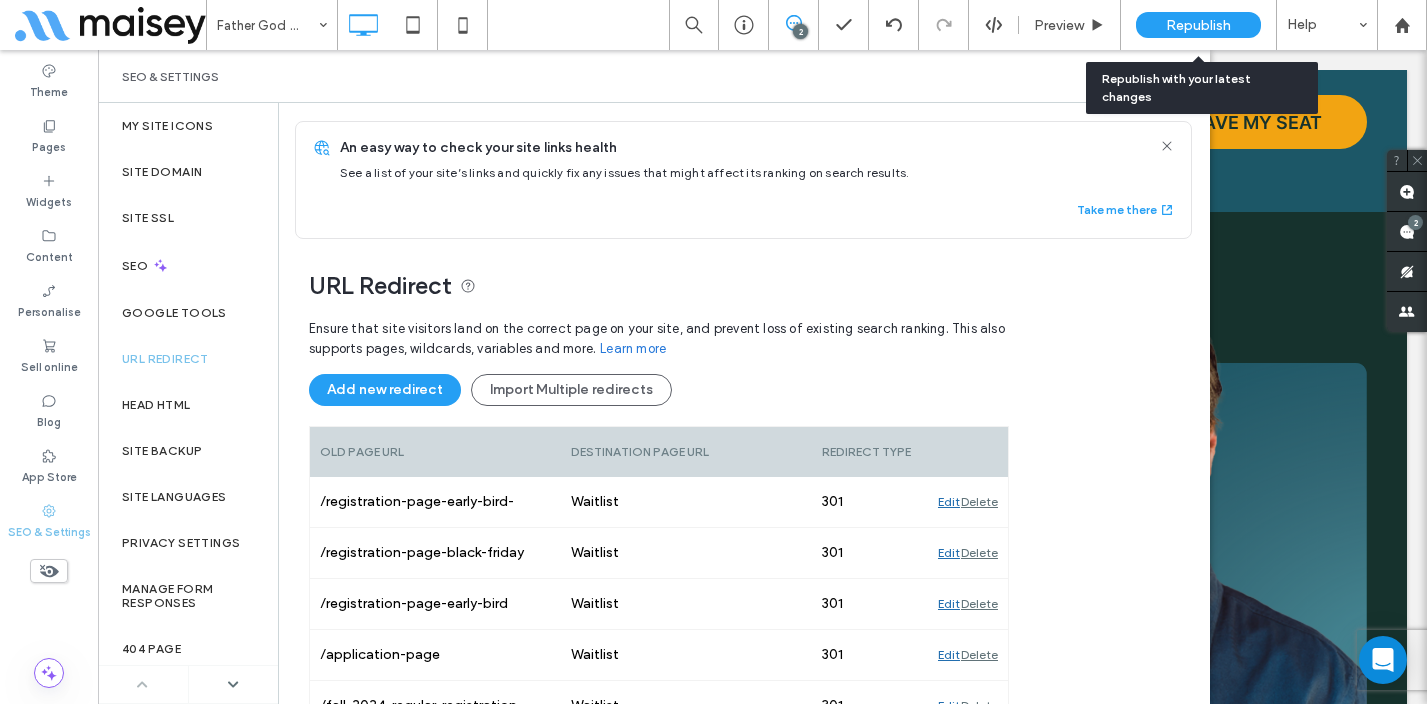 click on "Republish" at bounding box center [1198, 25] 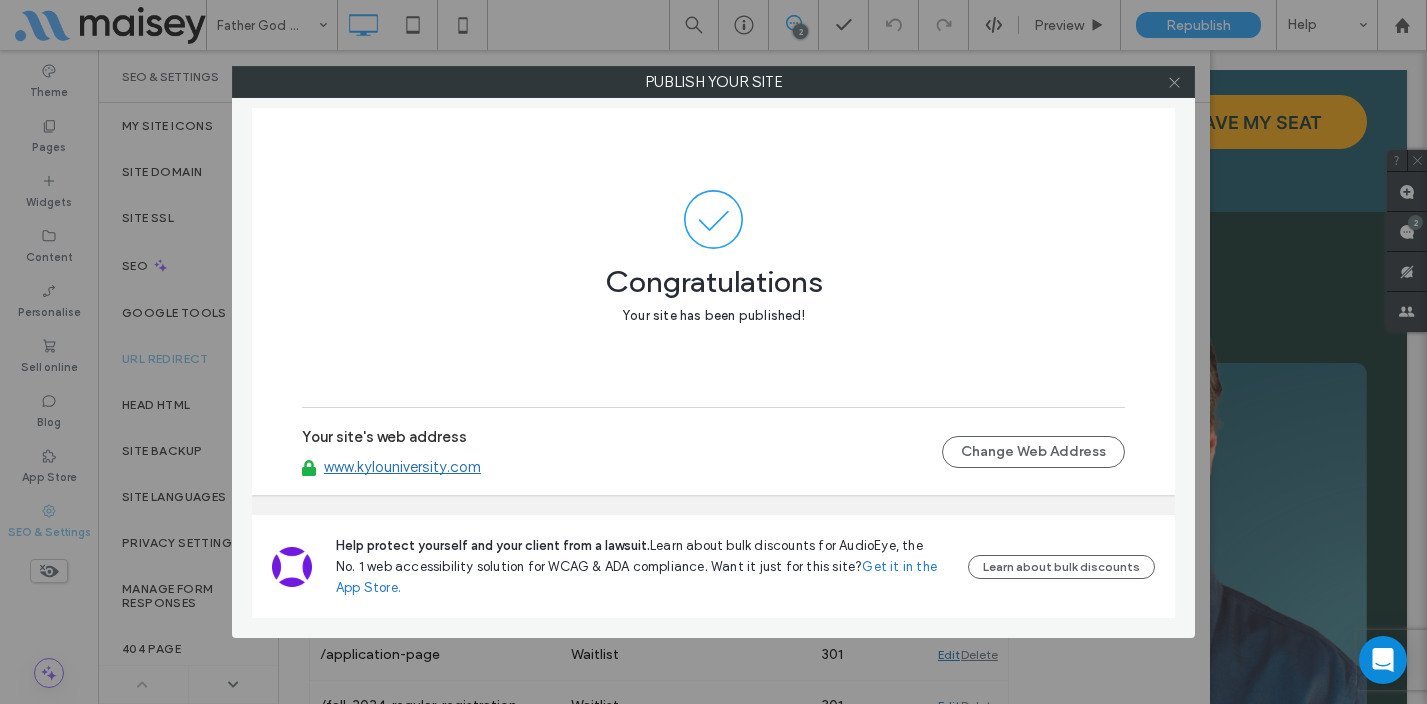 click 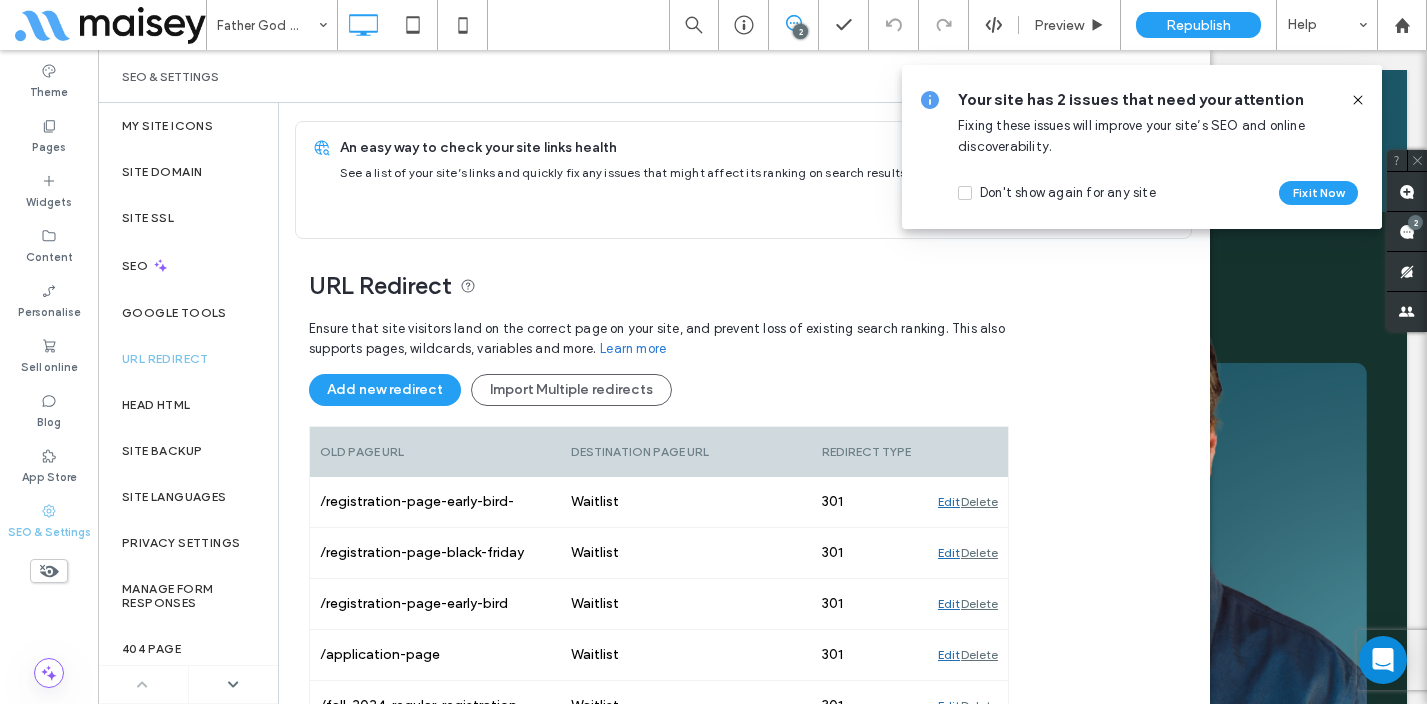 click 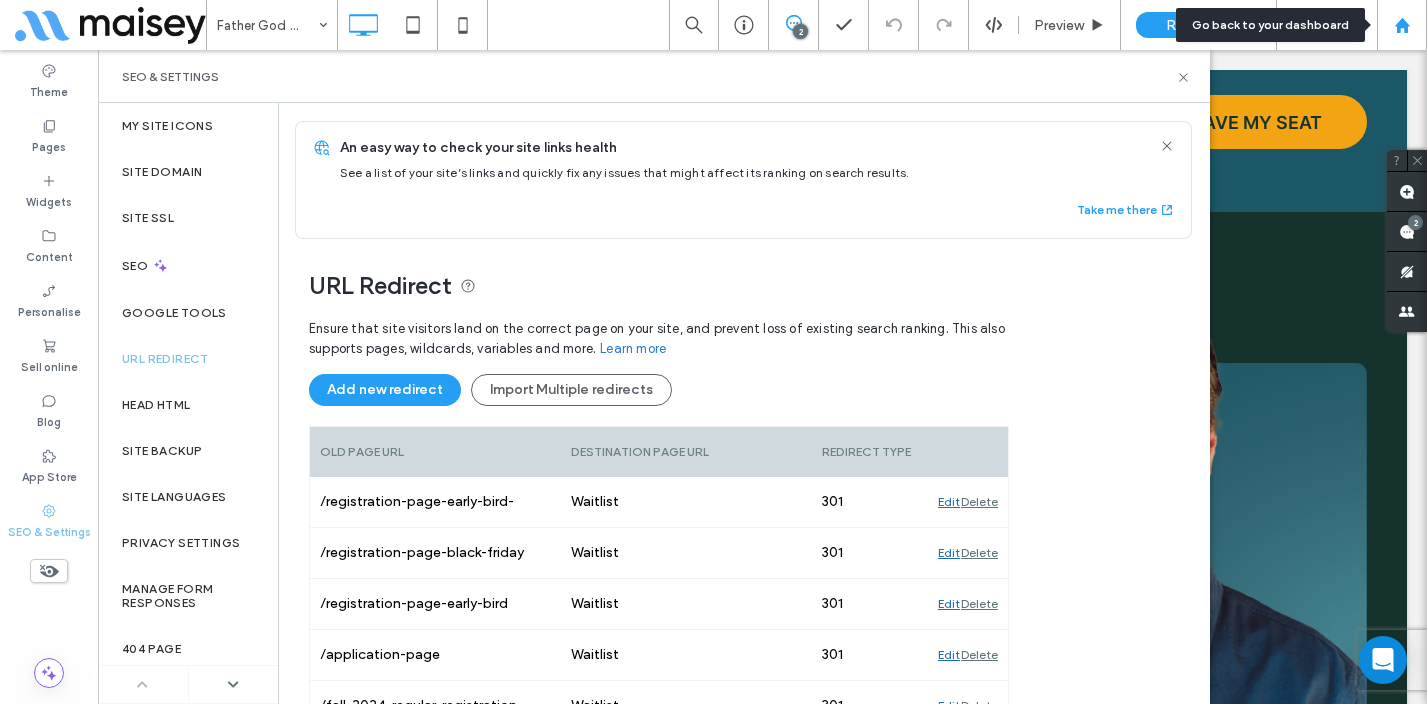 click at bounding box center (1402, 25) 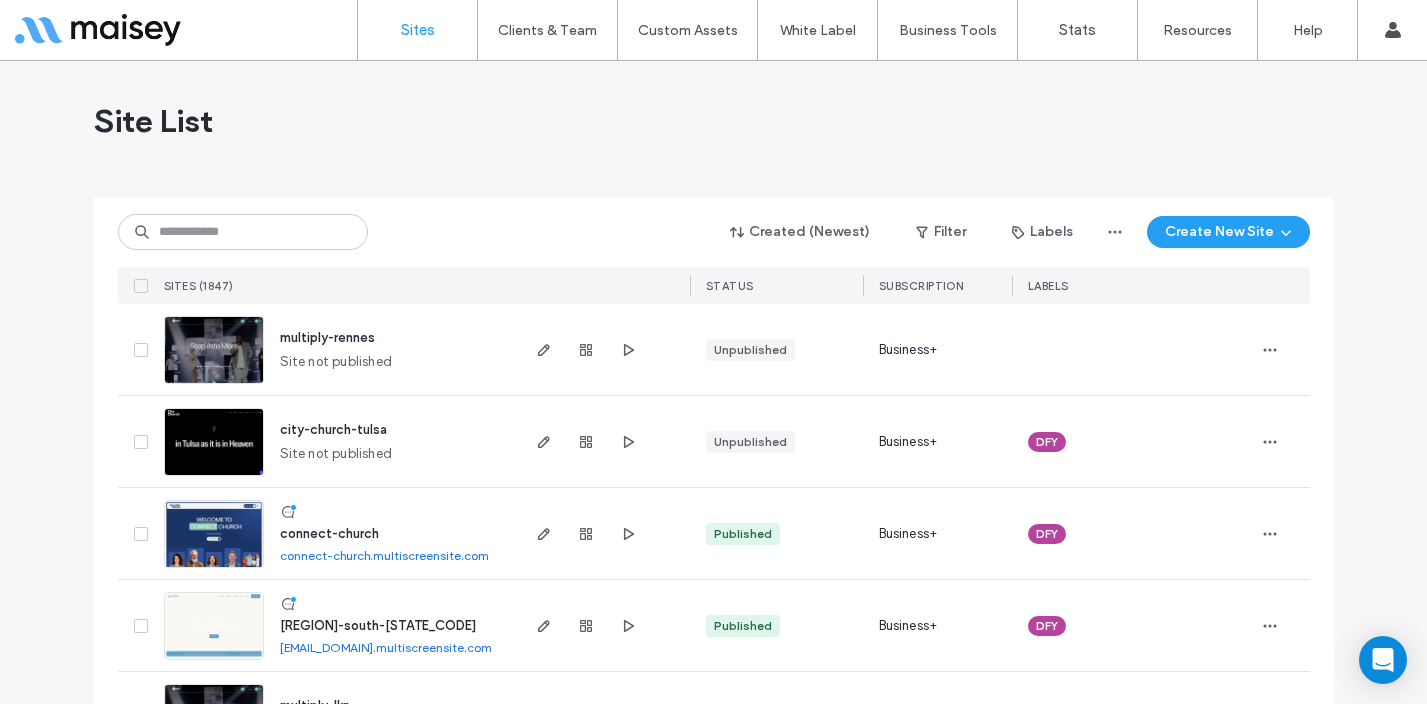 scroll, scrollTop: 0, scrollLeft: 0, axis: both 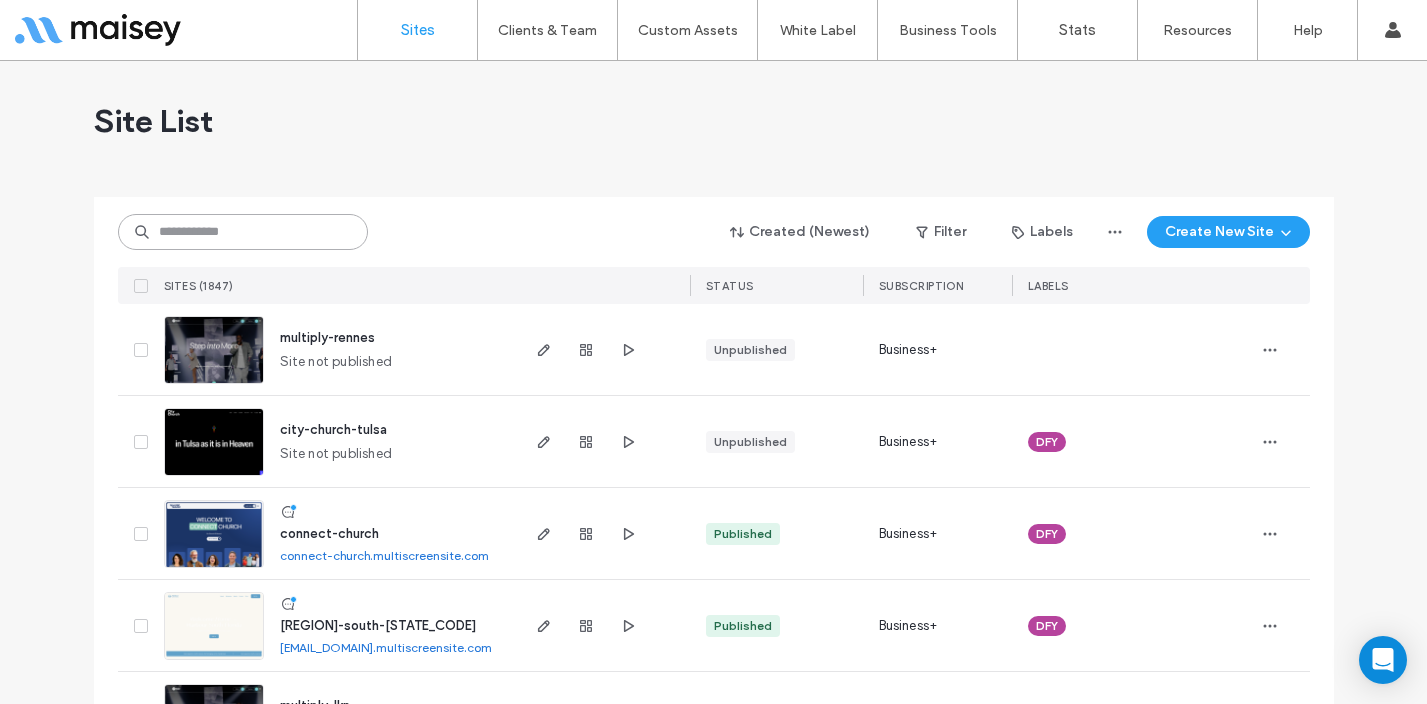 click at bounding box center (243, 232) 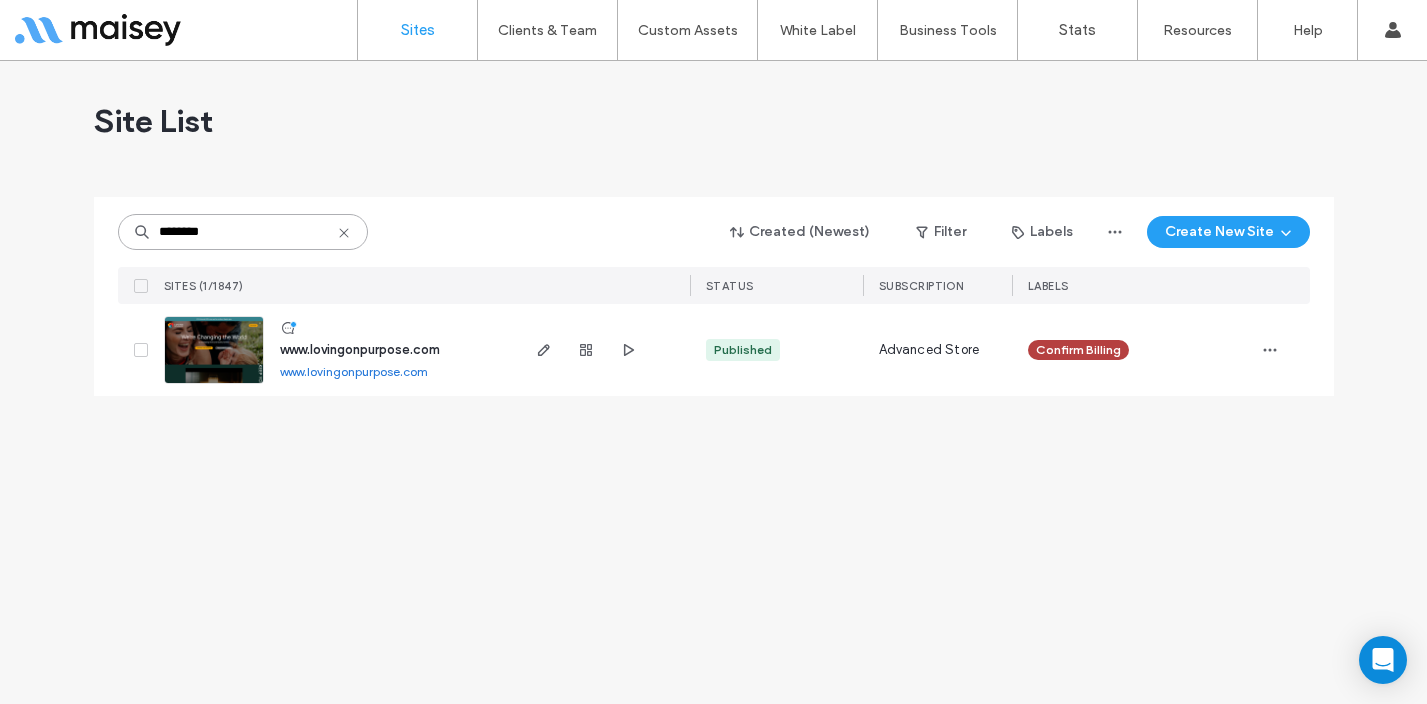 type on "********" 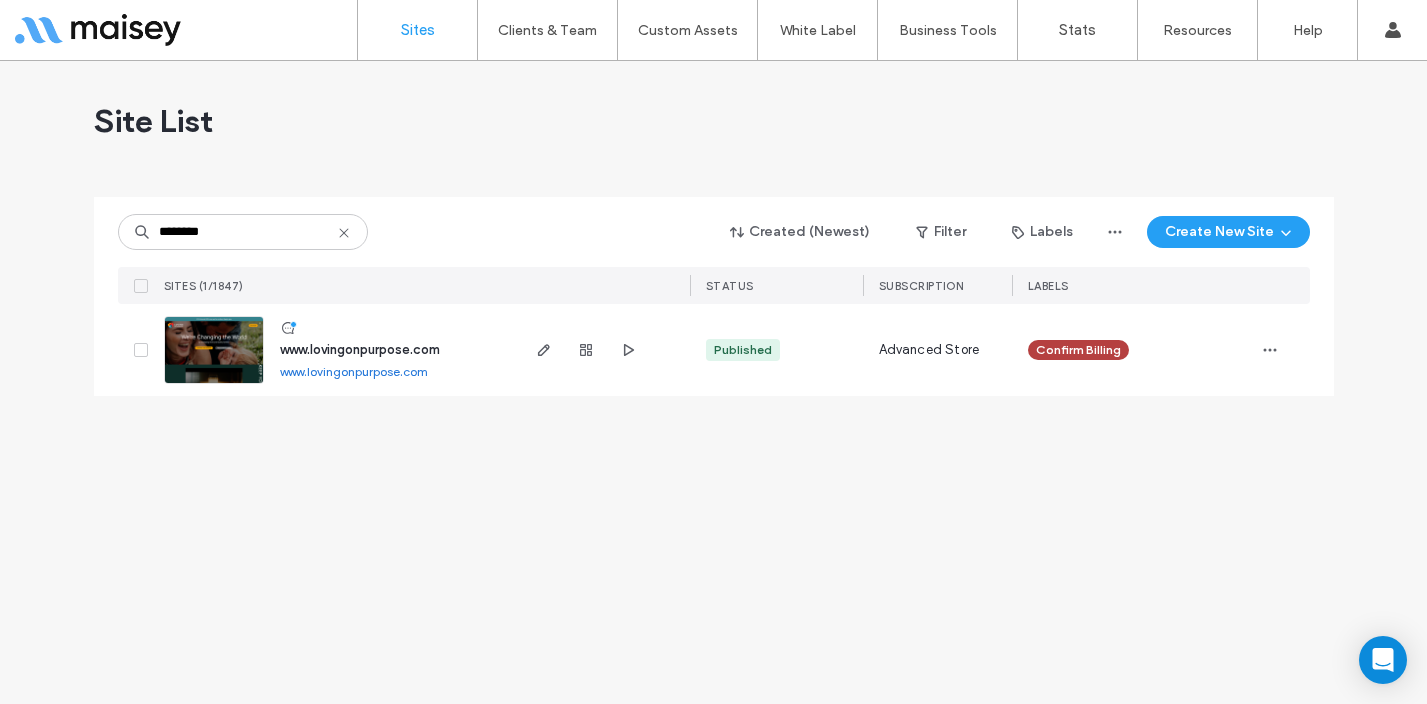 click at bounding box center (214, 385) 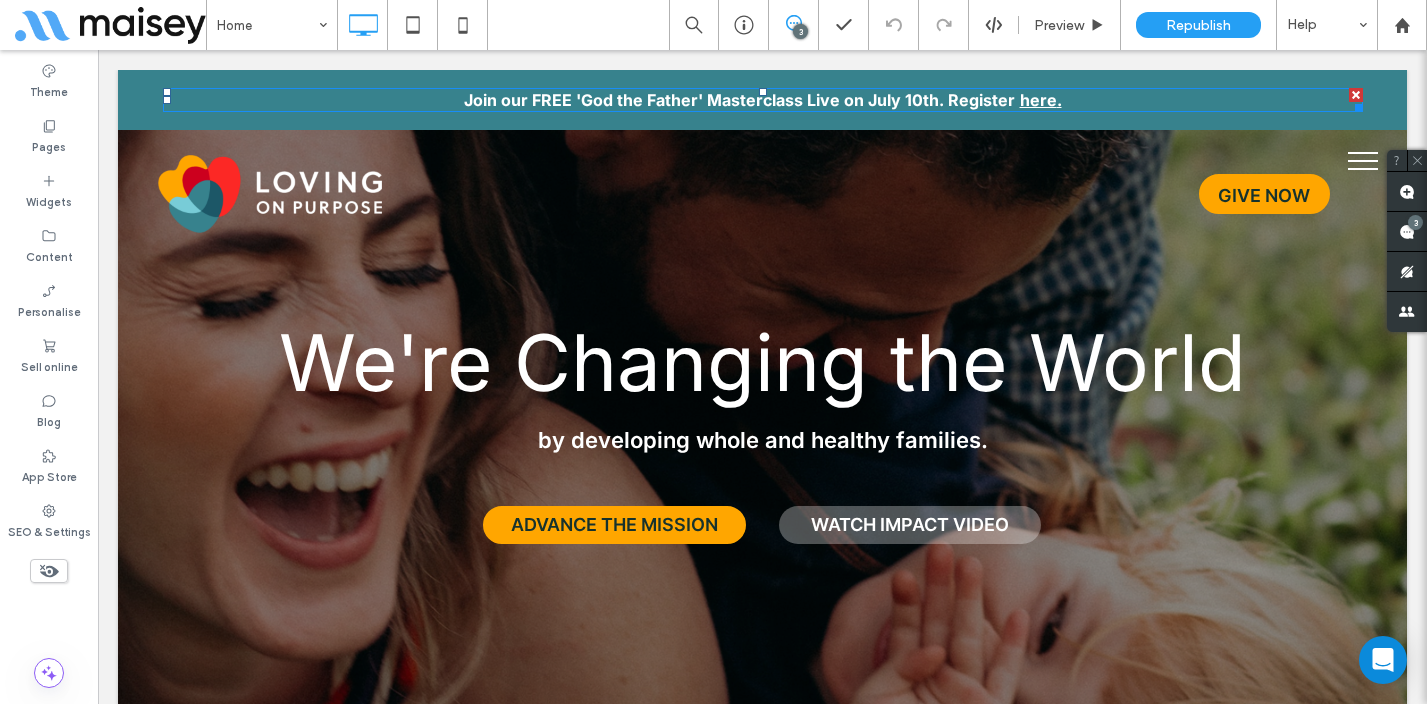 scroll, scrollTop: 0, scrollLeft: 0, axis: both 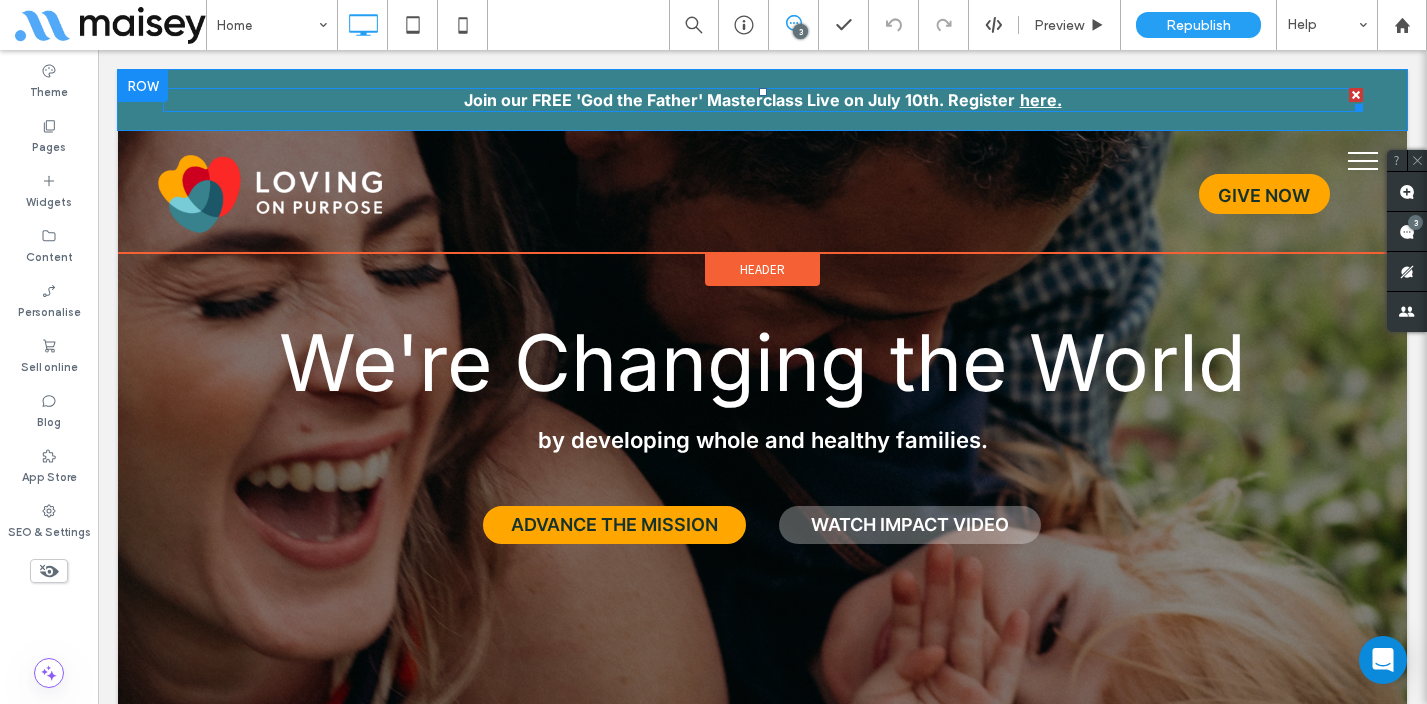 click on "Join our FREE 'God the Father' Masterclass Live on July 10th. Register" at bounding box center [739, 100] 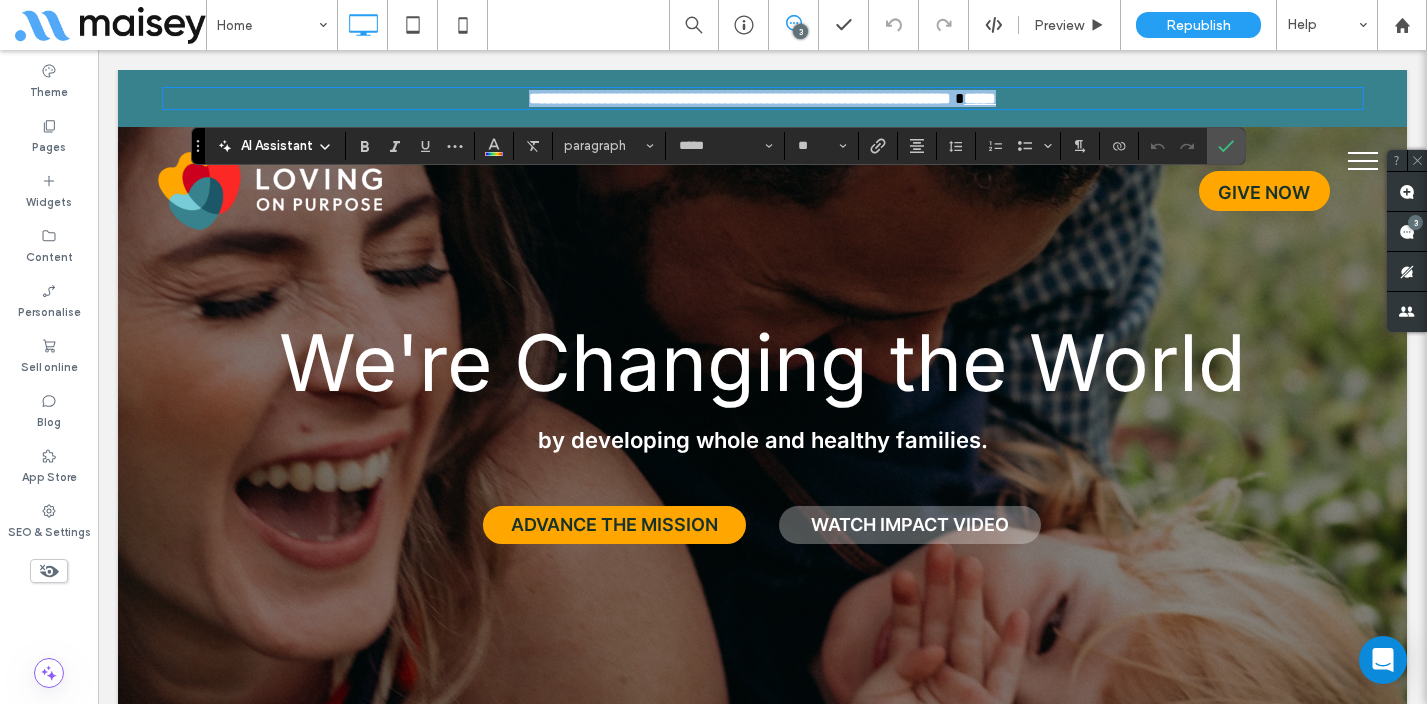 type on "*****" 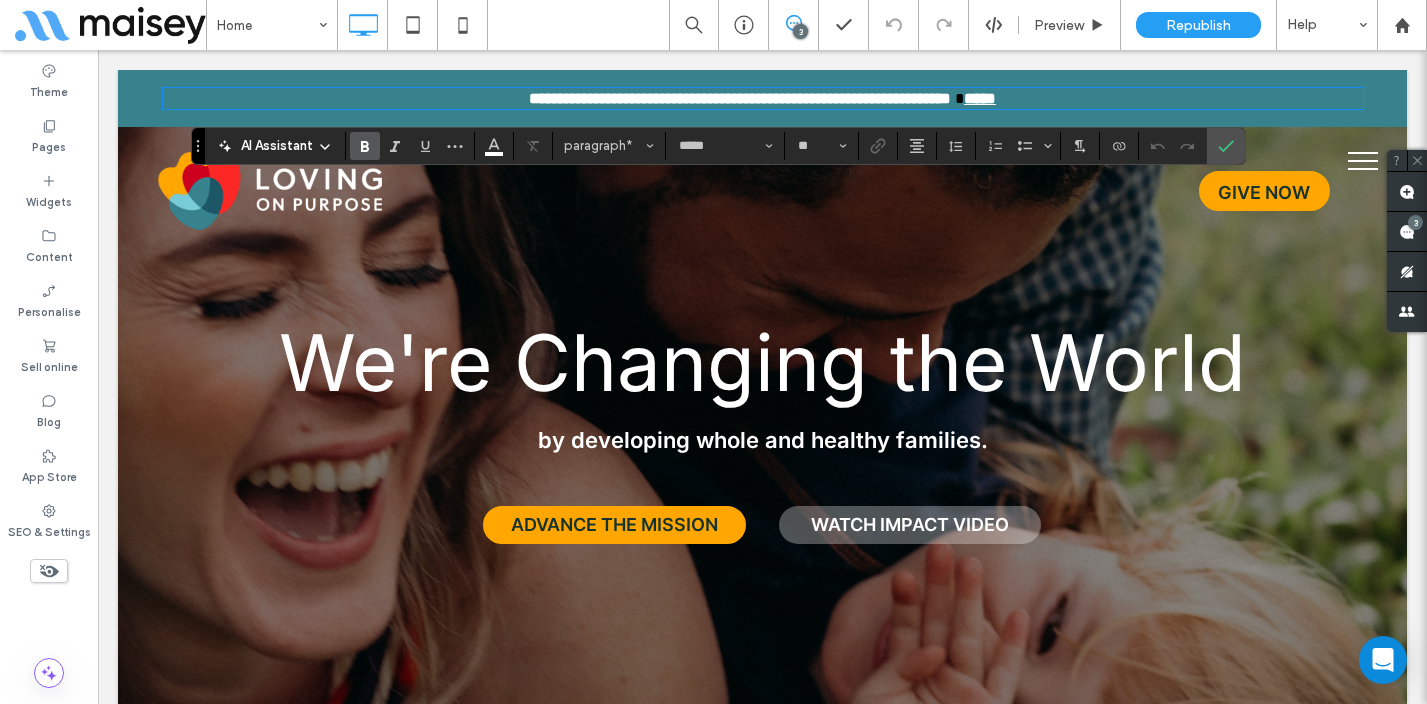 click on "**********" at bounding box center [740, 98] 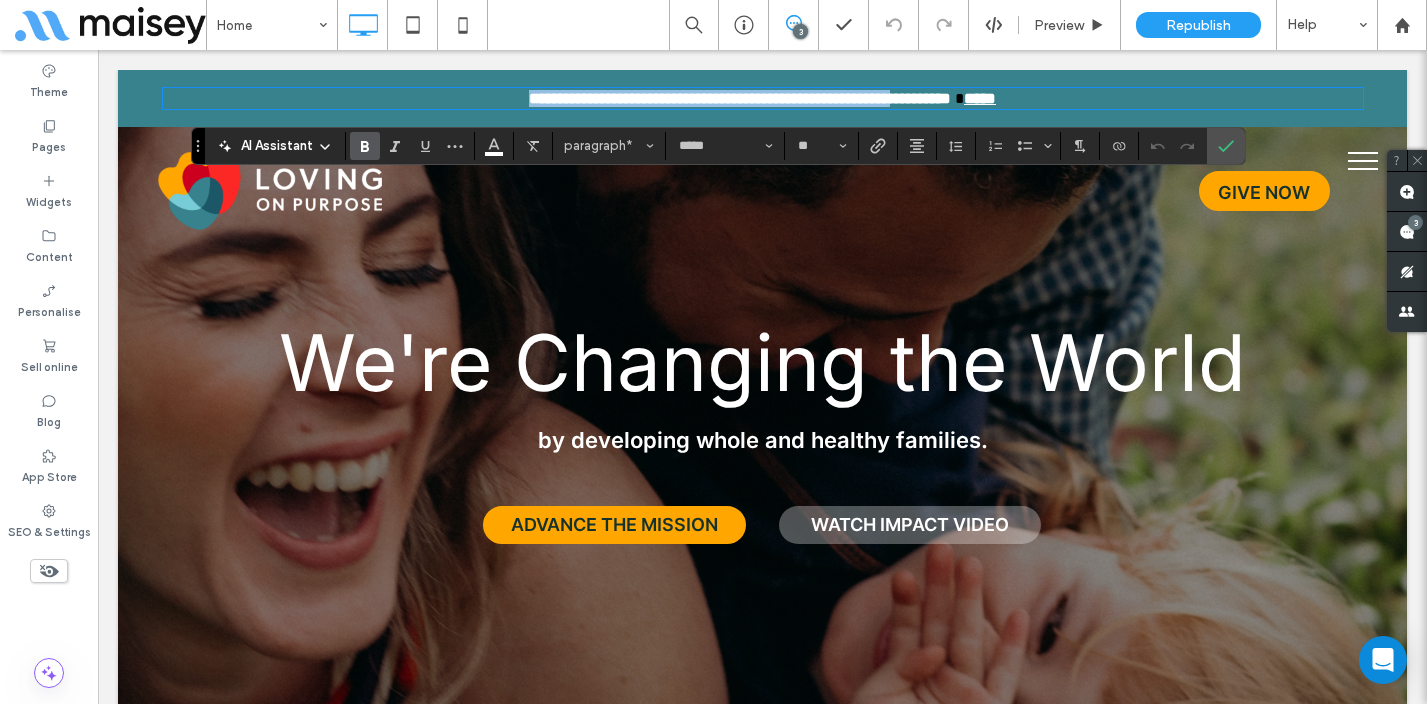 drag, startPoint x: 934, startPoint y: 98, endPoint x: 464, endPoint y: 101, distance: 470.00958 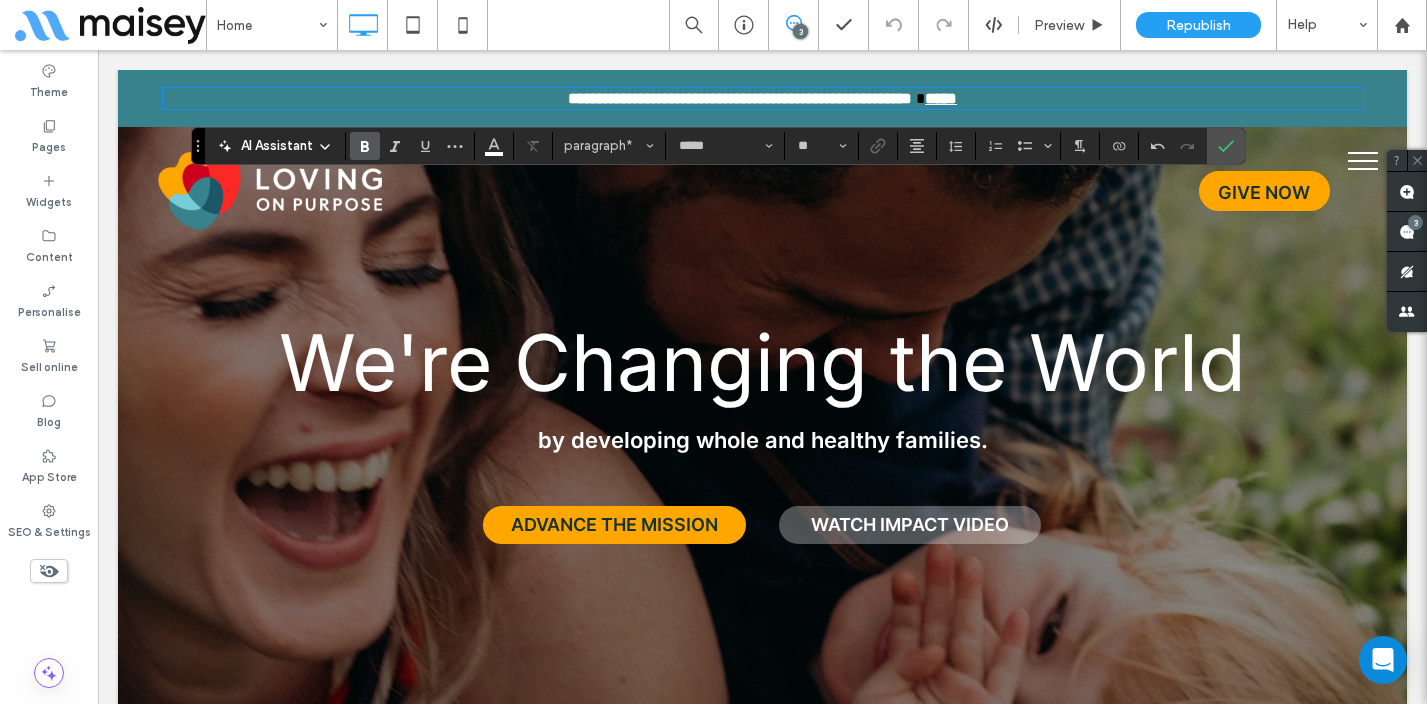 click on "****" at bounding box center [941, 98] 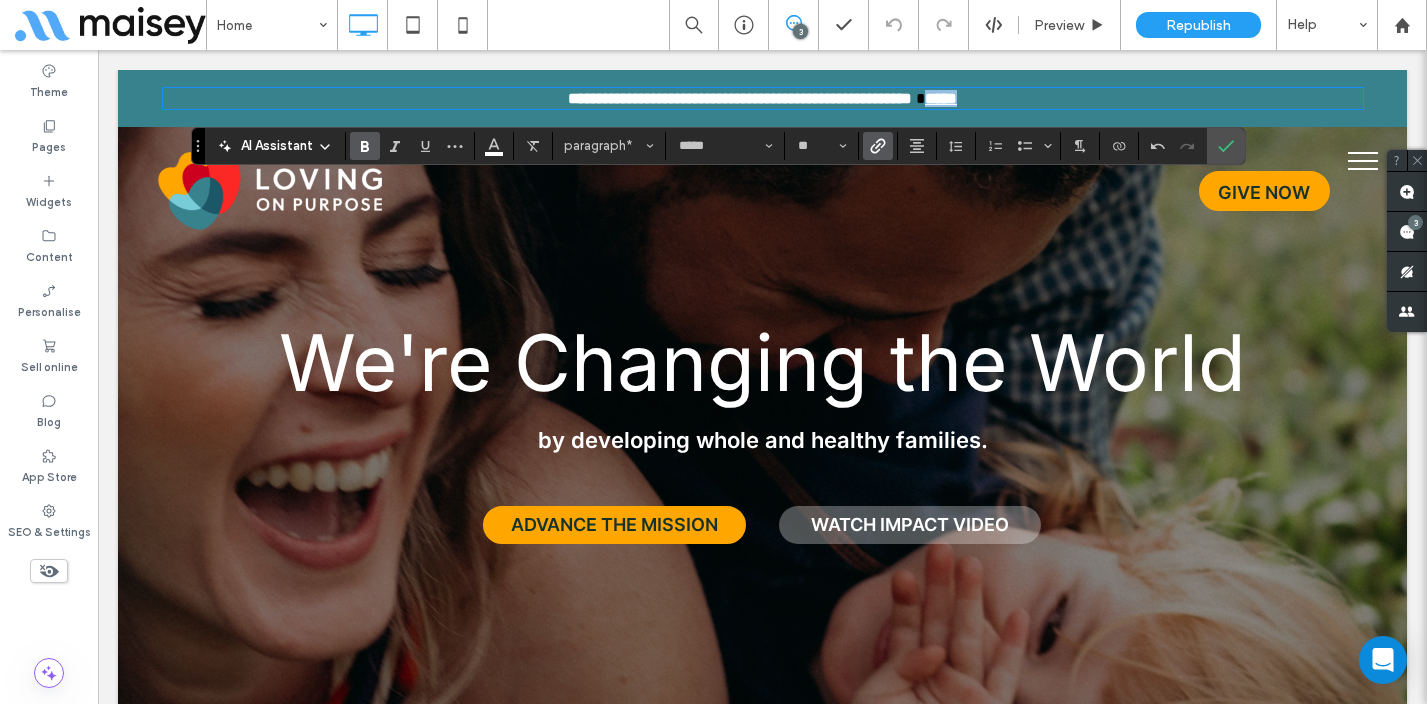 drag, startPoint x: 1013, startPoint y: 102, endPoint x: 976, endPoint y: 102, distance: 37 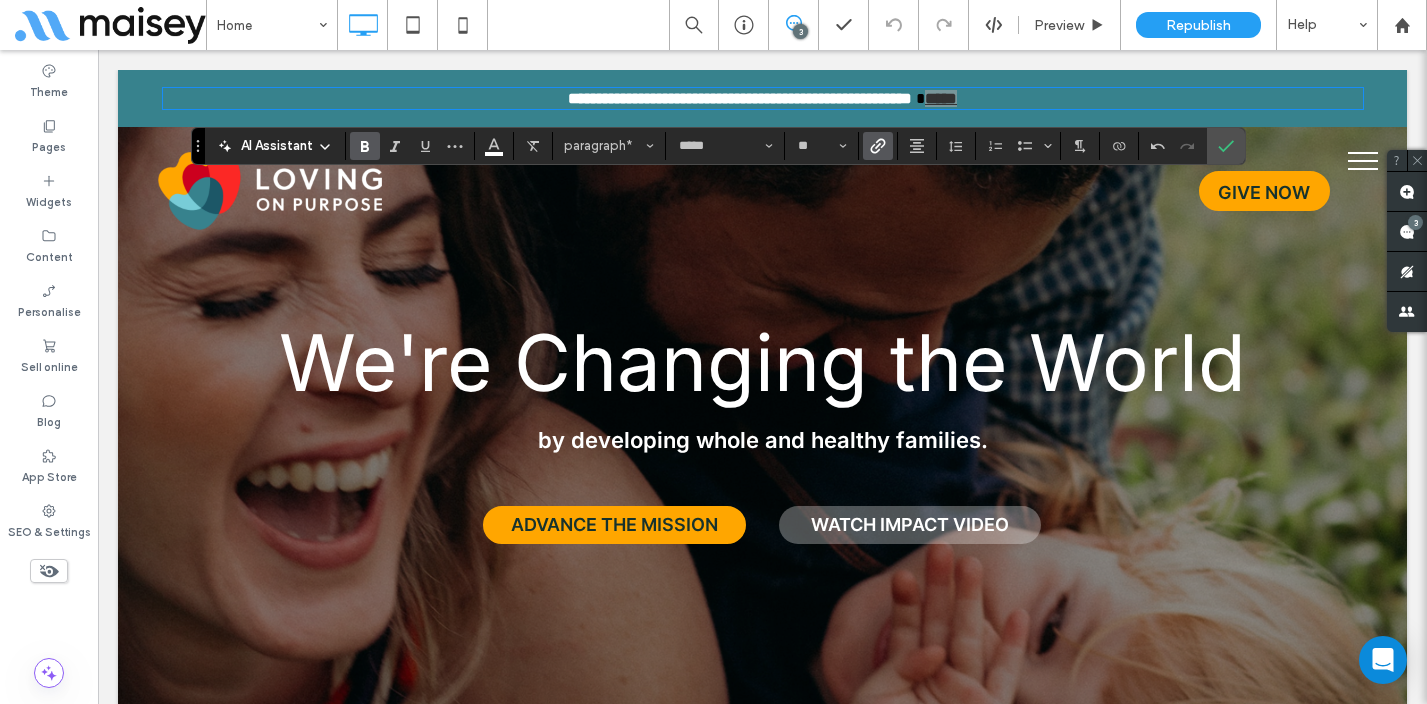 click 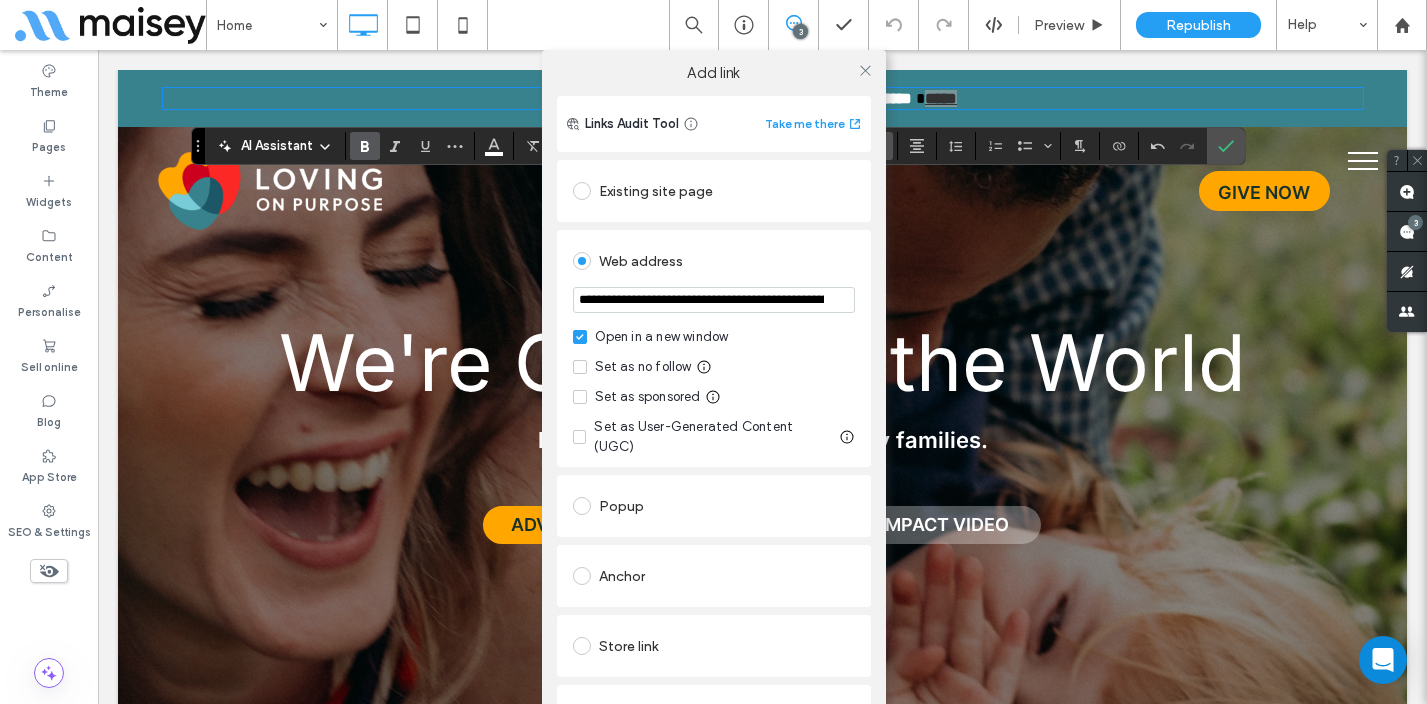 click on "**********" at bounding box center [714, 300] 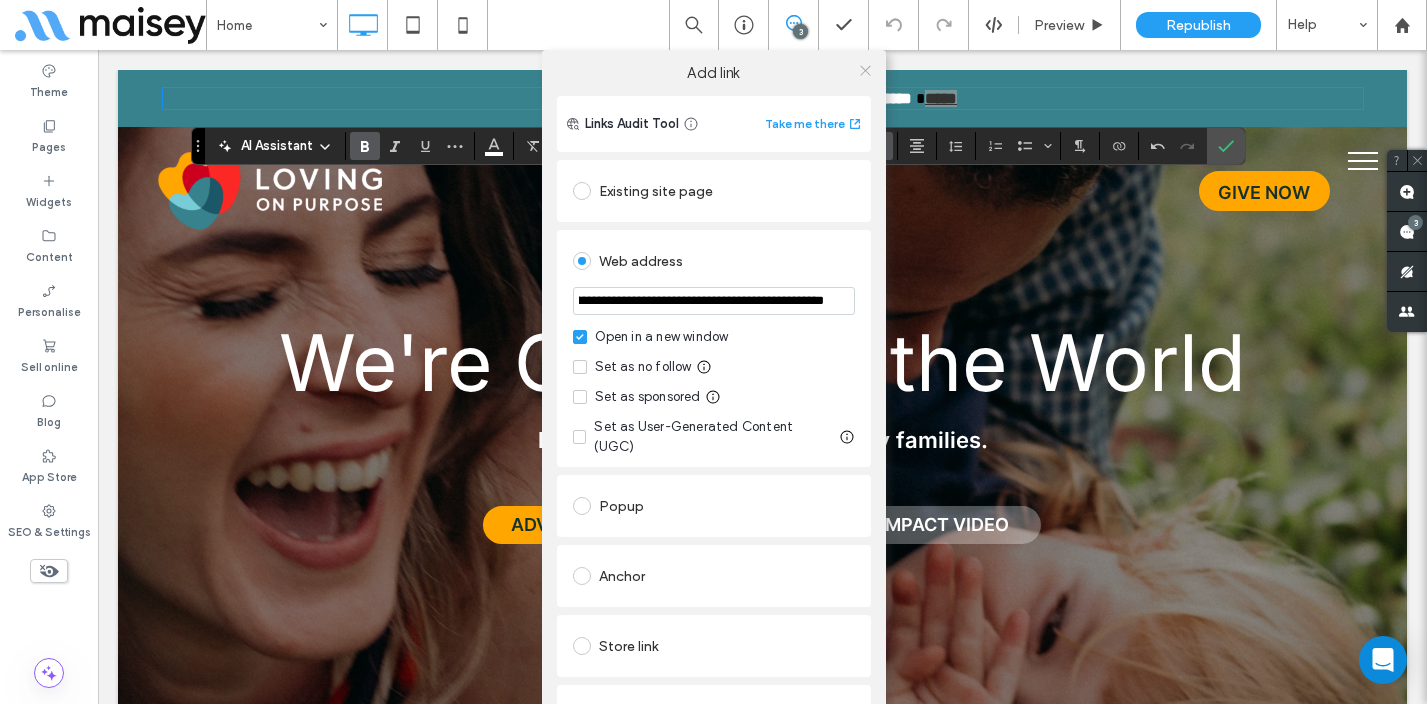 type on "**********" 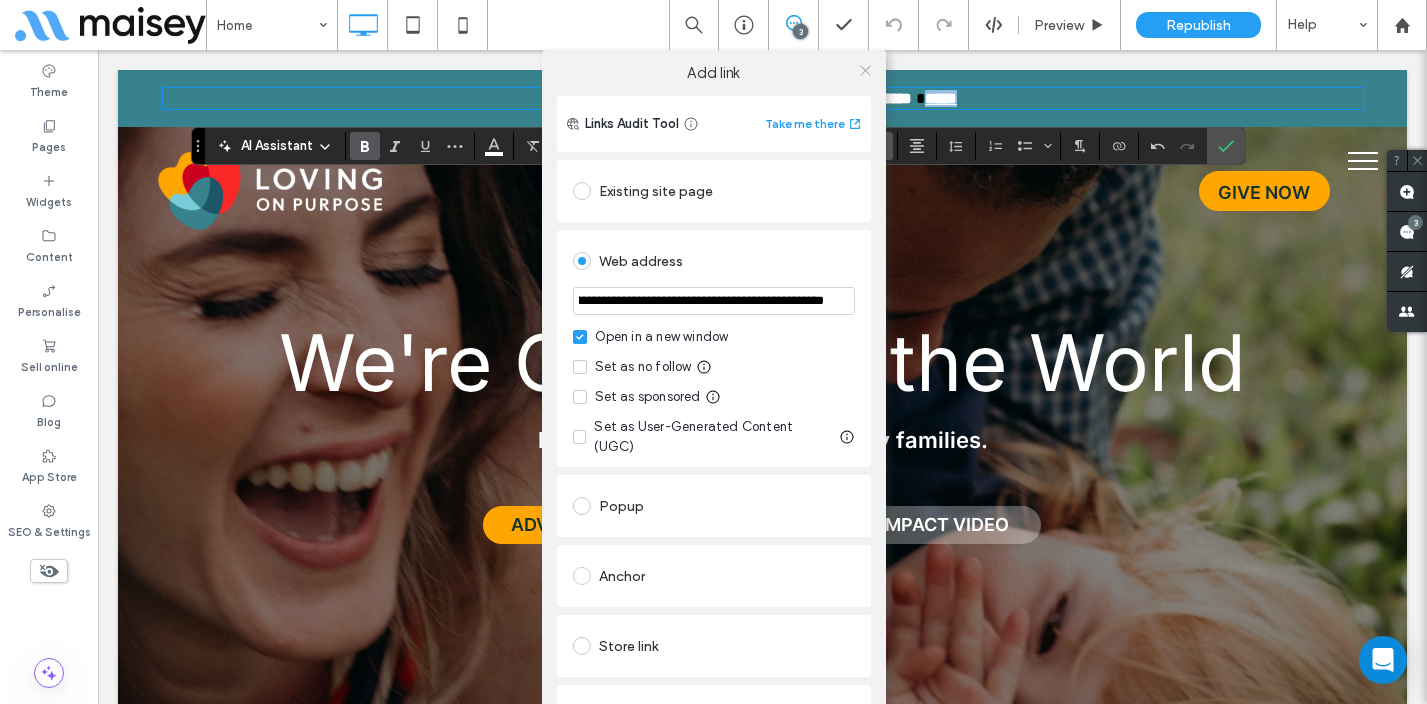 scroll, scrollTop: 0, scrollLeft: 0, axis: both 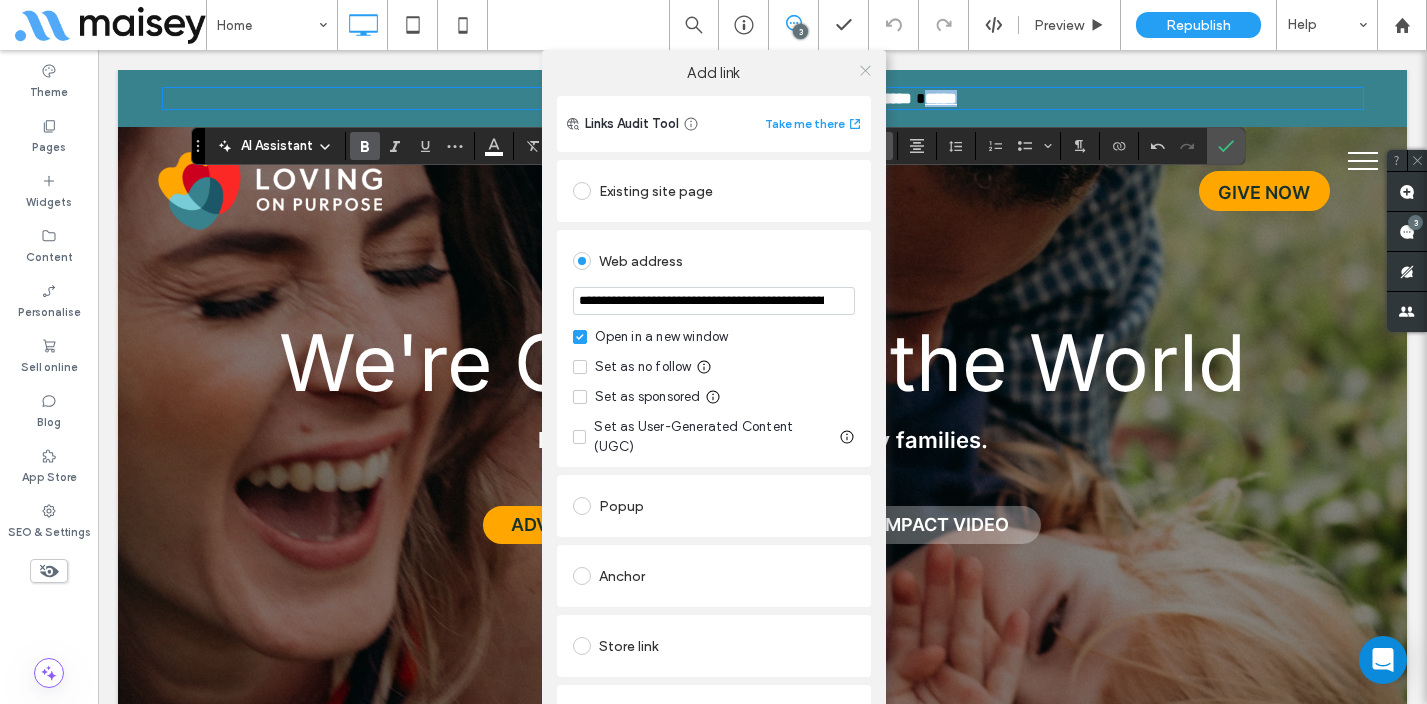 click 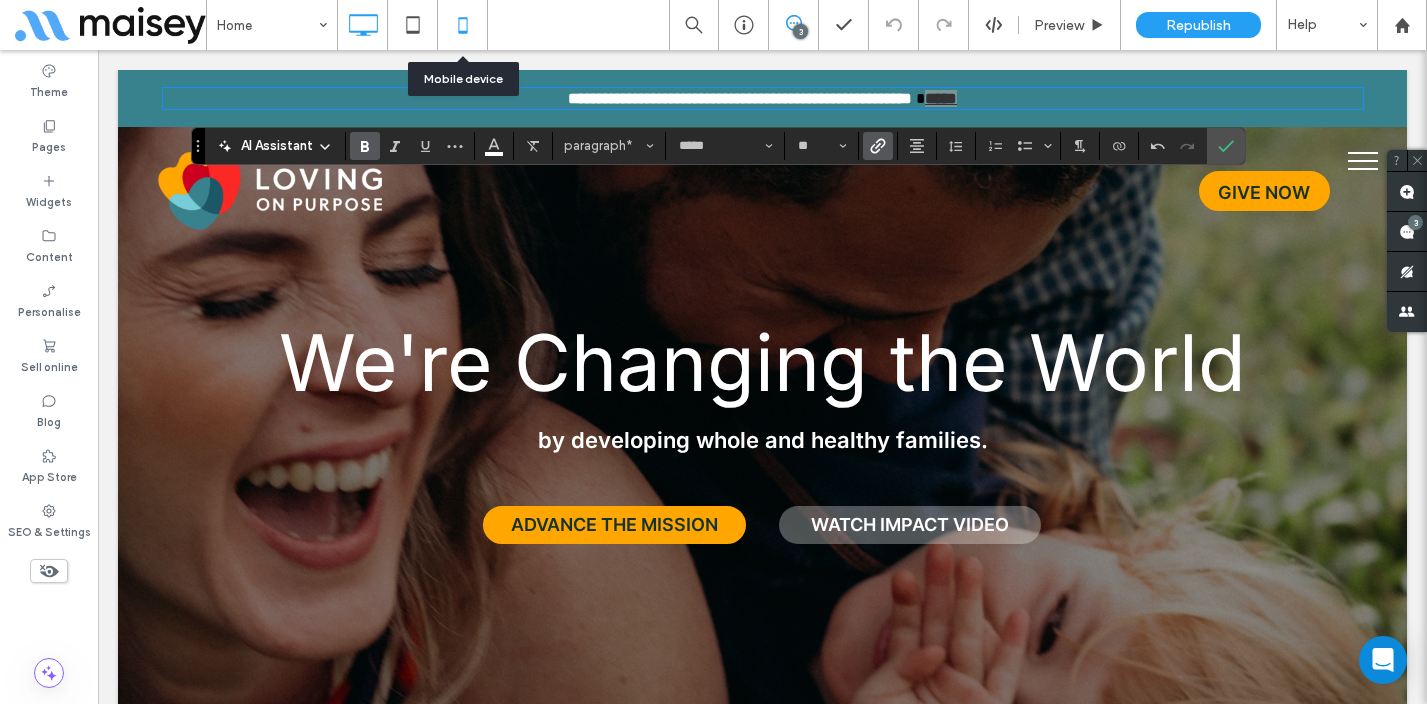click 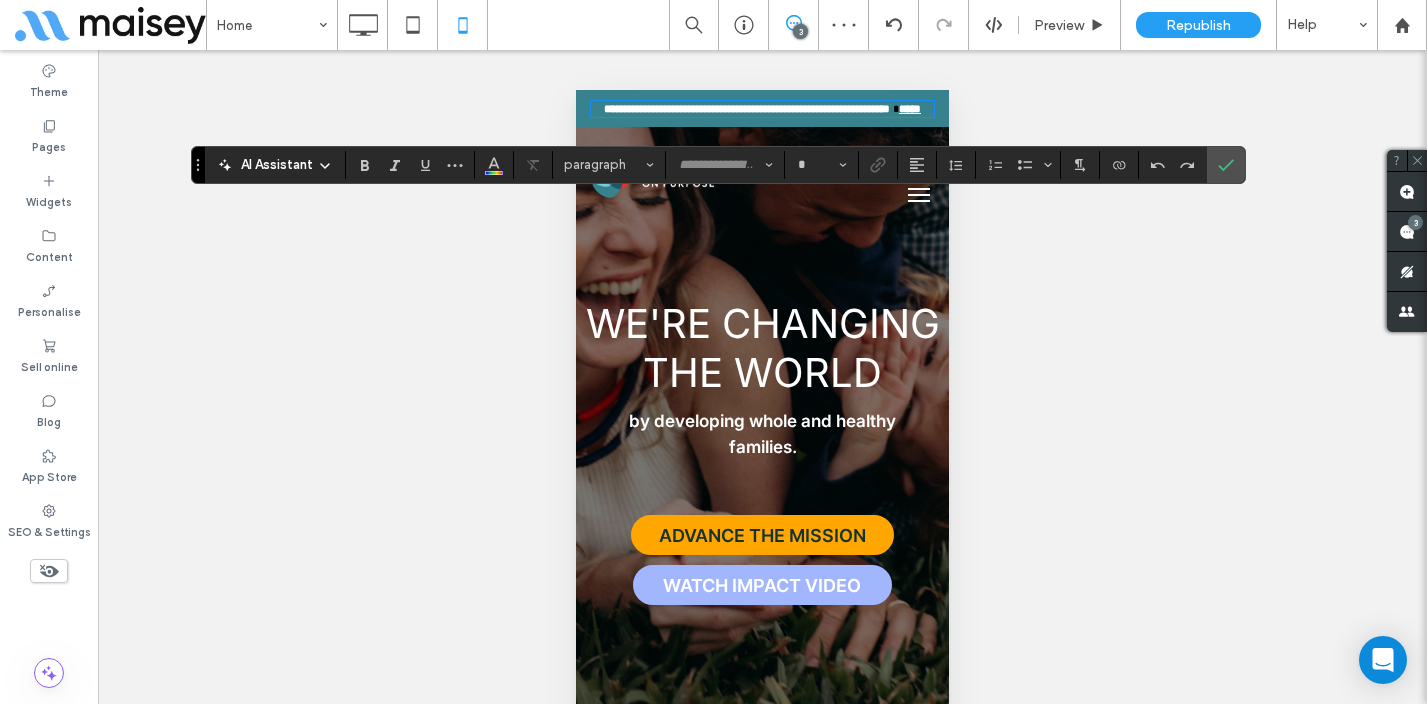 type on "*****" 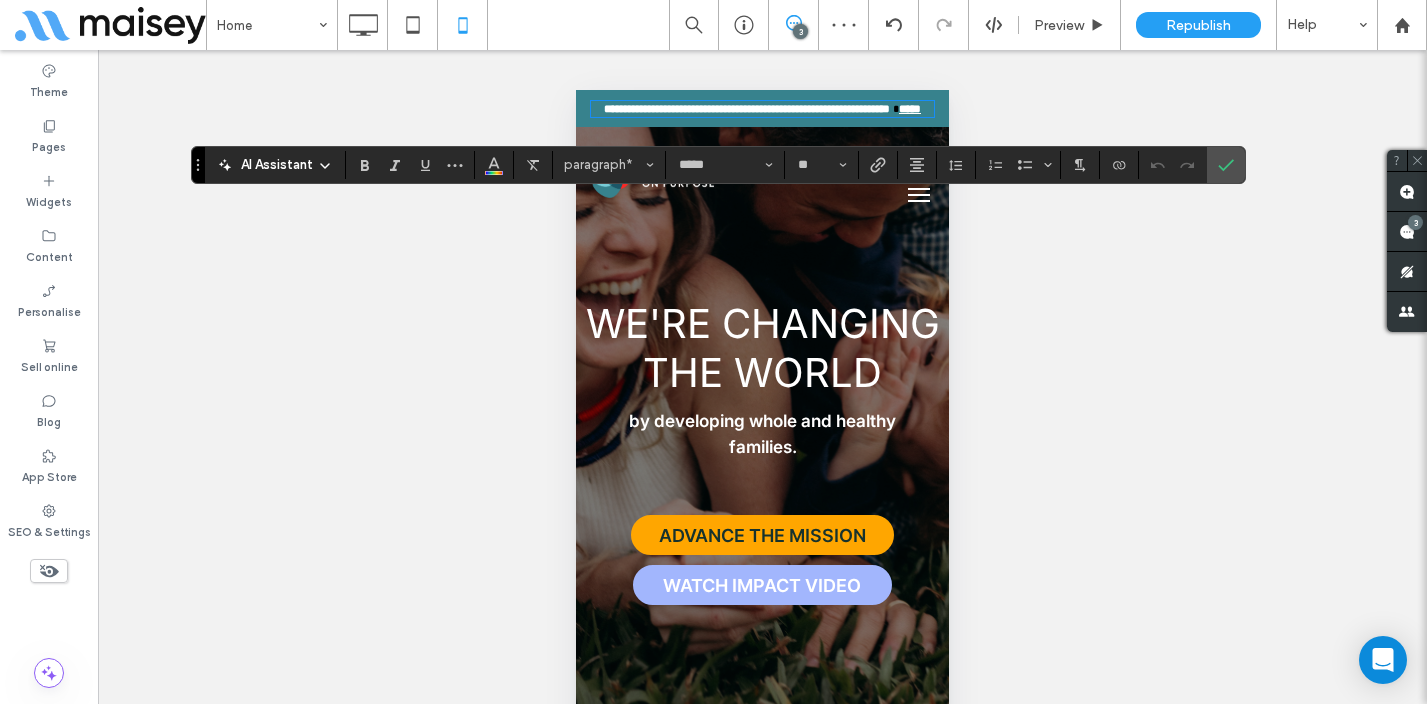 scroll, scrollTop: 0, scrollLeft: 0, axis: both 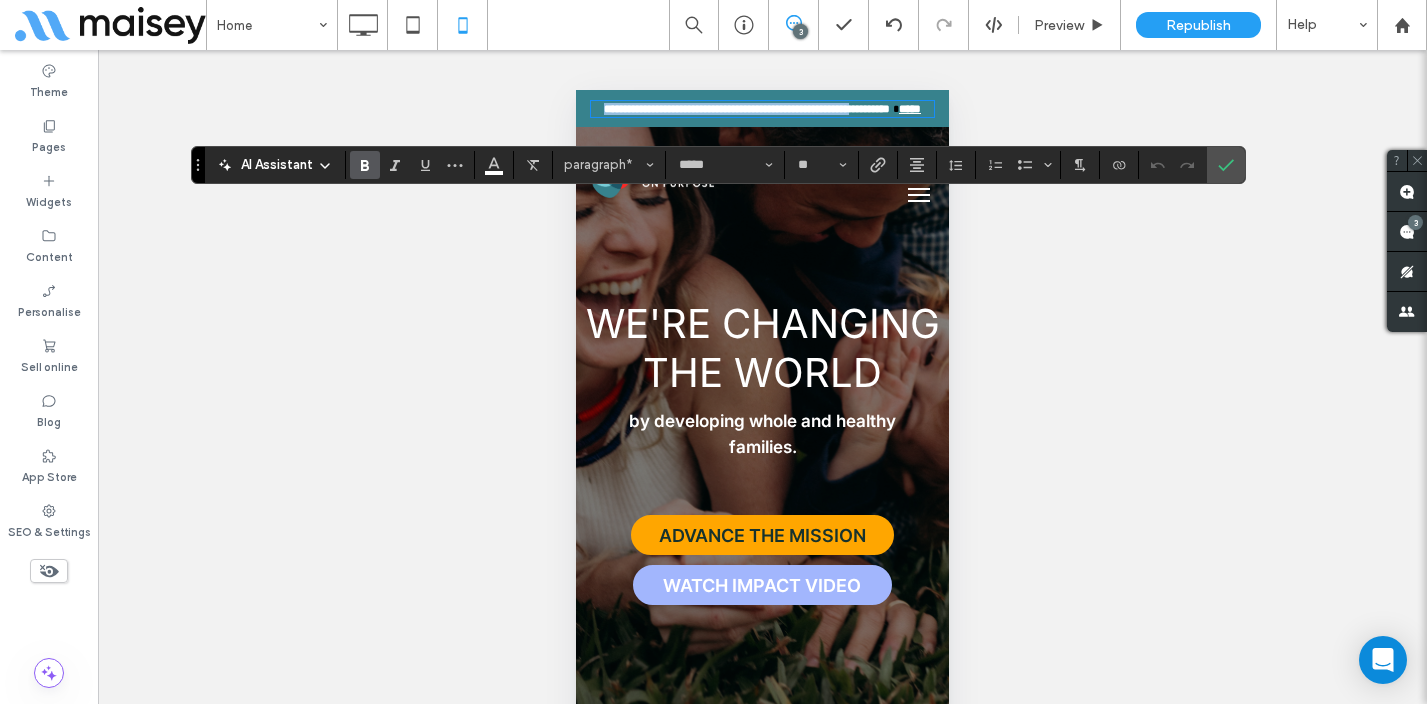 drag, startPoint x: 920, startPoint y: 111, endPoint x: 601, endPoint y: 112, distance: 319.00156 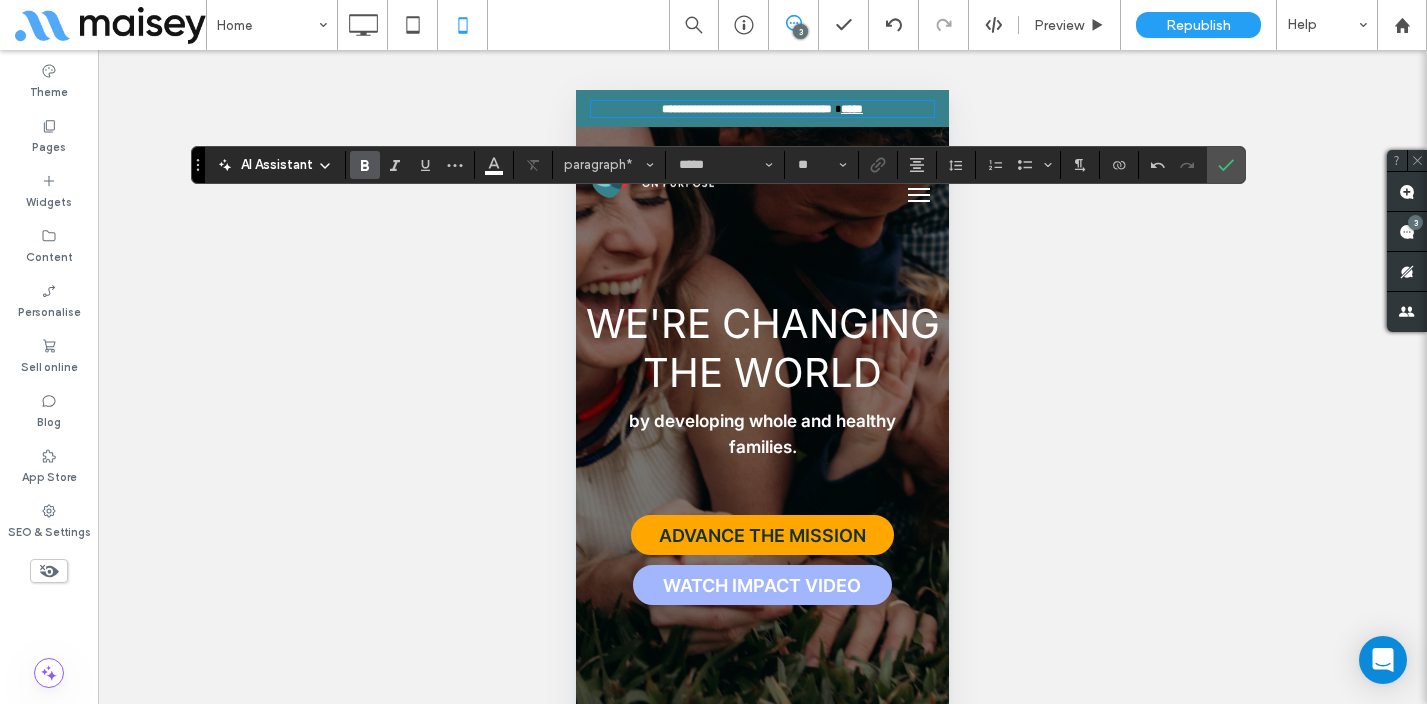 click on "**********" at bounding box center (747, 108) 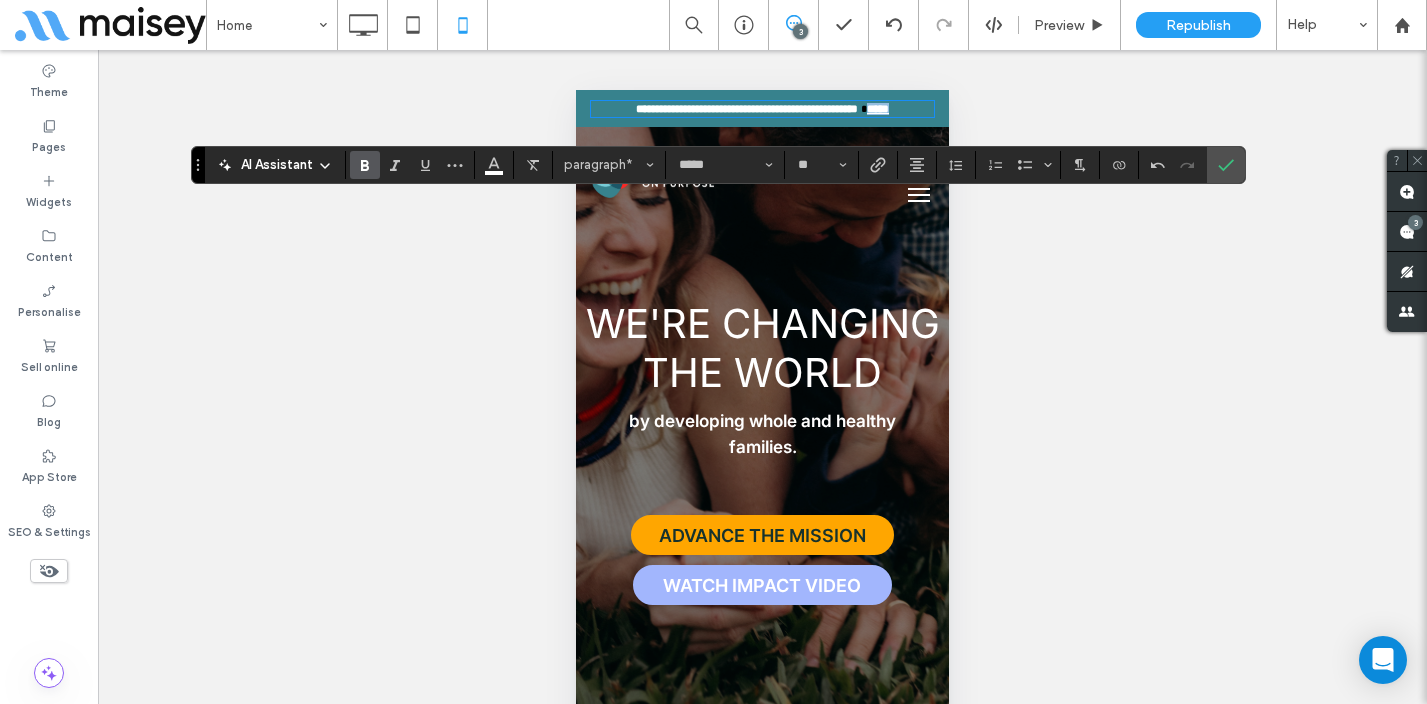 drag, startPoint x: 929, startPoint y: 111, endPoint x: 901, endPoint y: 110, distance: 28.01785 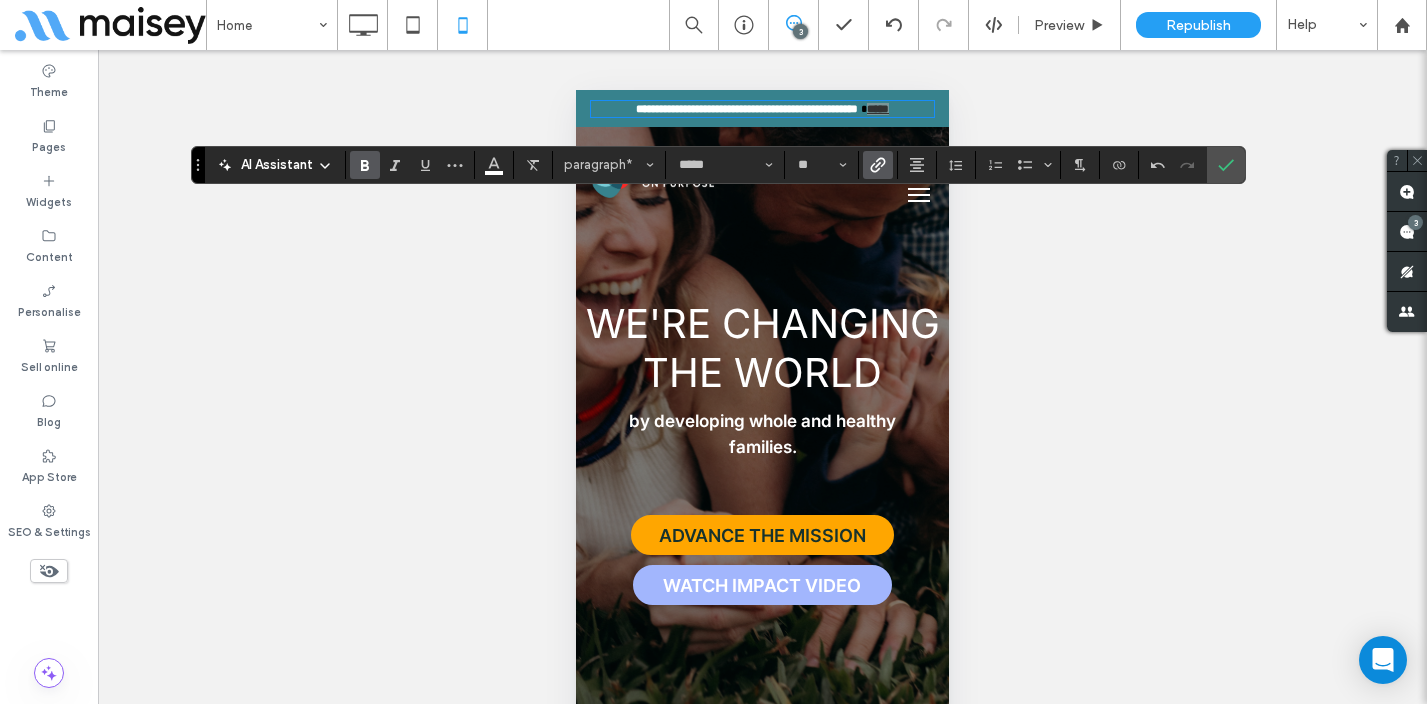 click 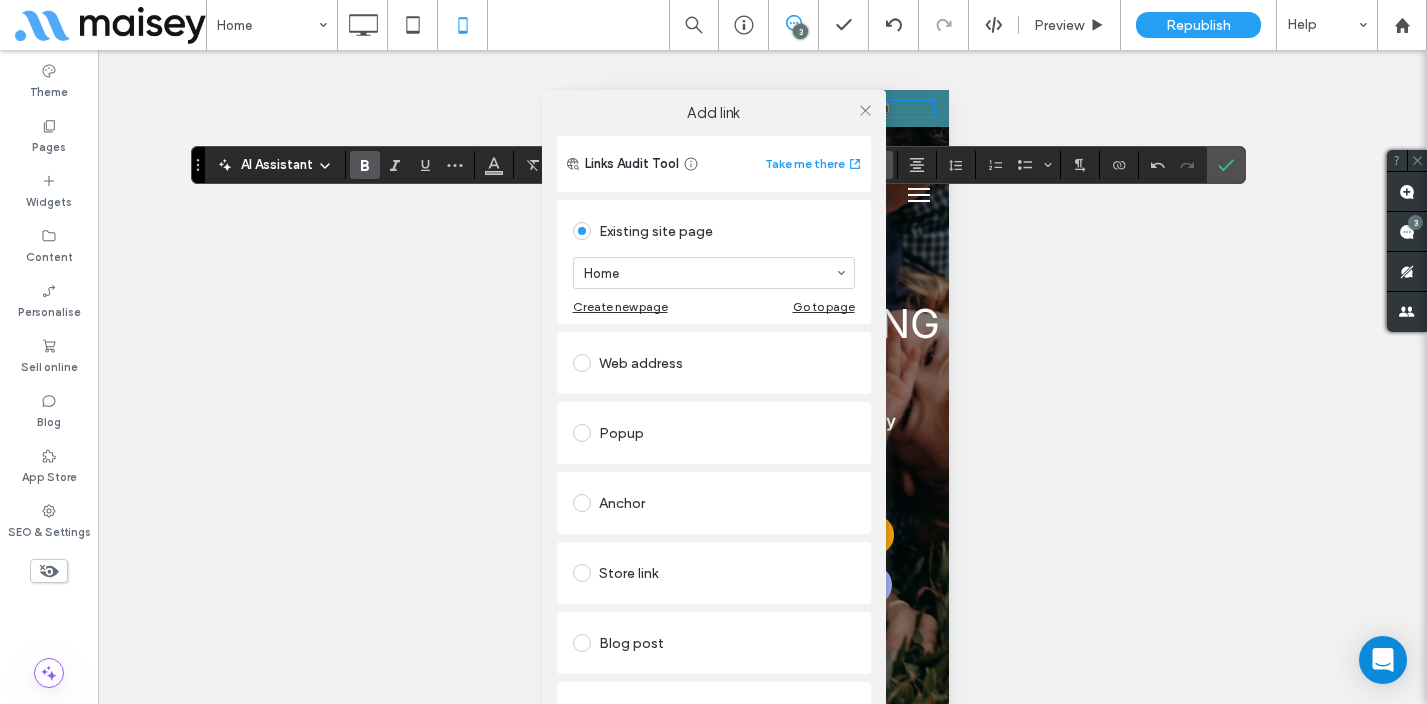 click on "Web address" at bounding box center (714, 363) 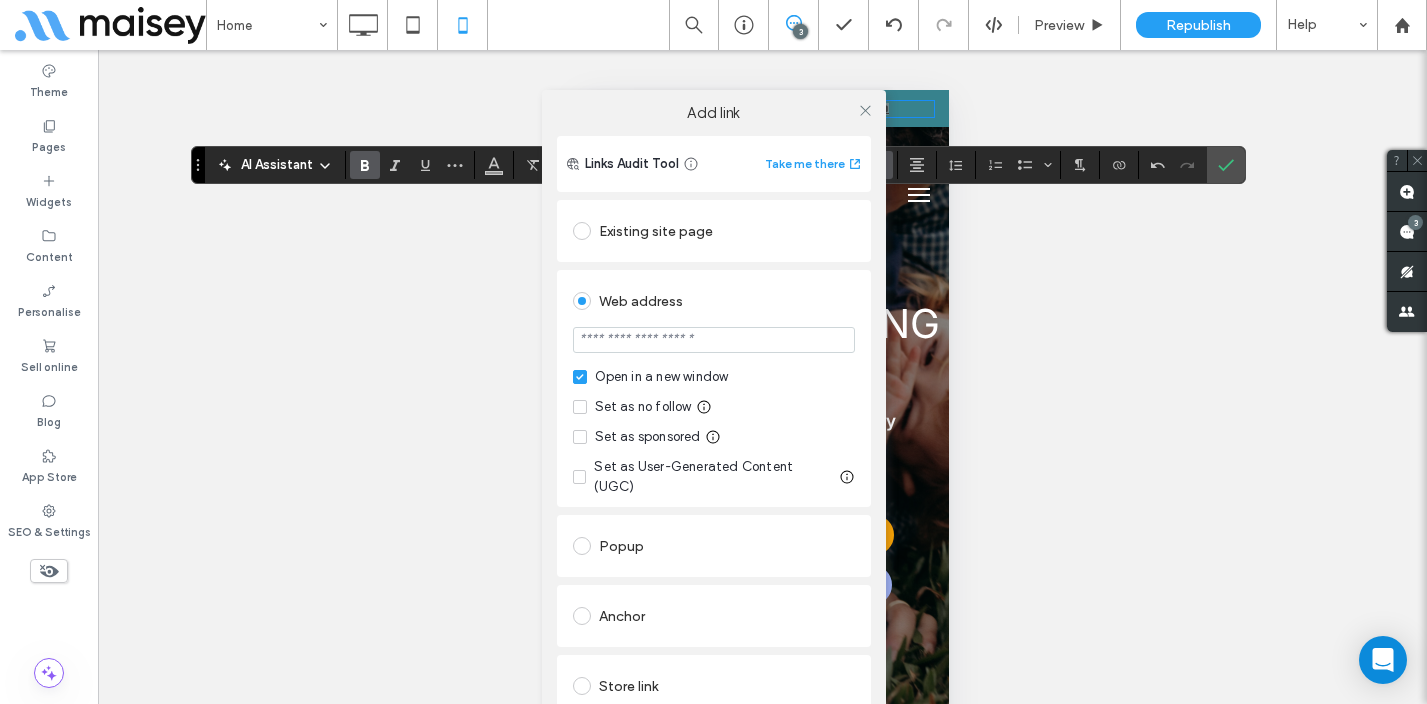 click at bounding box center [714, 340] 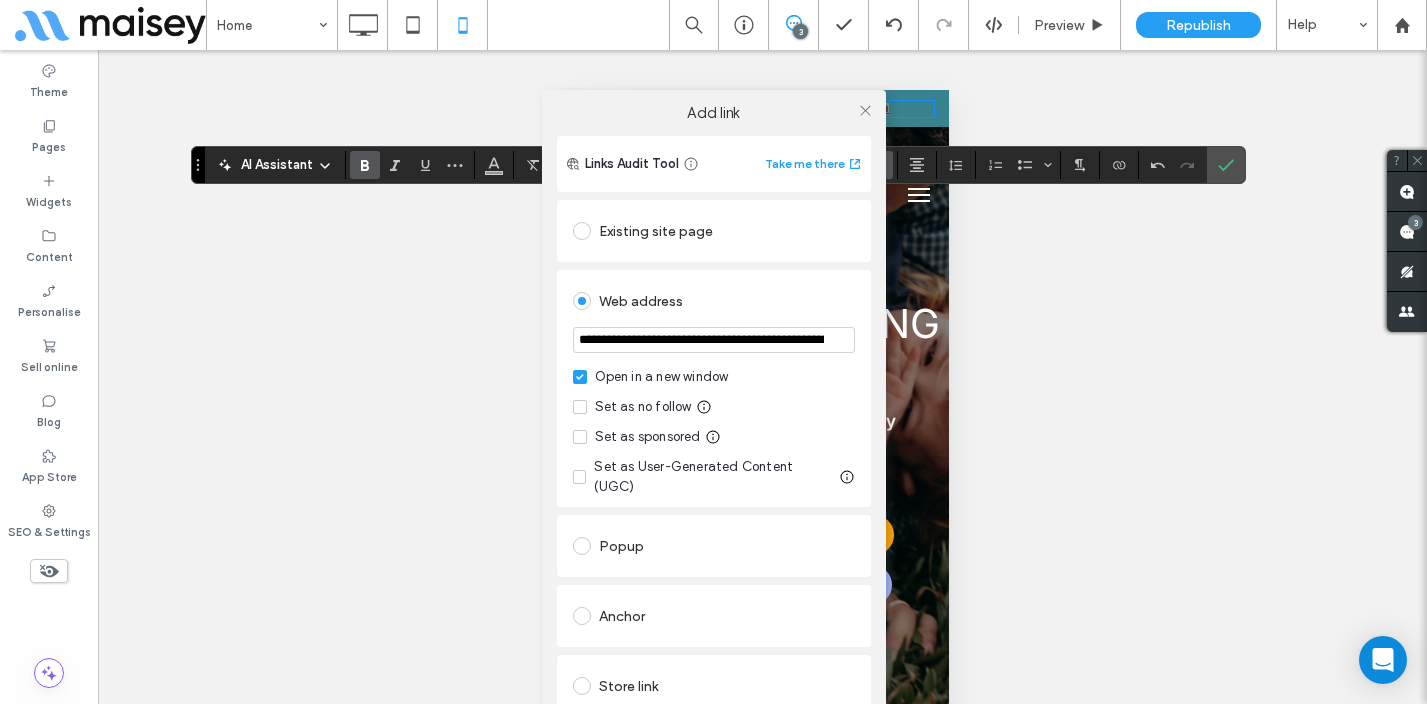 scroll, scrollTop: 0, scrollLeft: 123, axis: horizontal 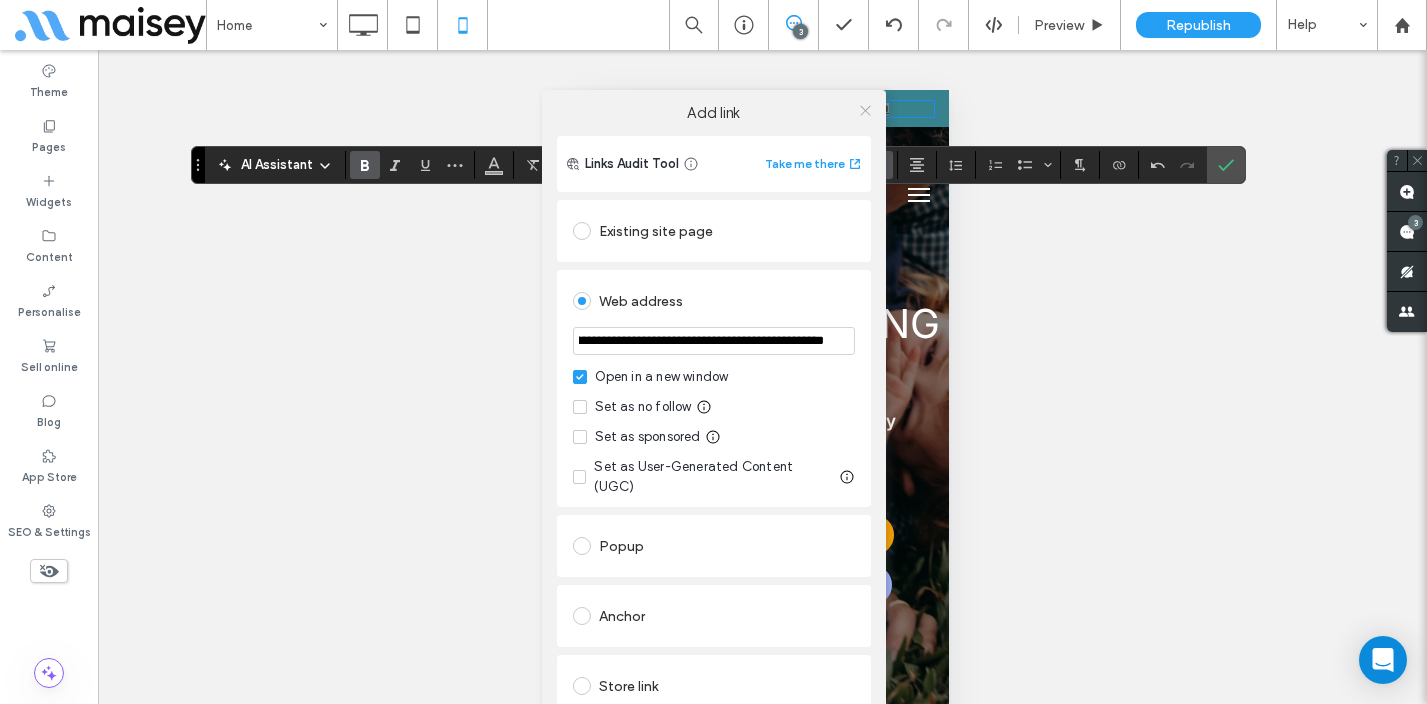 type on "**********" 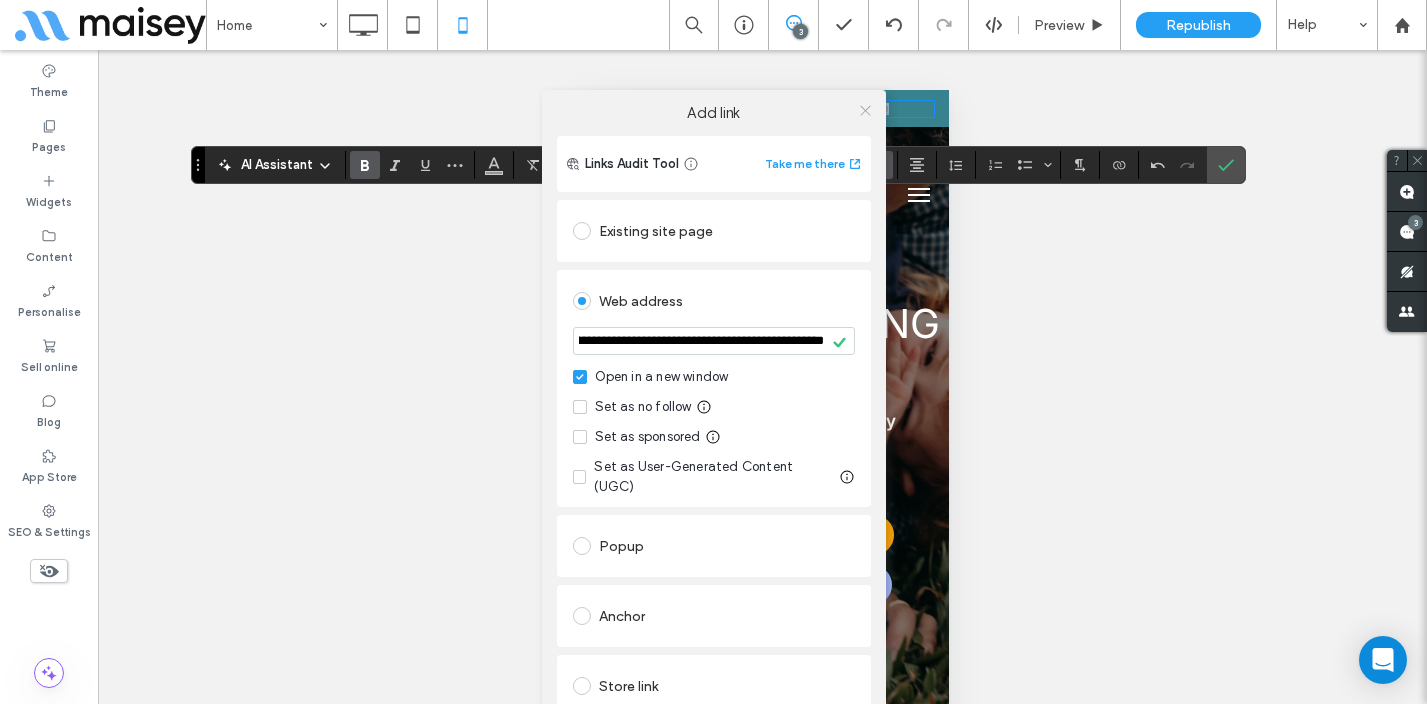 click 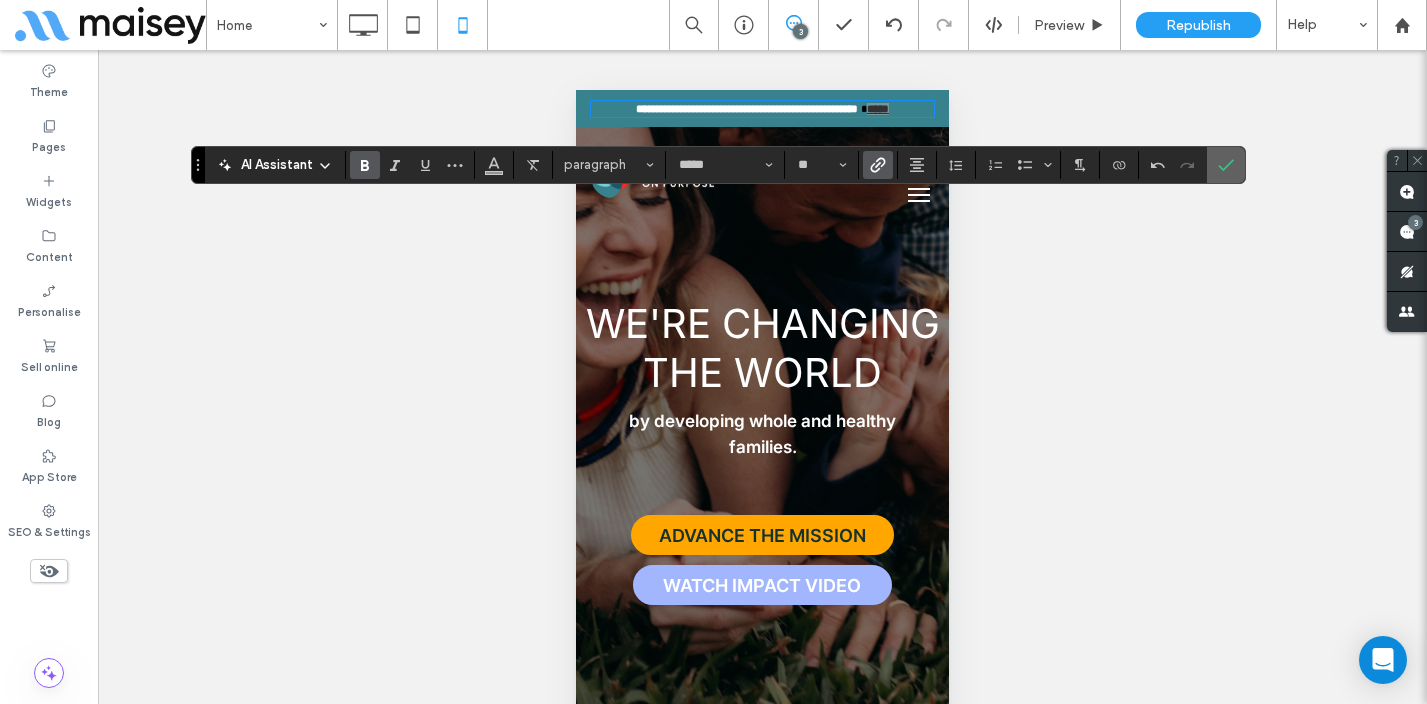 click at bounding box center (1226, 165) 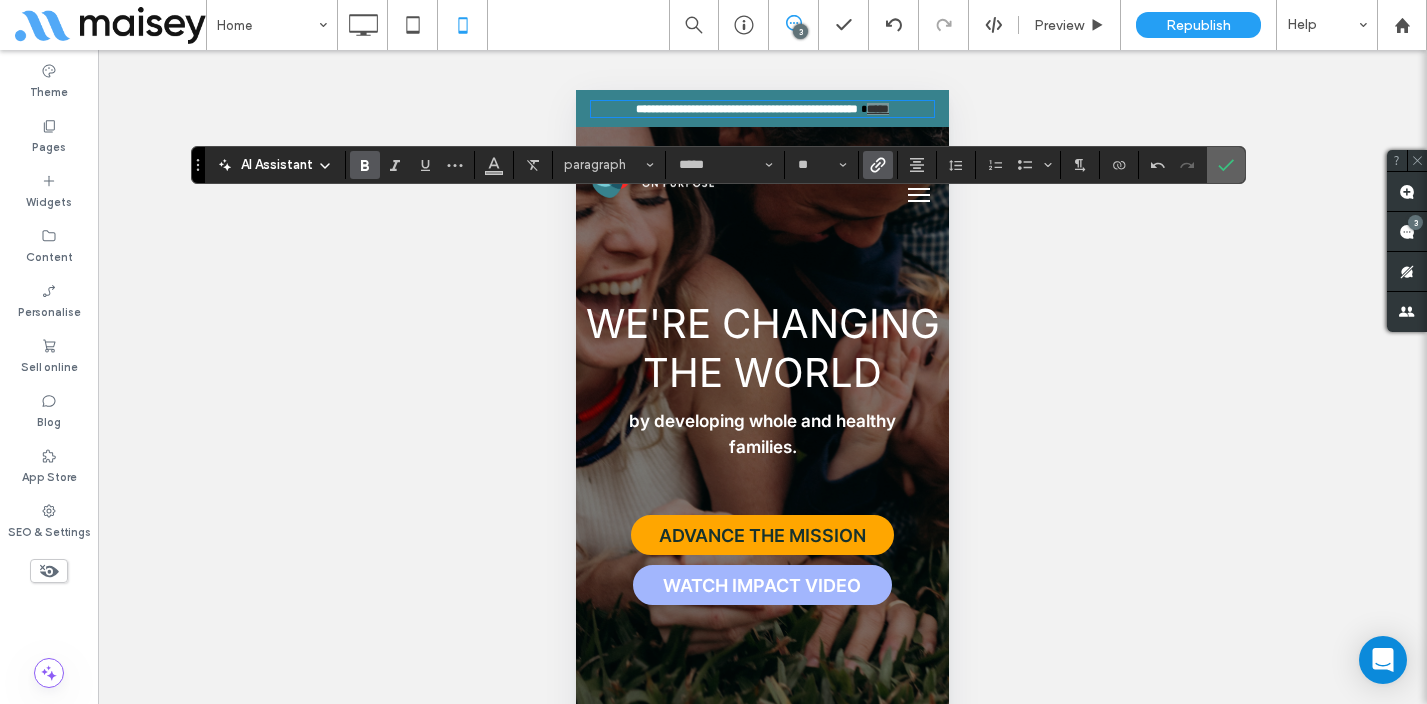 click 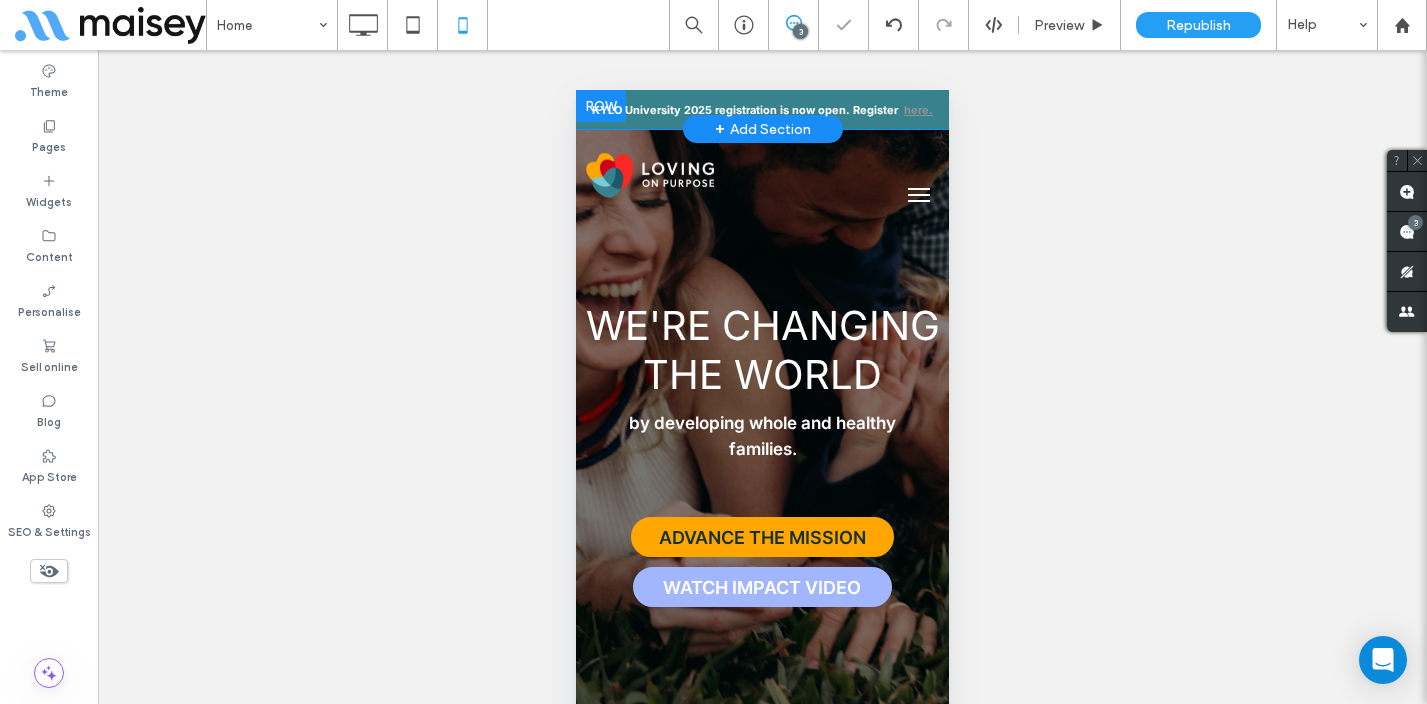 click on "KYLO University 2025 registration is now open. Register    here.
Click To Paste" at bounding box center (762, 110) 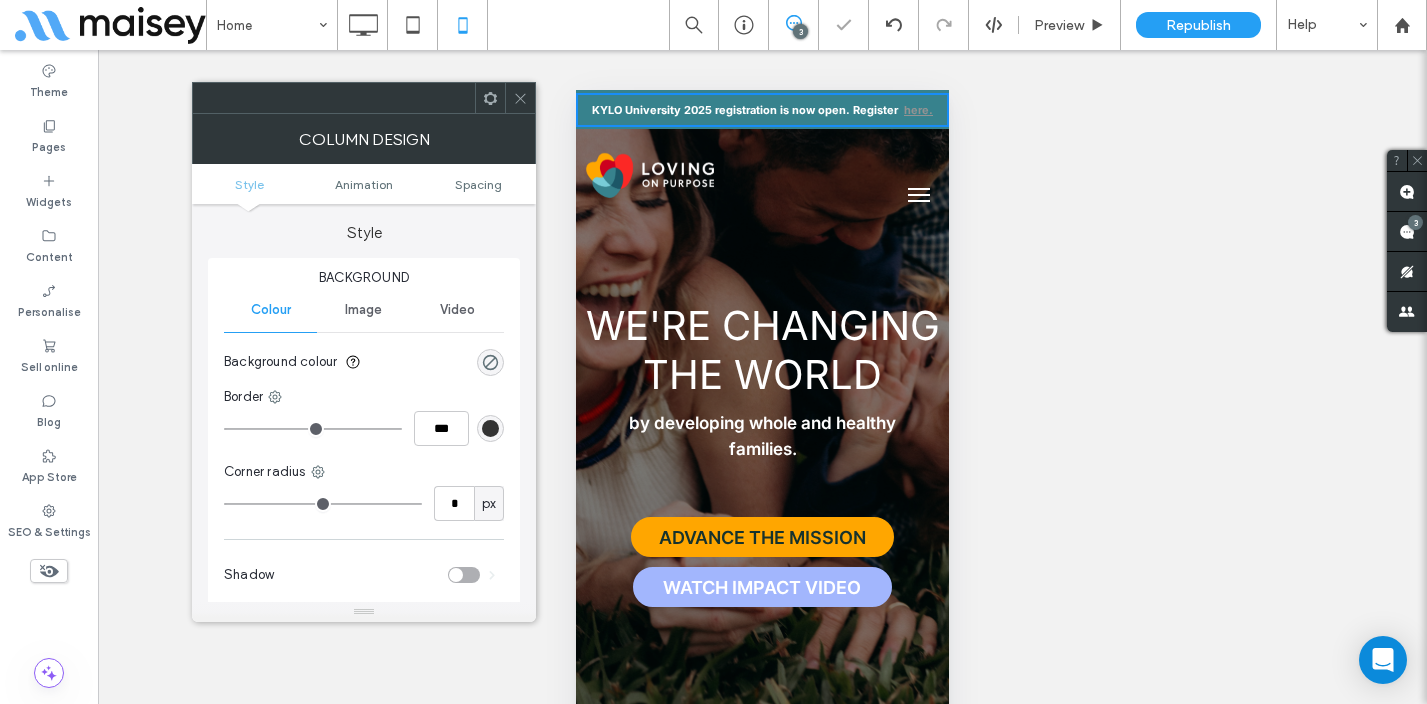click at bounding box center [901, 110] 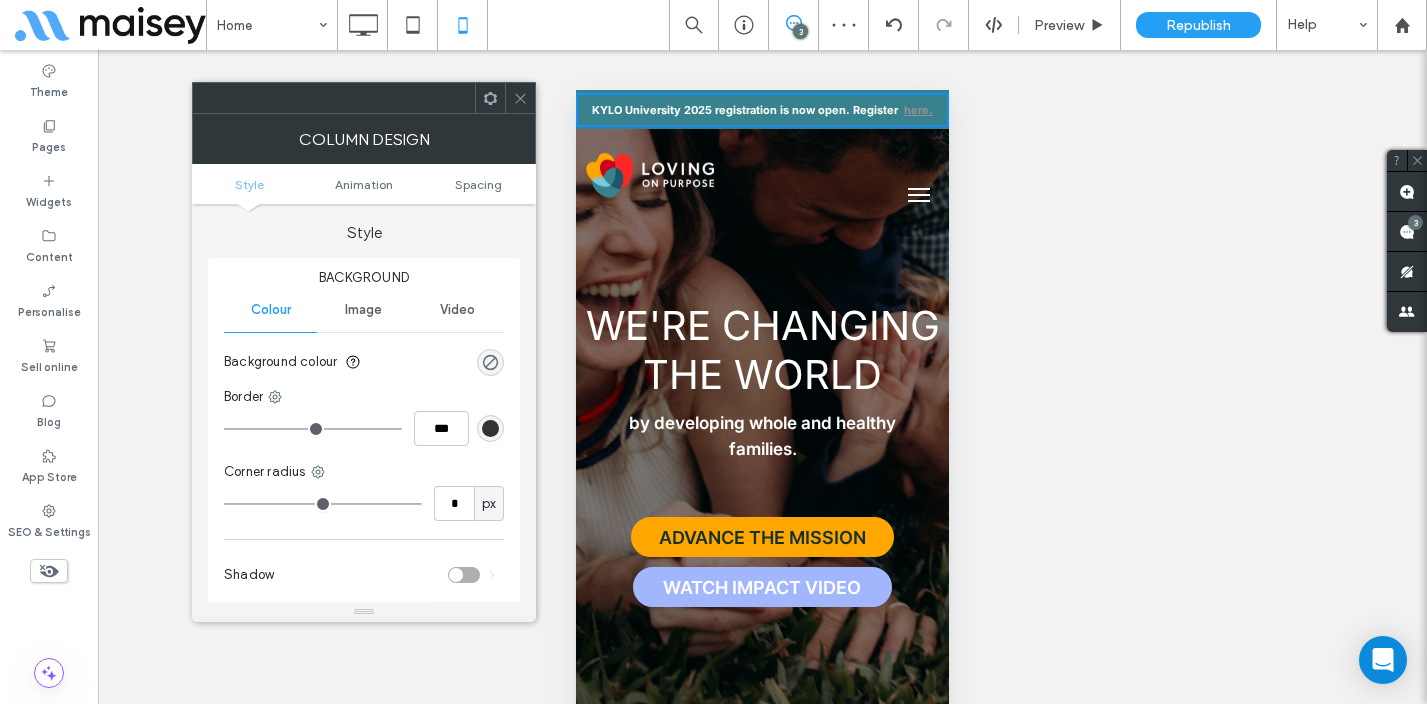 click on "here." at bounding box center [918, 110] 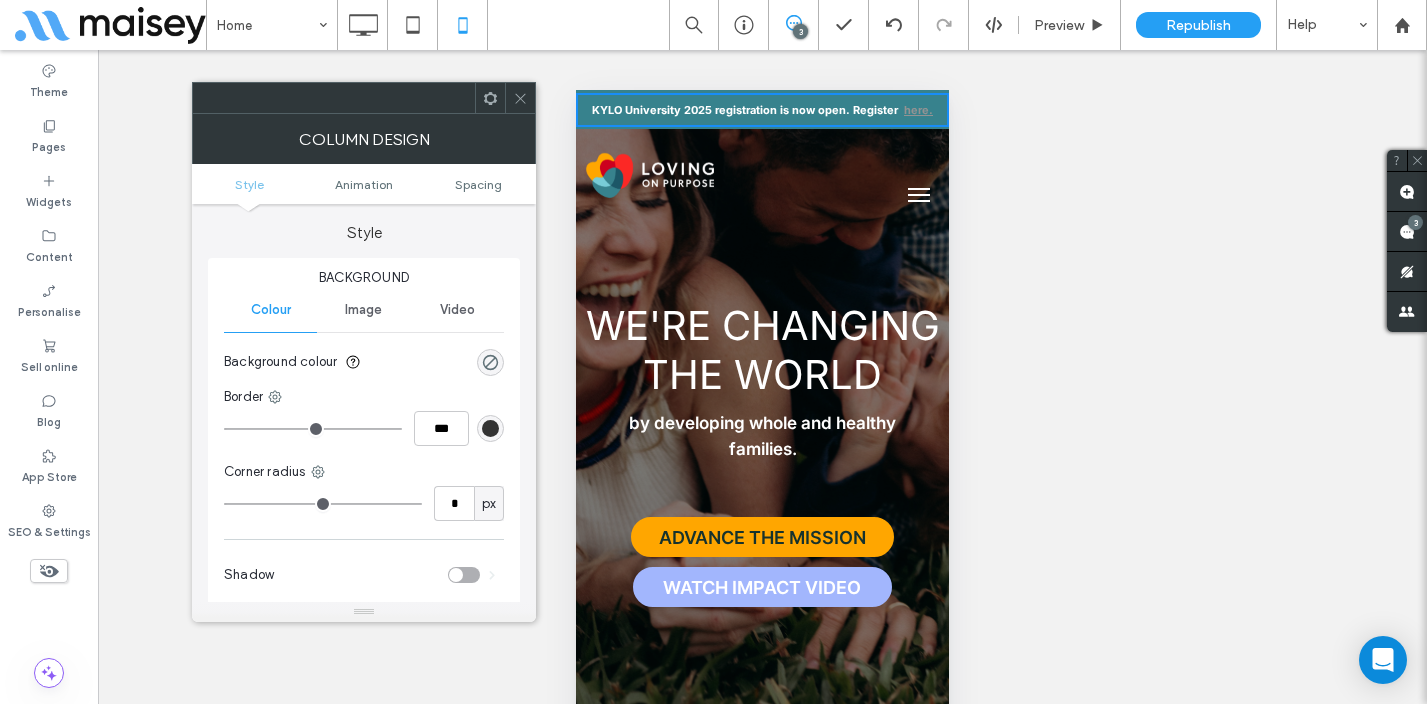 click 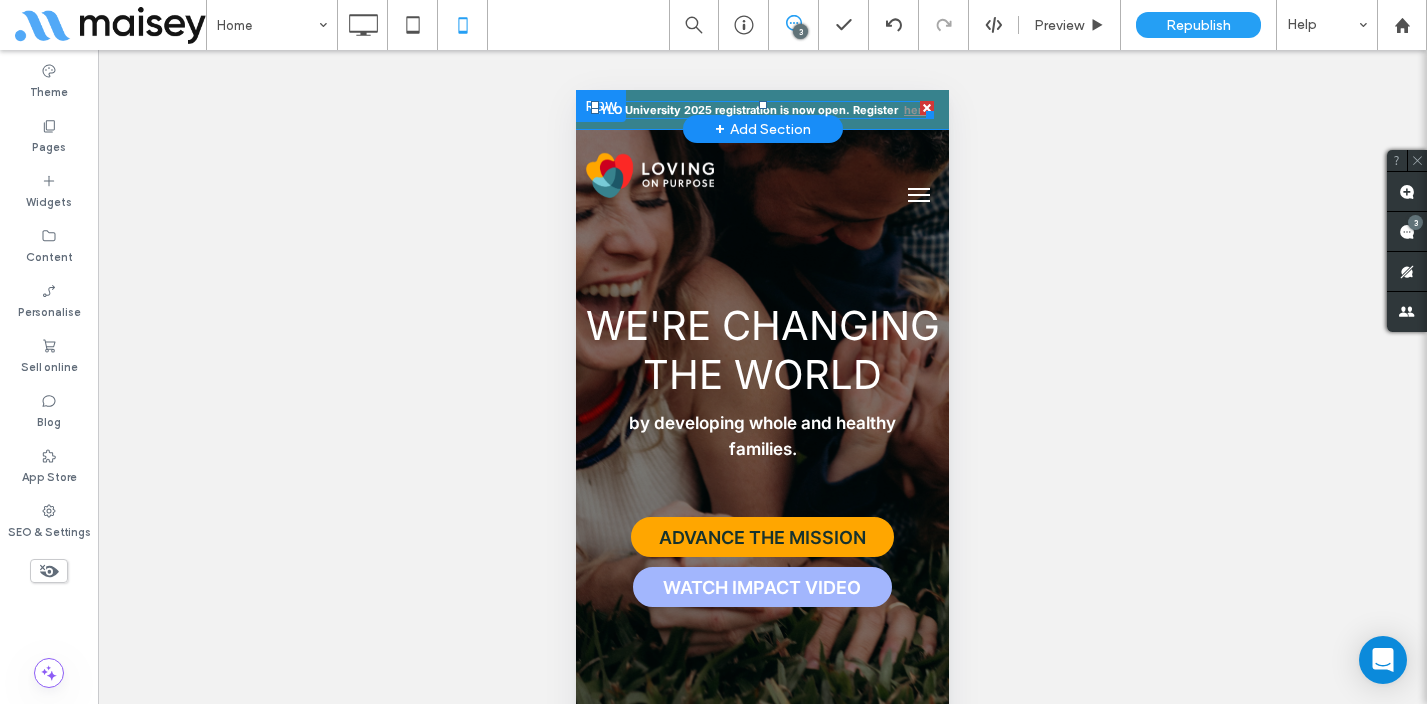 click on "KYLO University 2025 registration is now open. Register" at bounding box center [745, 110] 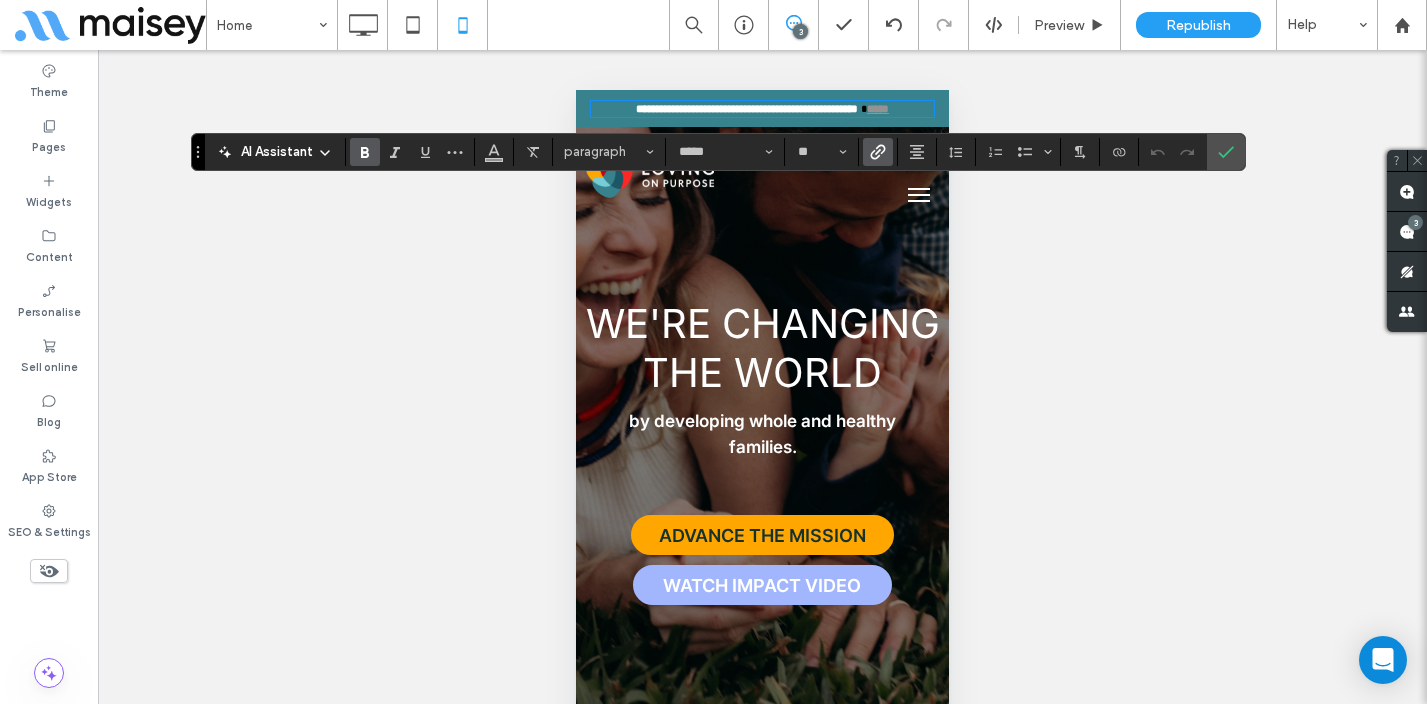 click on "**********" at bounding box center [747, 108] 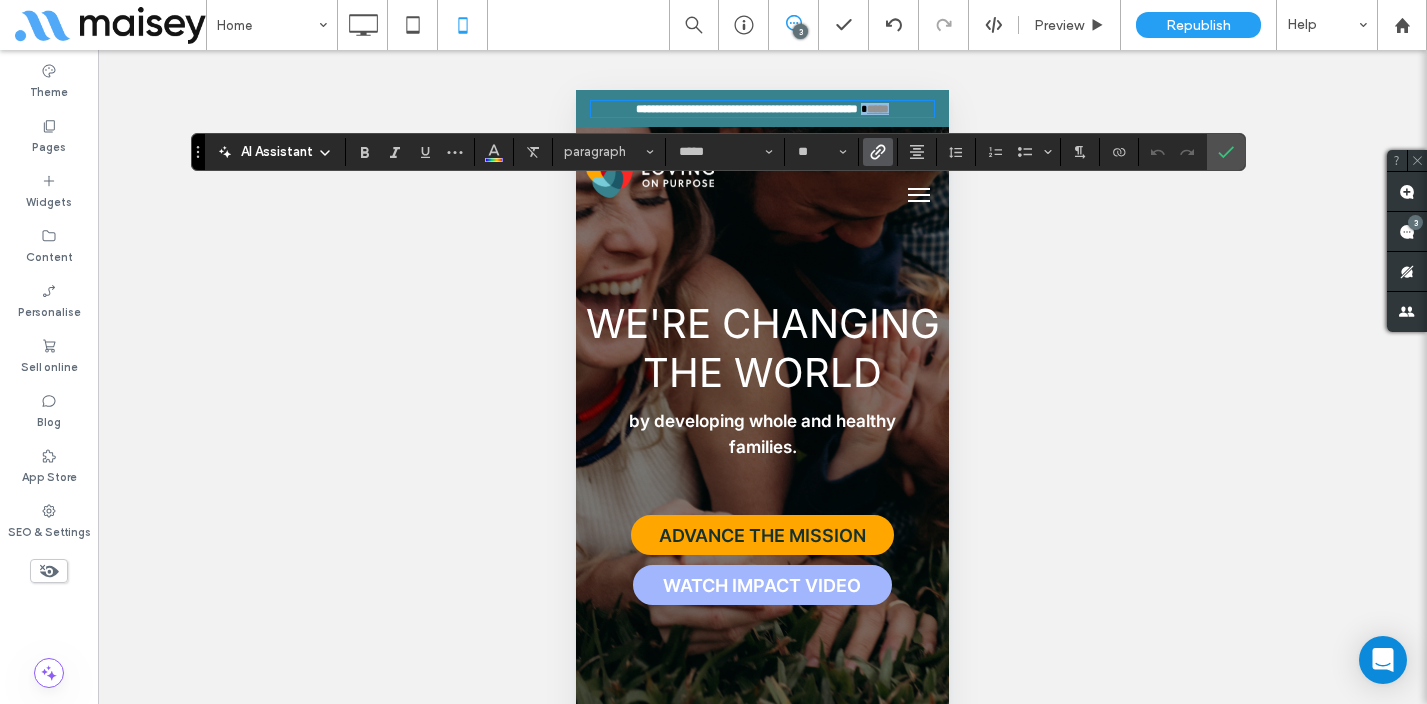 drag, startPoint x: 898, startPoint y: 110, endPoint x: 931, endPoint y: 110, distance: 33 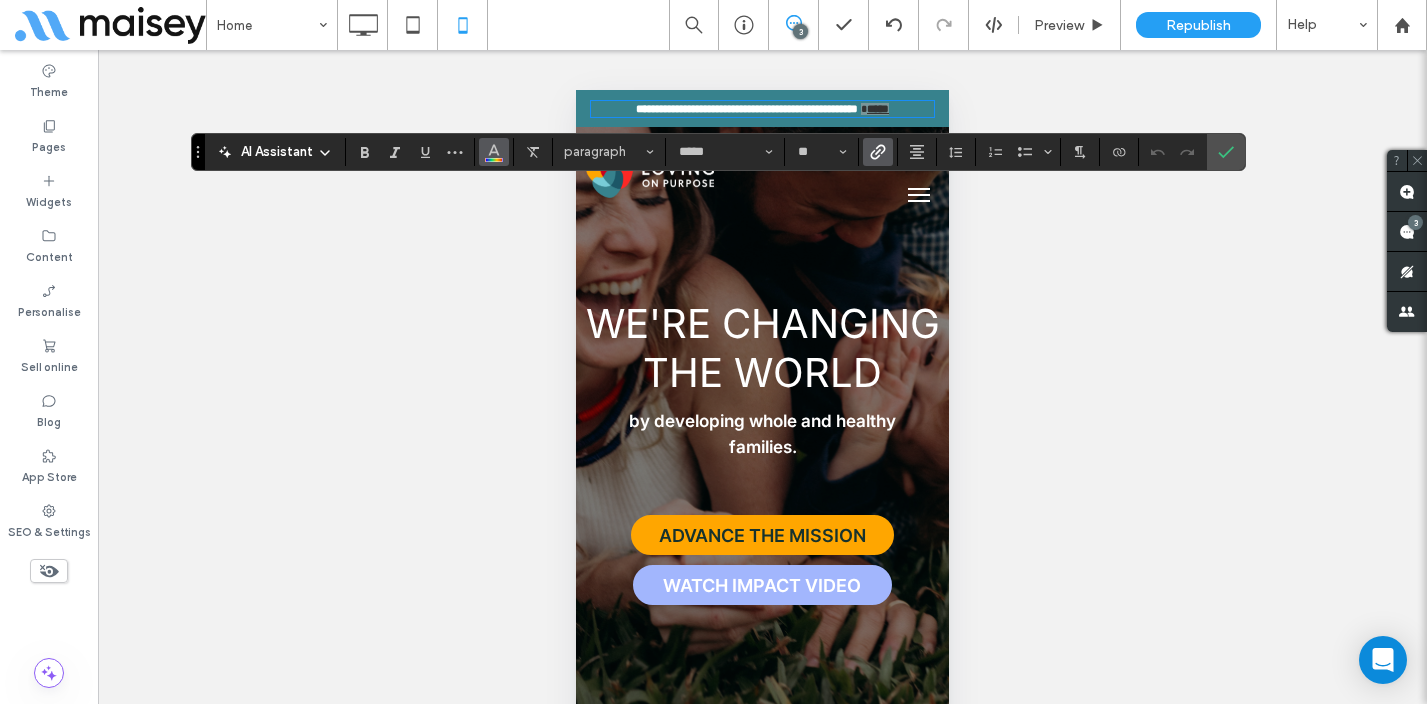 click 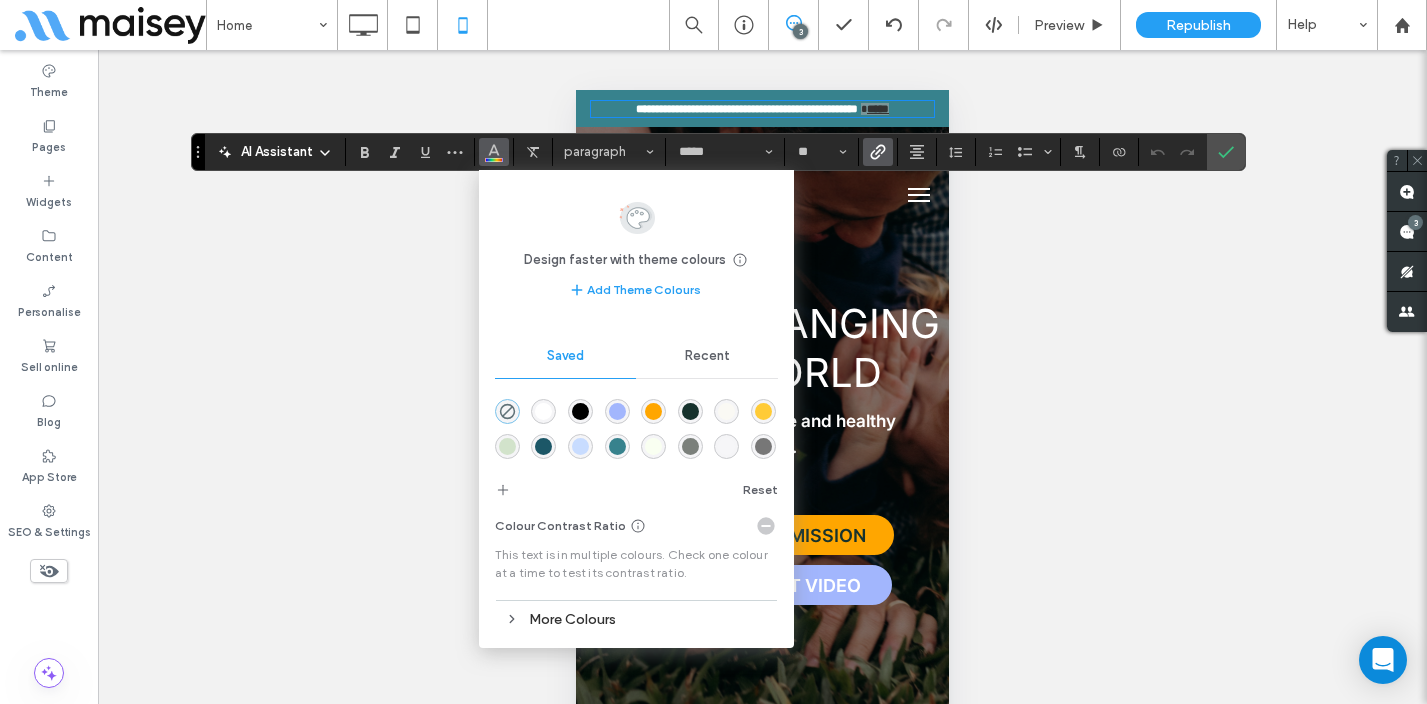 click at bounding box center [543, 411] 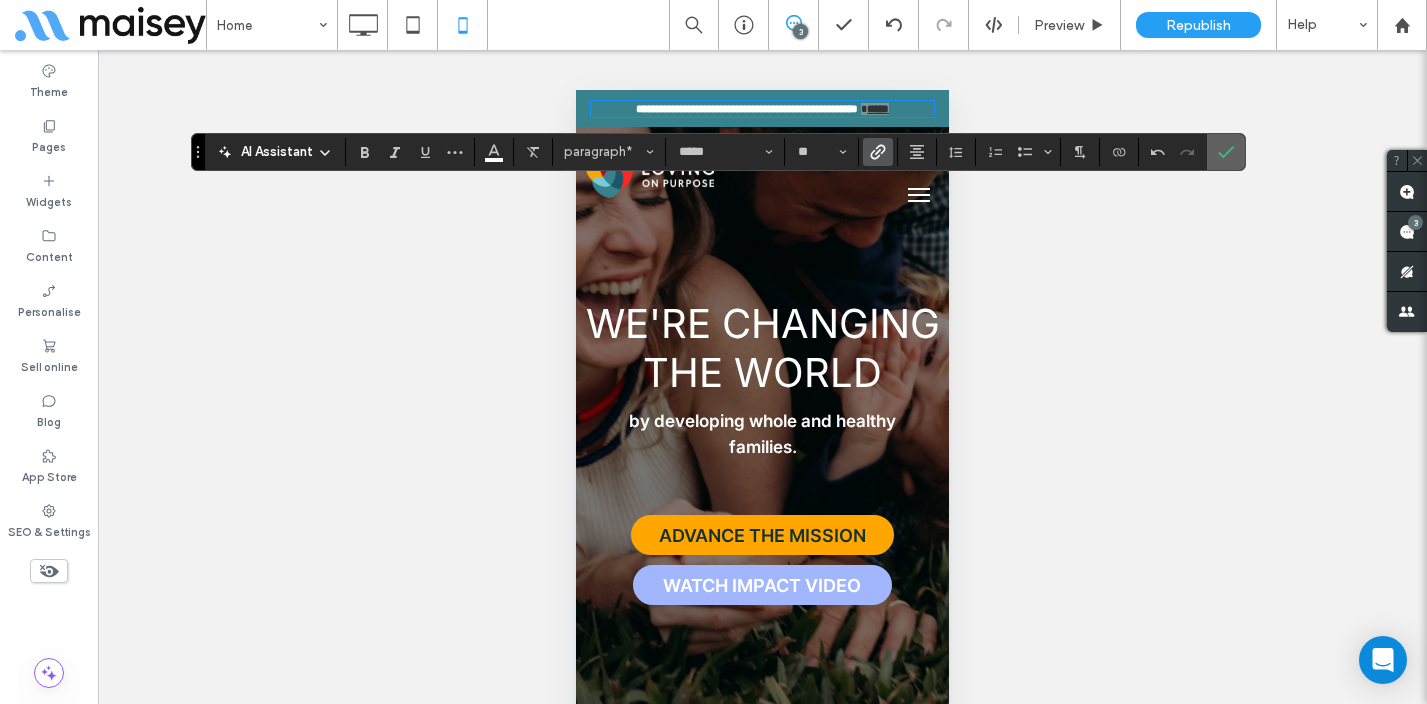 click at bounding box center [1222, 152] 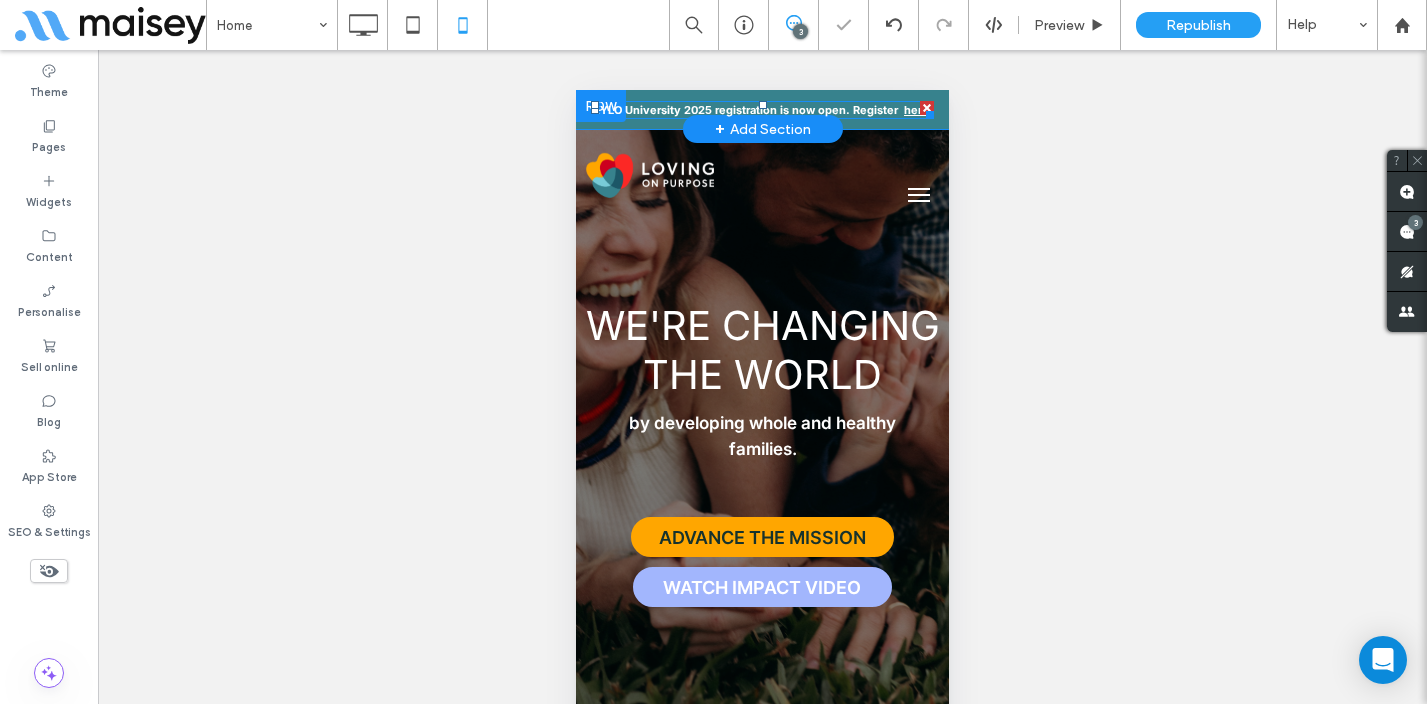 click at bounding box center [902, 110] 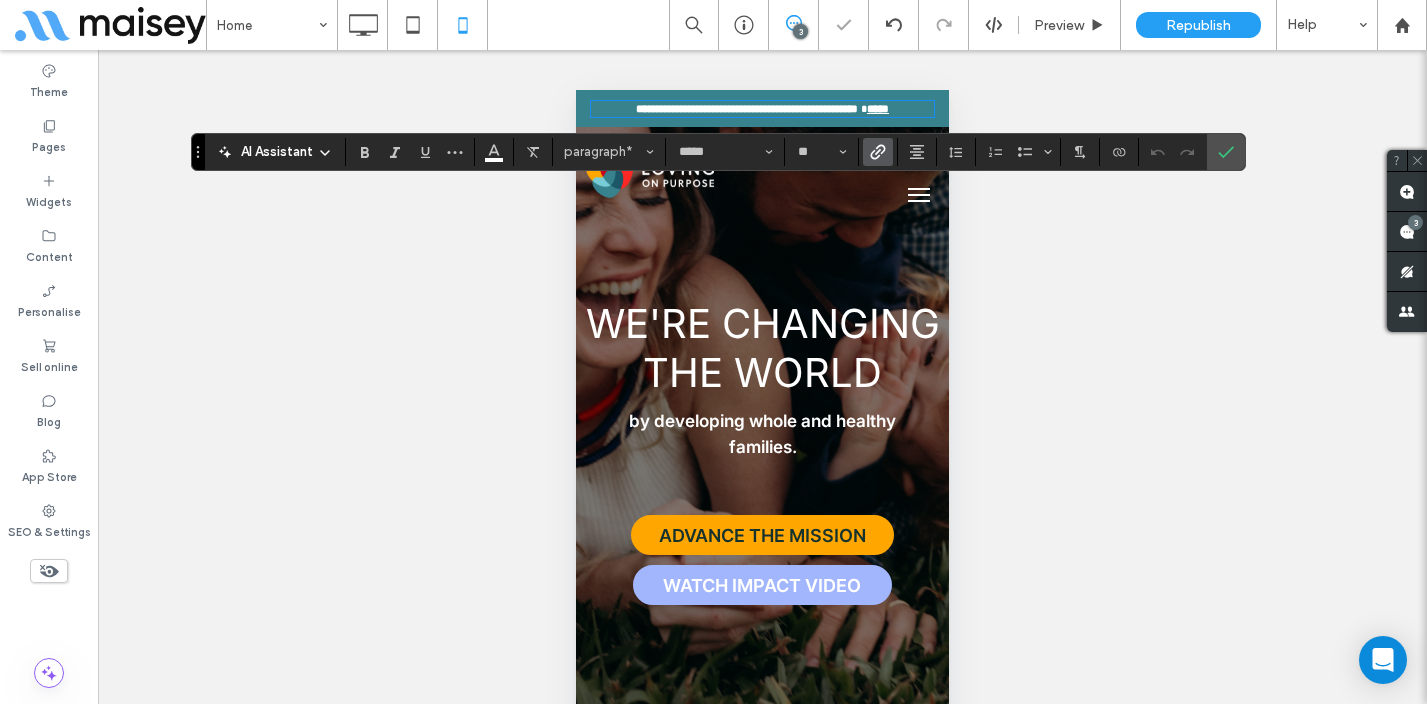 click at bounding box center [859, 108] 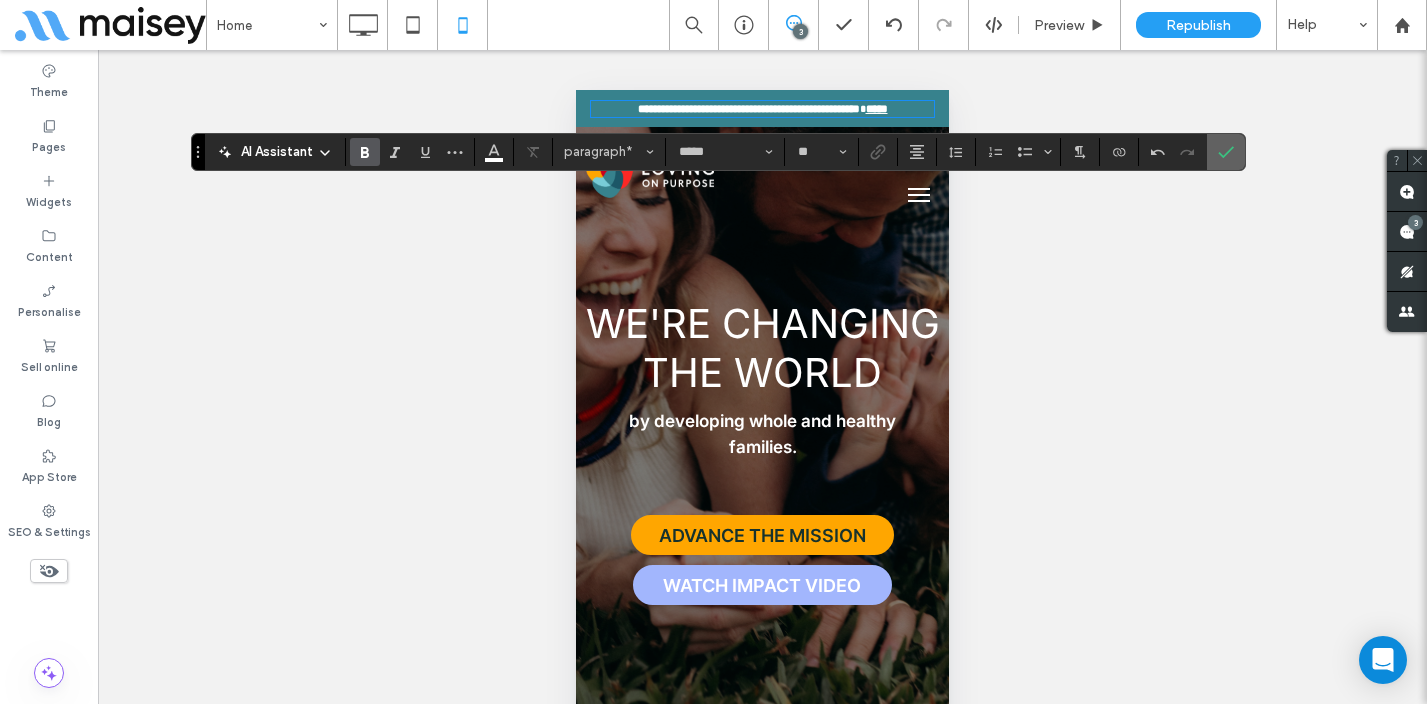 click 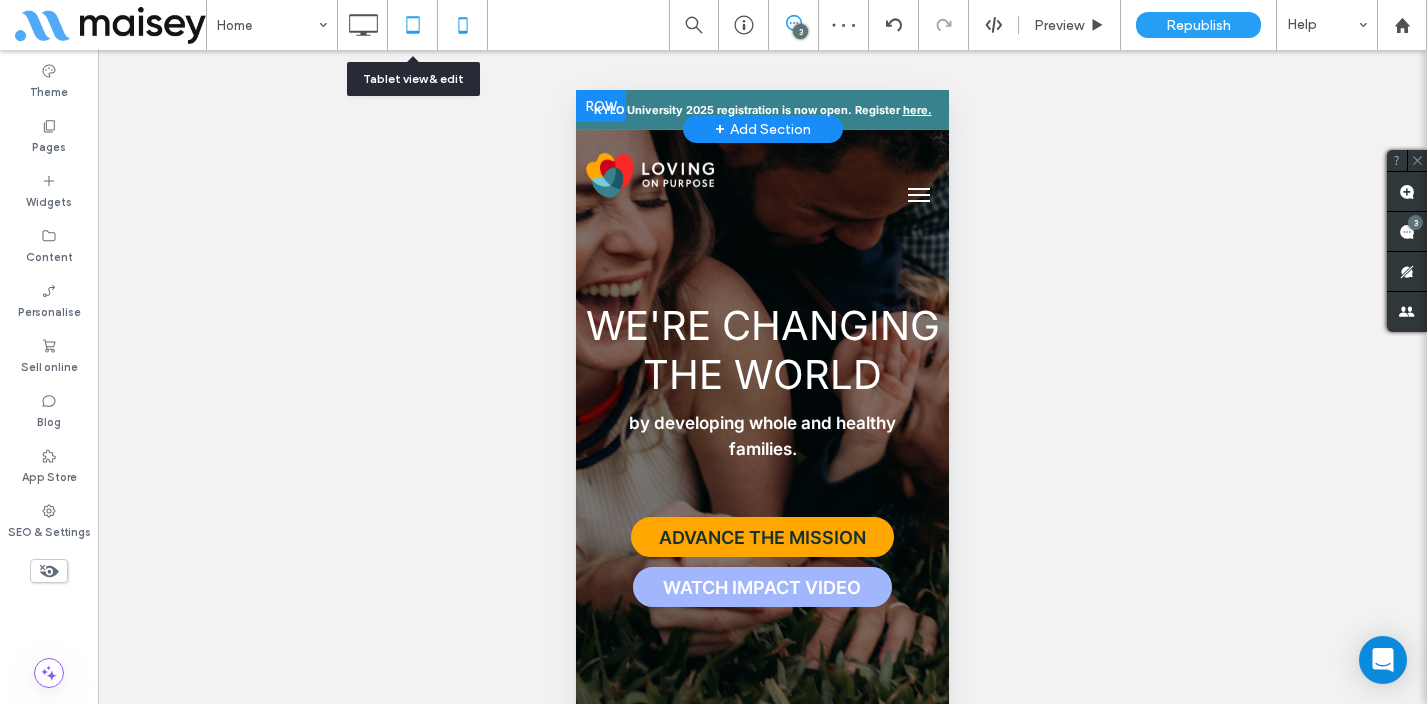 click 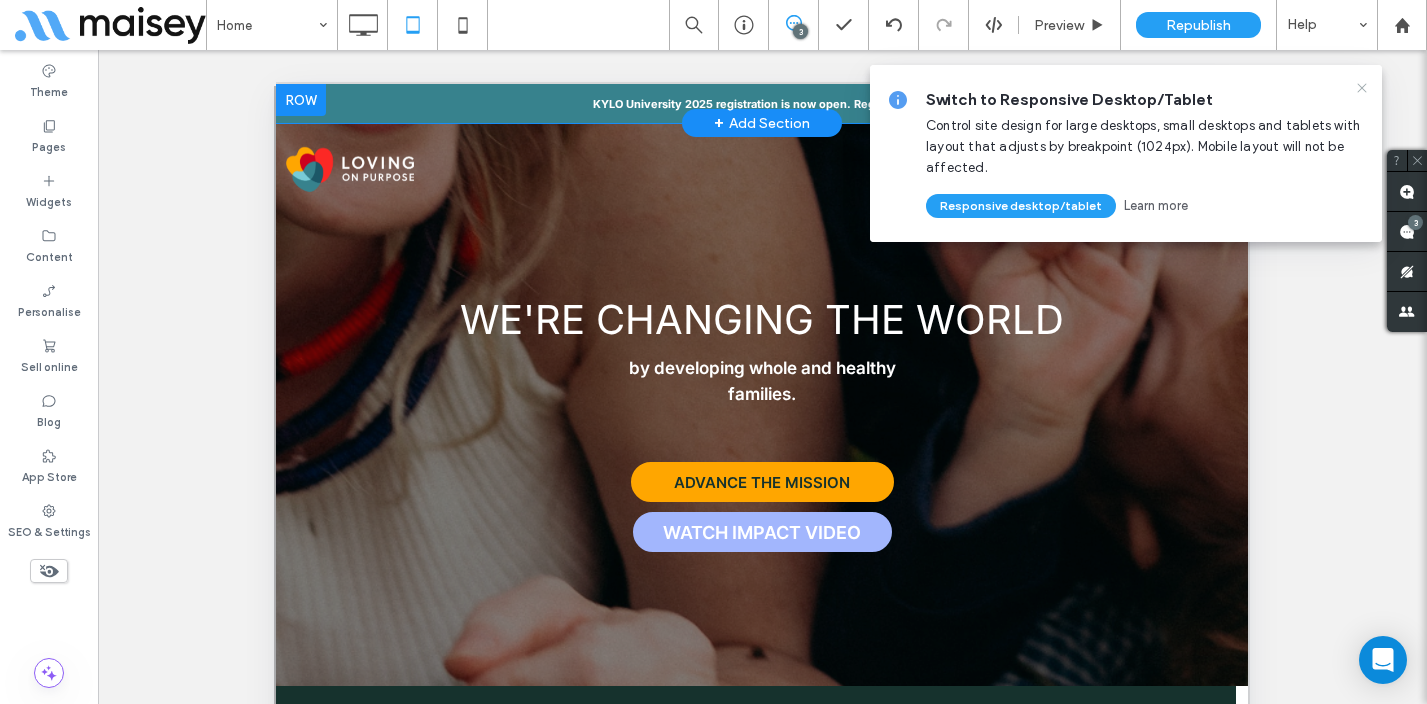 click 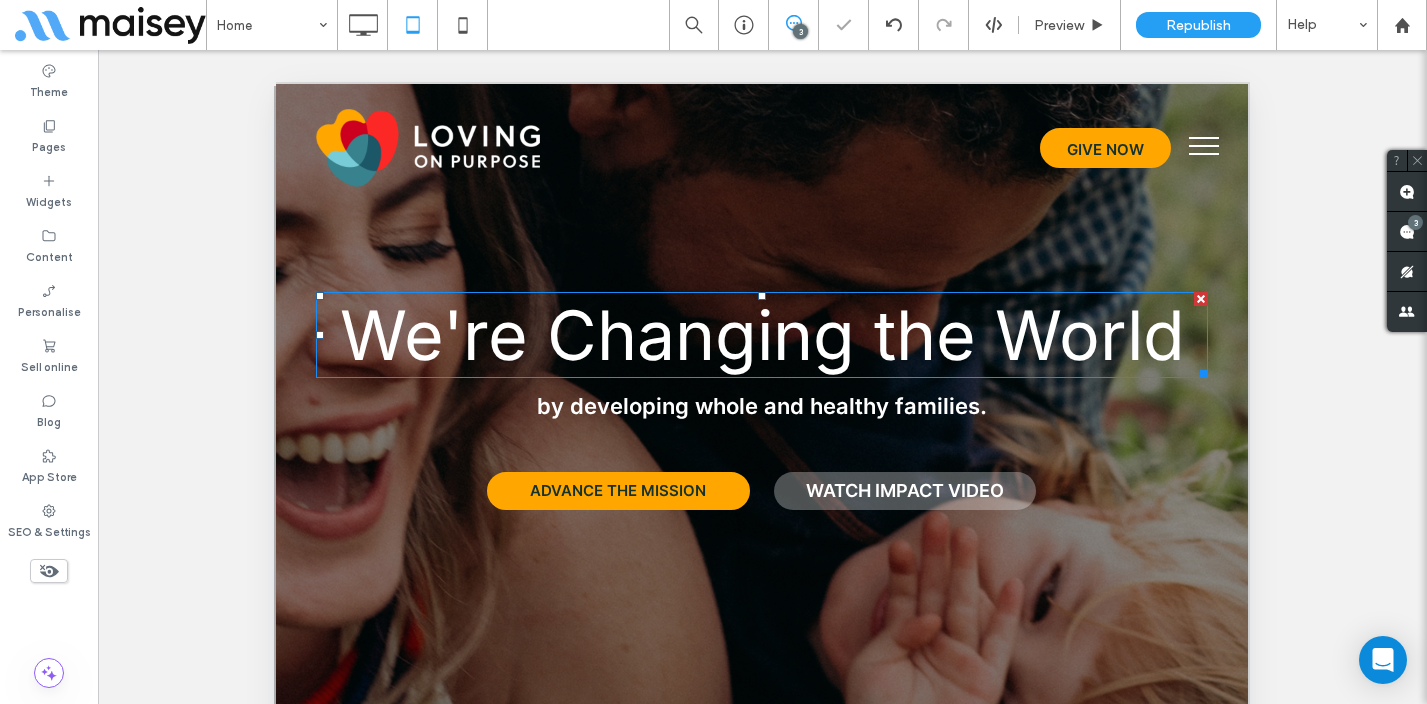 scroll, scrollTop: 0, scrollLeft: 0, axis: both 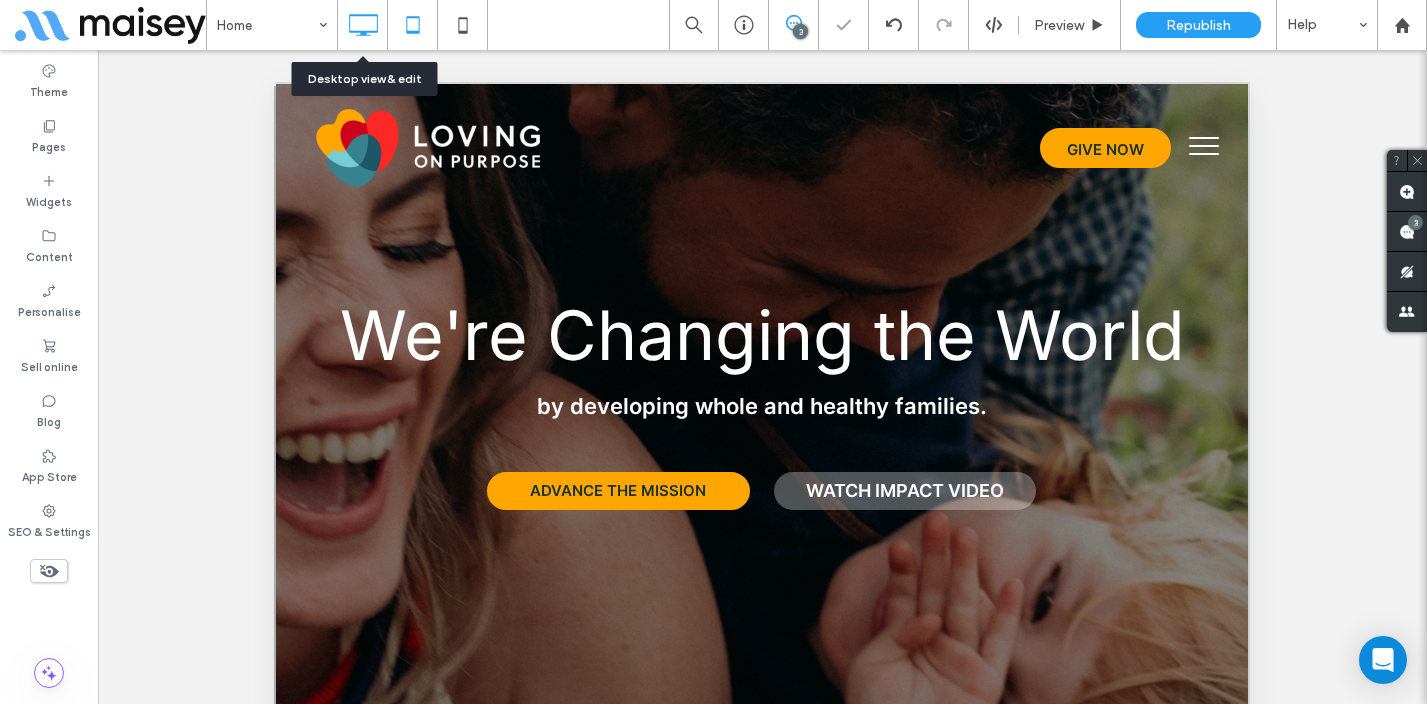 click 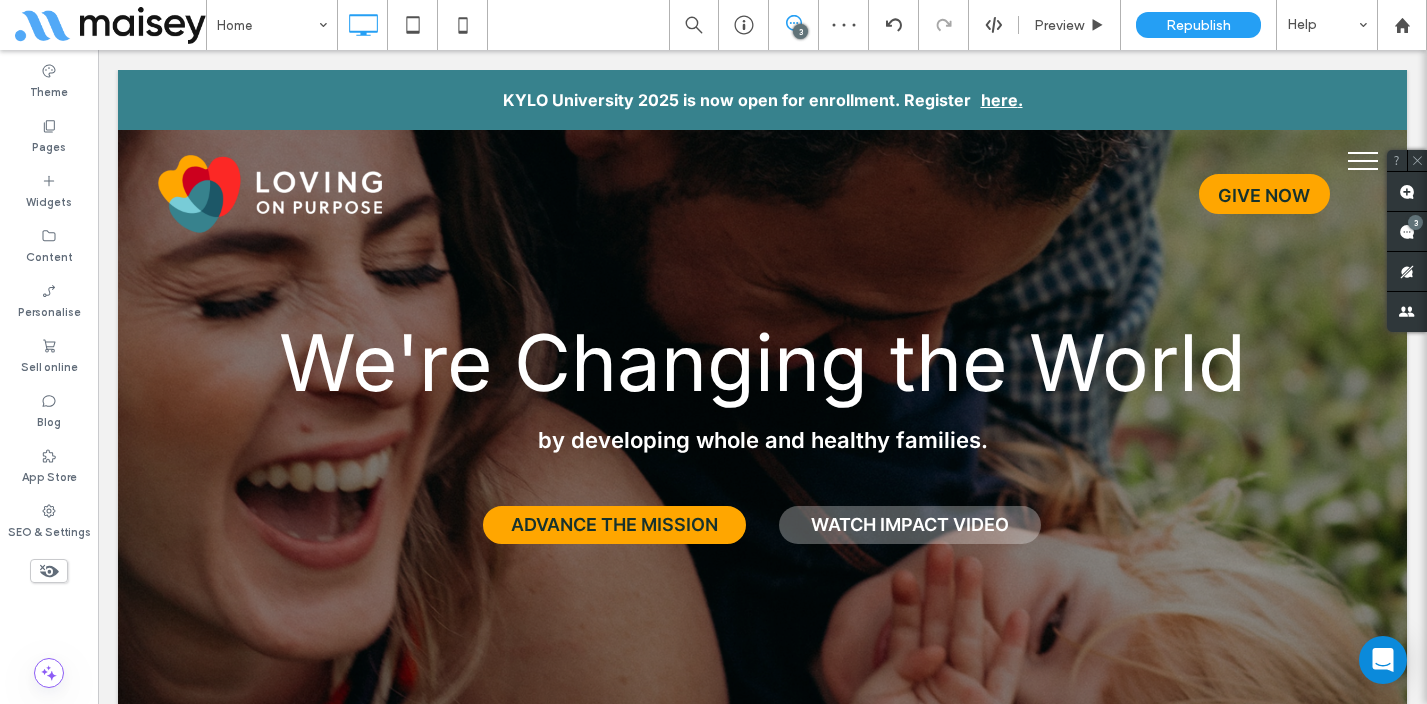 scroll, scrollTop: 0, scrollLeft: 0, axis: both 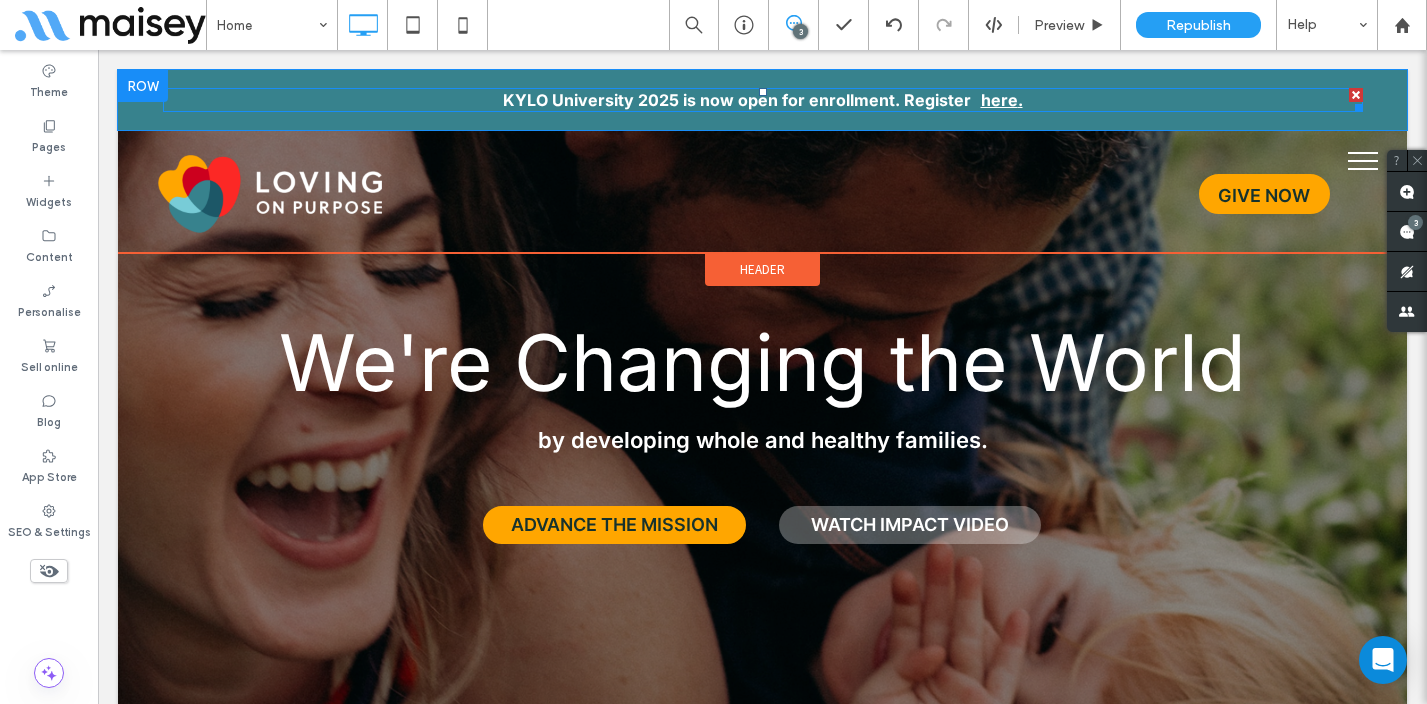 click on "KYLO University 2025 is now open for enrollment. Register" at bounding box center (737, 100) 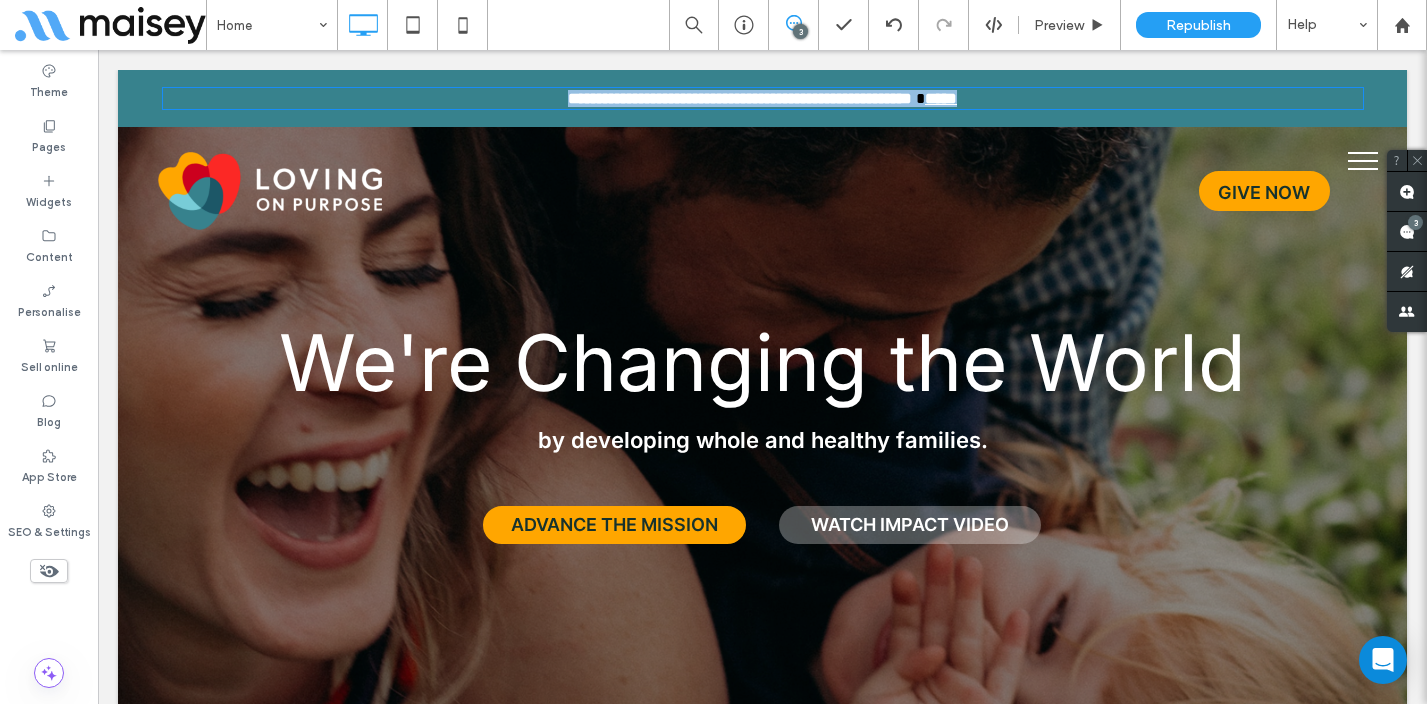 type on "*****" 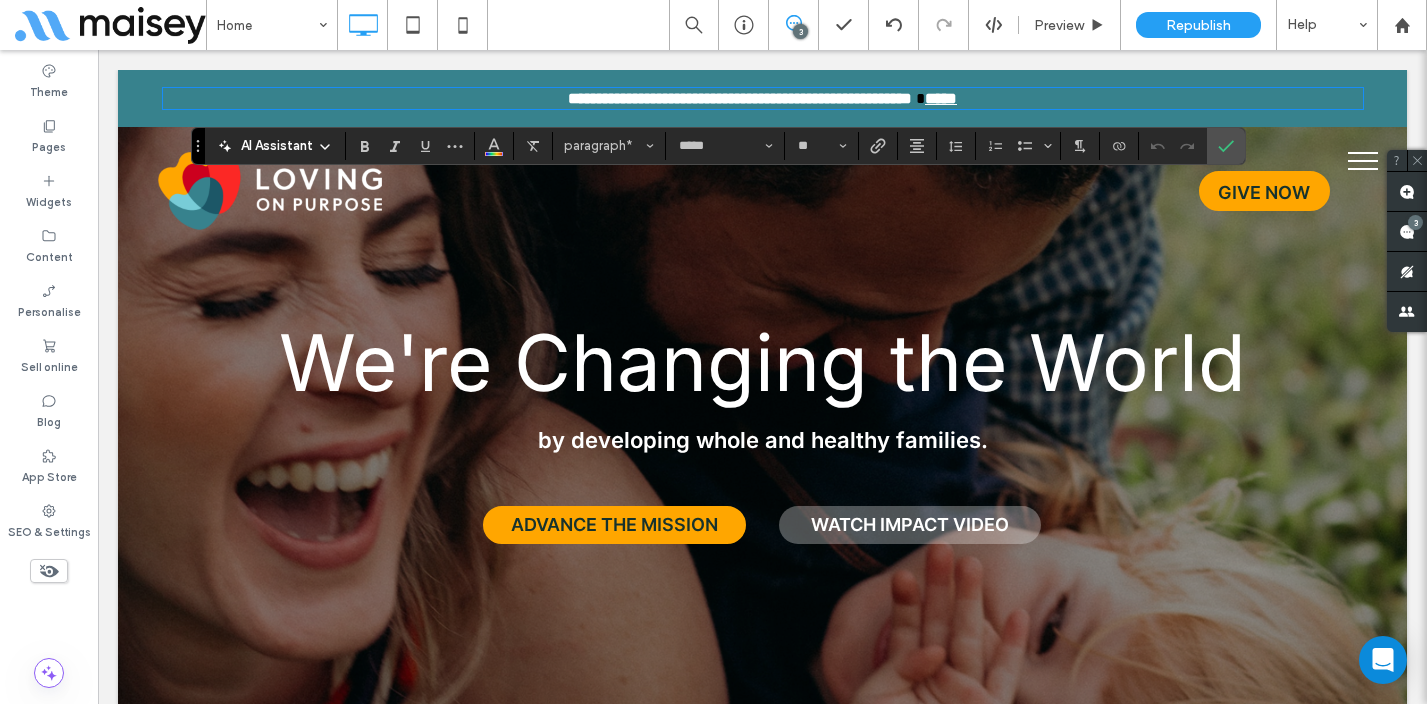 click at bounding box center [918, 98] 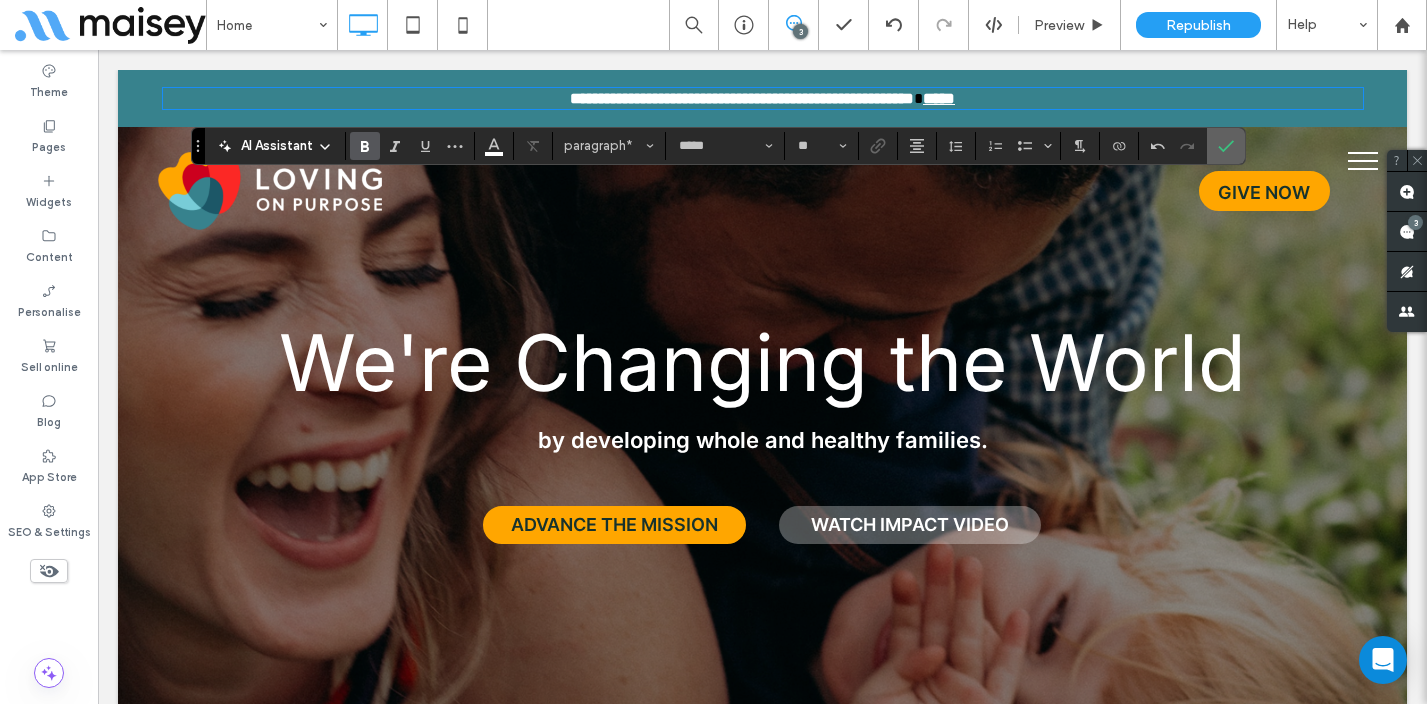 click at bounding box center [1226, 146] 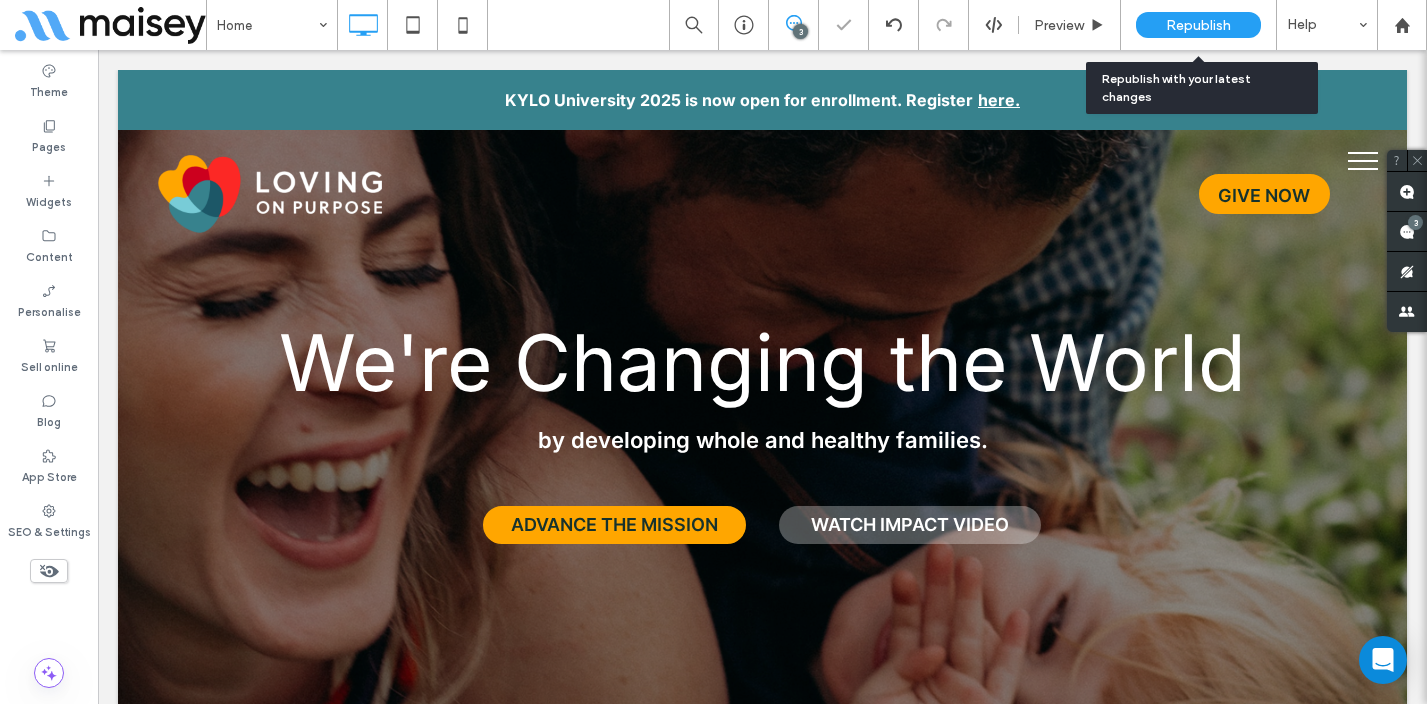 click on "Republish" at bounding box center [1198, 25] 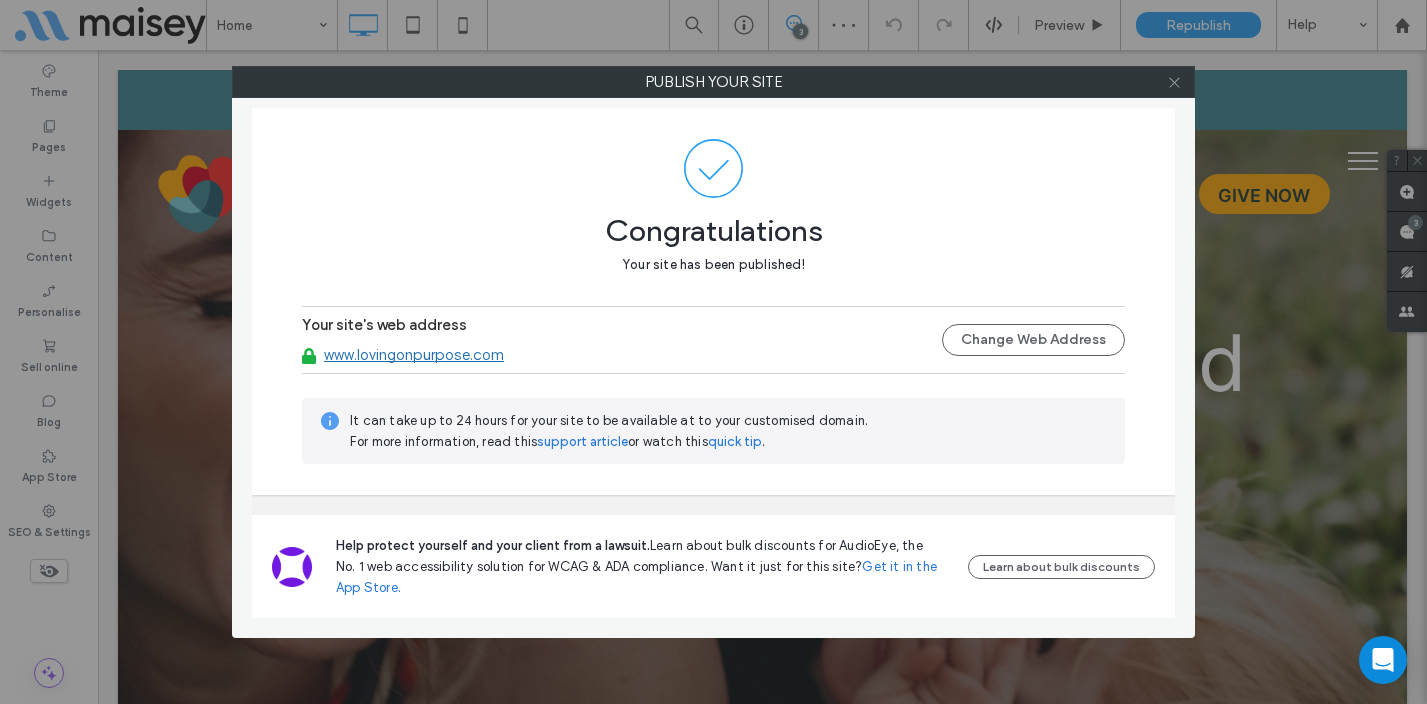 click 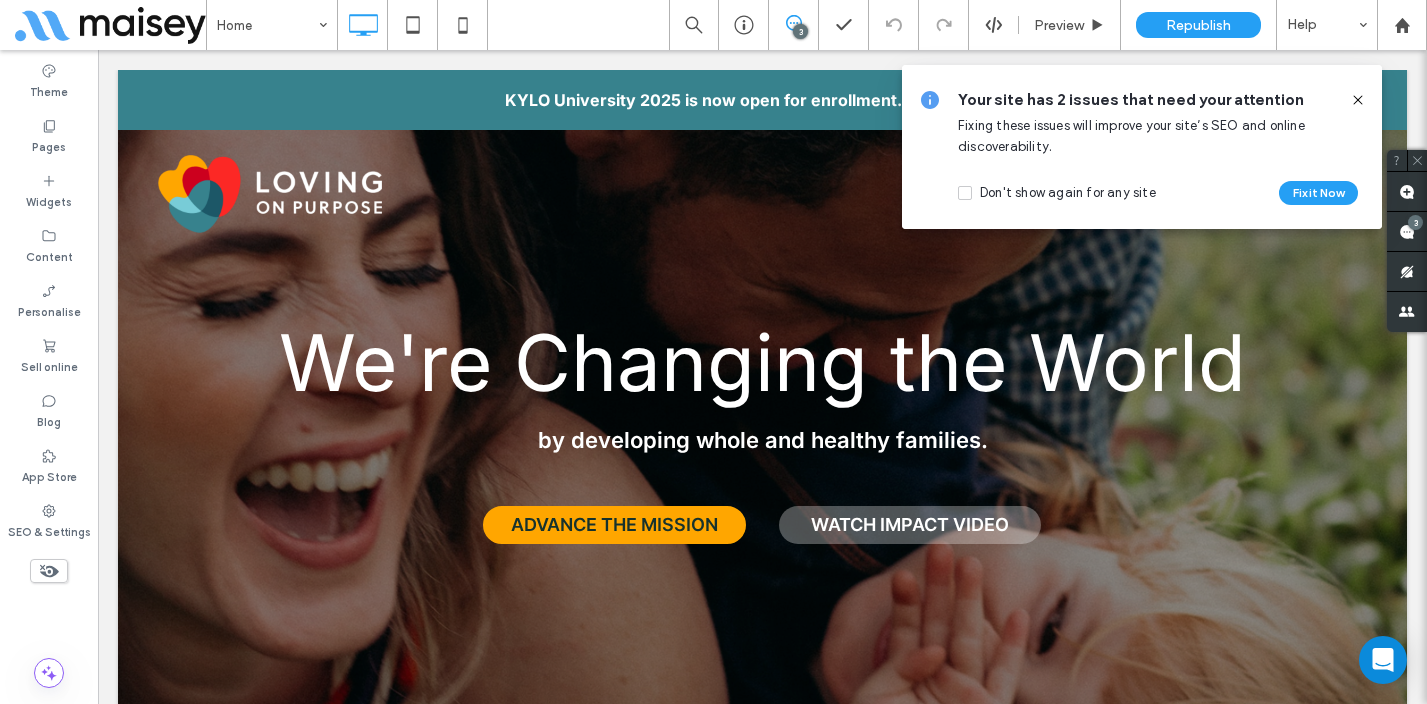click 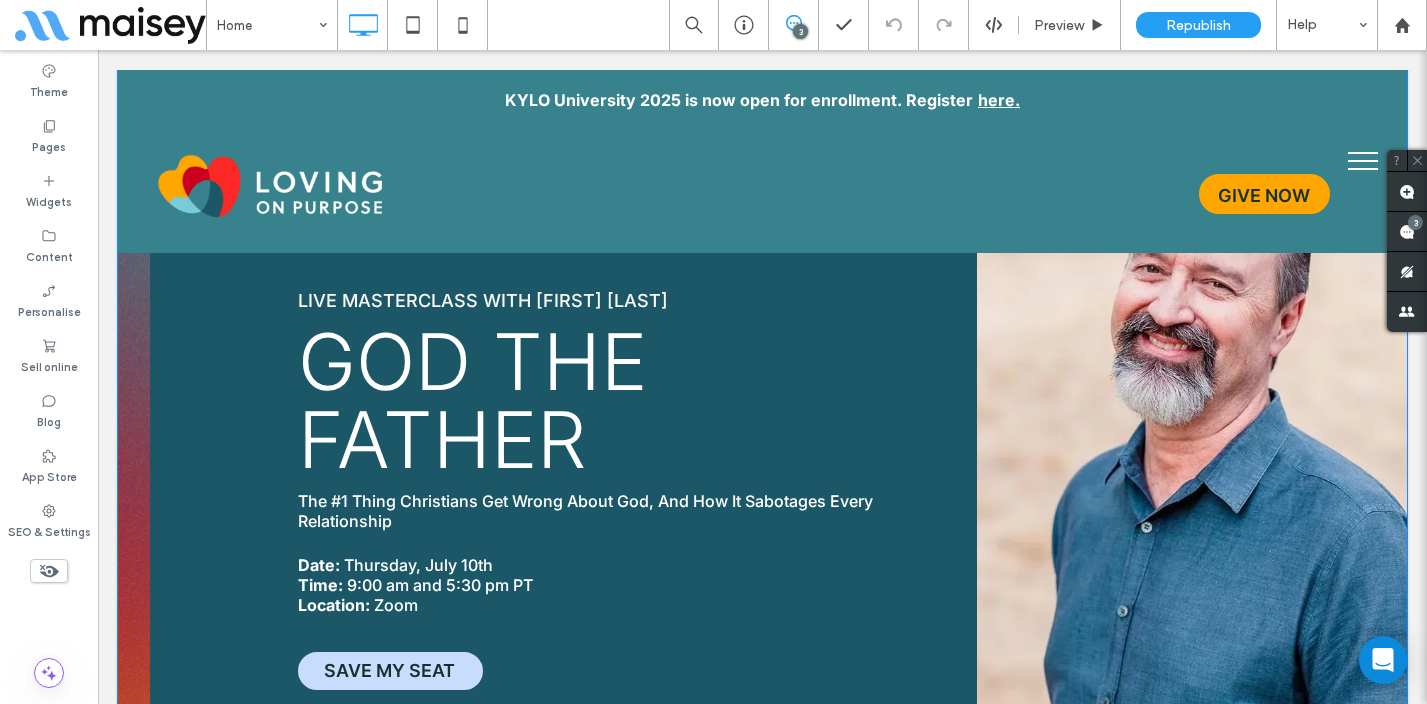 scroll, scrollTop: 1522, scrollLeft: 0, axis: vertical 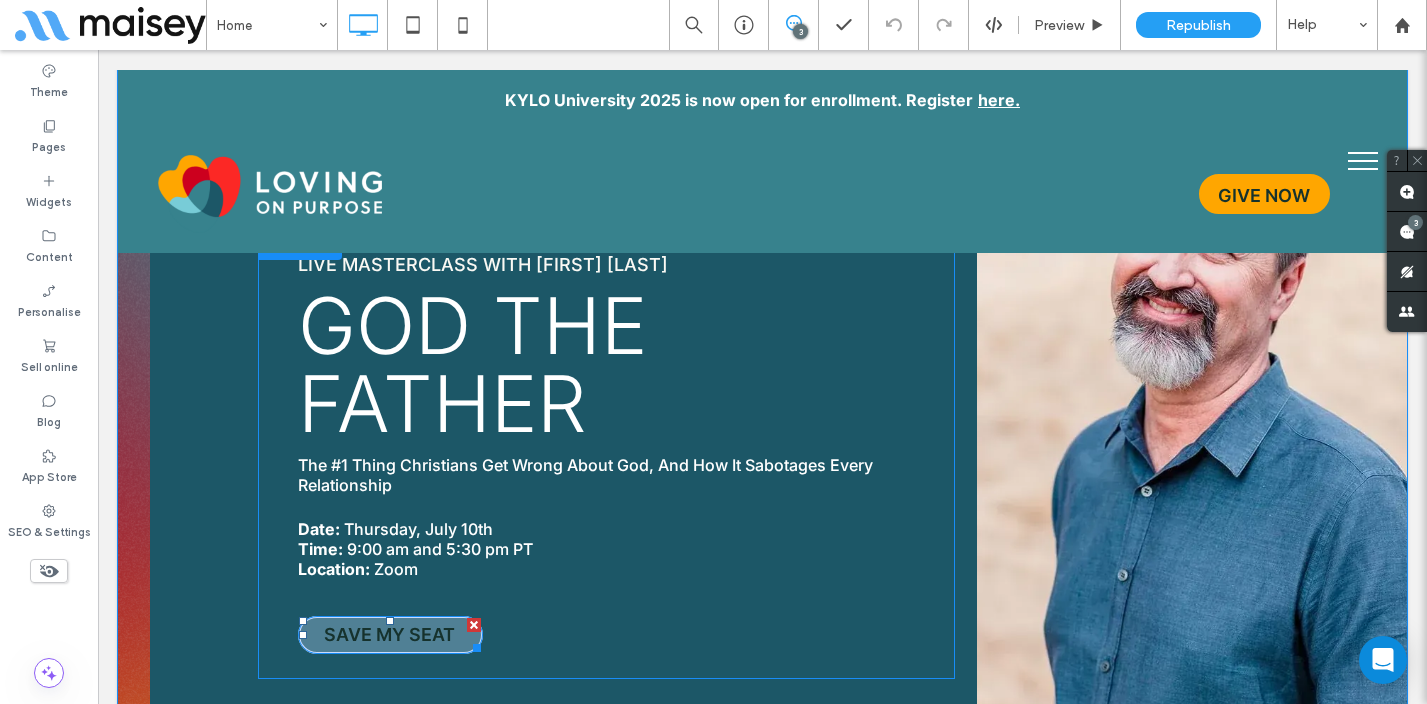 click on "SAVE MY SEAT" at bounding box center [389, 634] 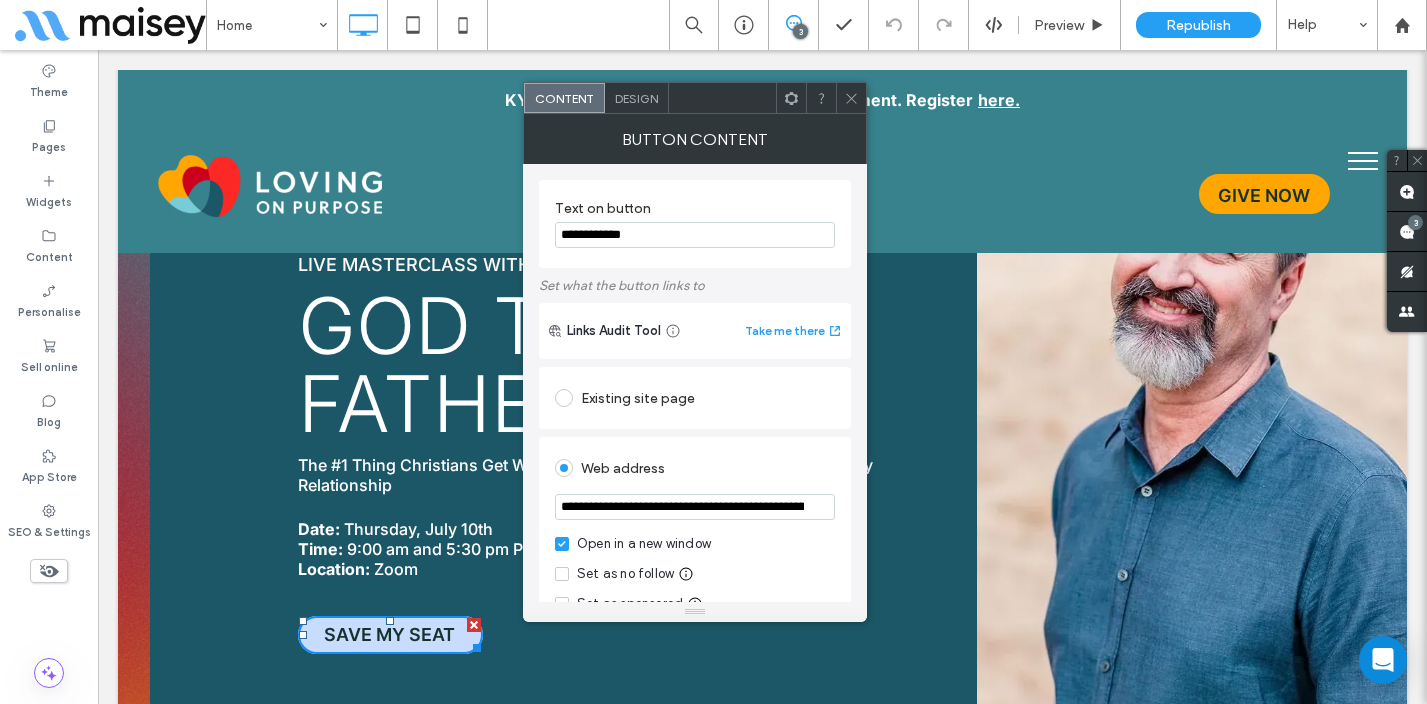 click on "LIVE MASTERCLASS WITH [FIRST] [LAST]
GOD THE FATHER
The #1 Thing Christians Get Wrong About God, And How It Sabotages Every Relationship
Date:   Thursday, July 10th Time:   9:00 am and 5:30 pm PT Location:   Zoom
SAVE MY SEAT
Click To Paste" at bounding box center (606, 454) 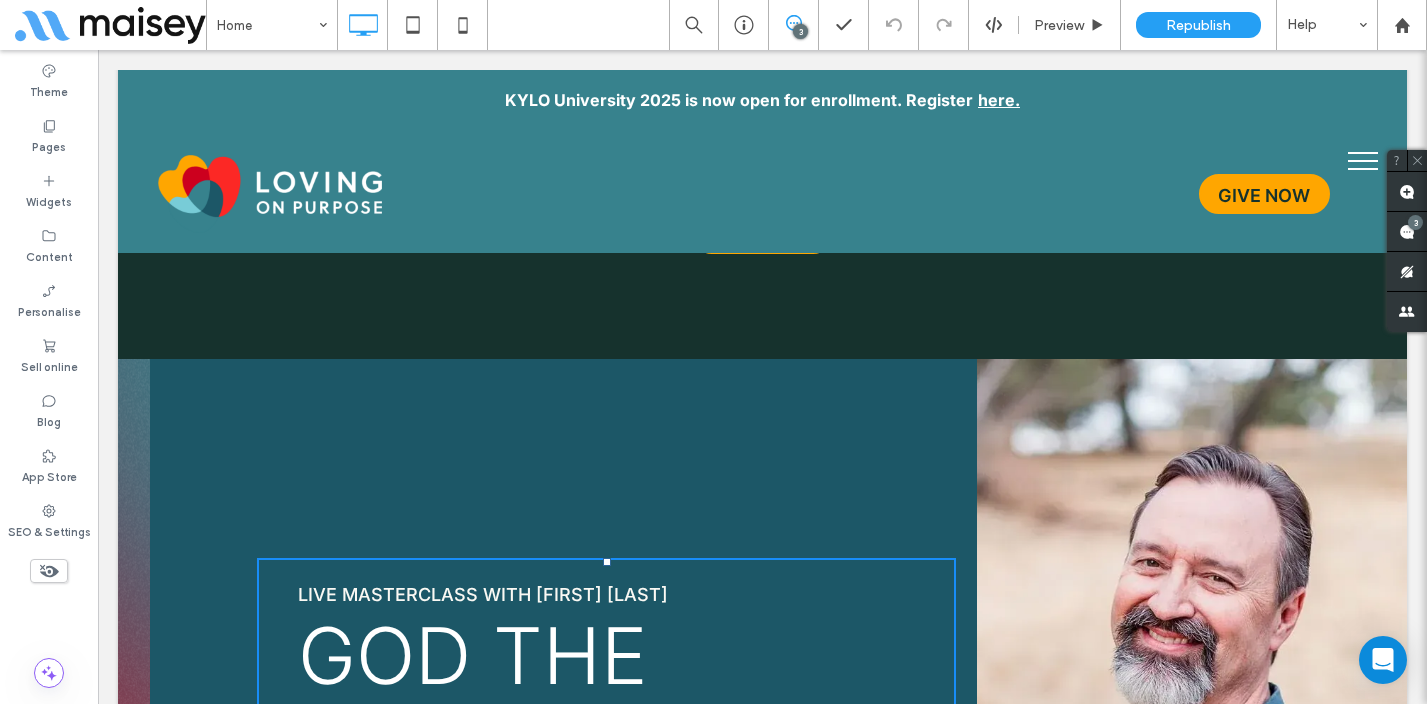 scroll, scrollTop: 1187, scrollLeft: 0, axis: vertical 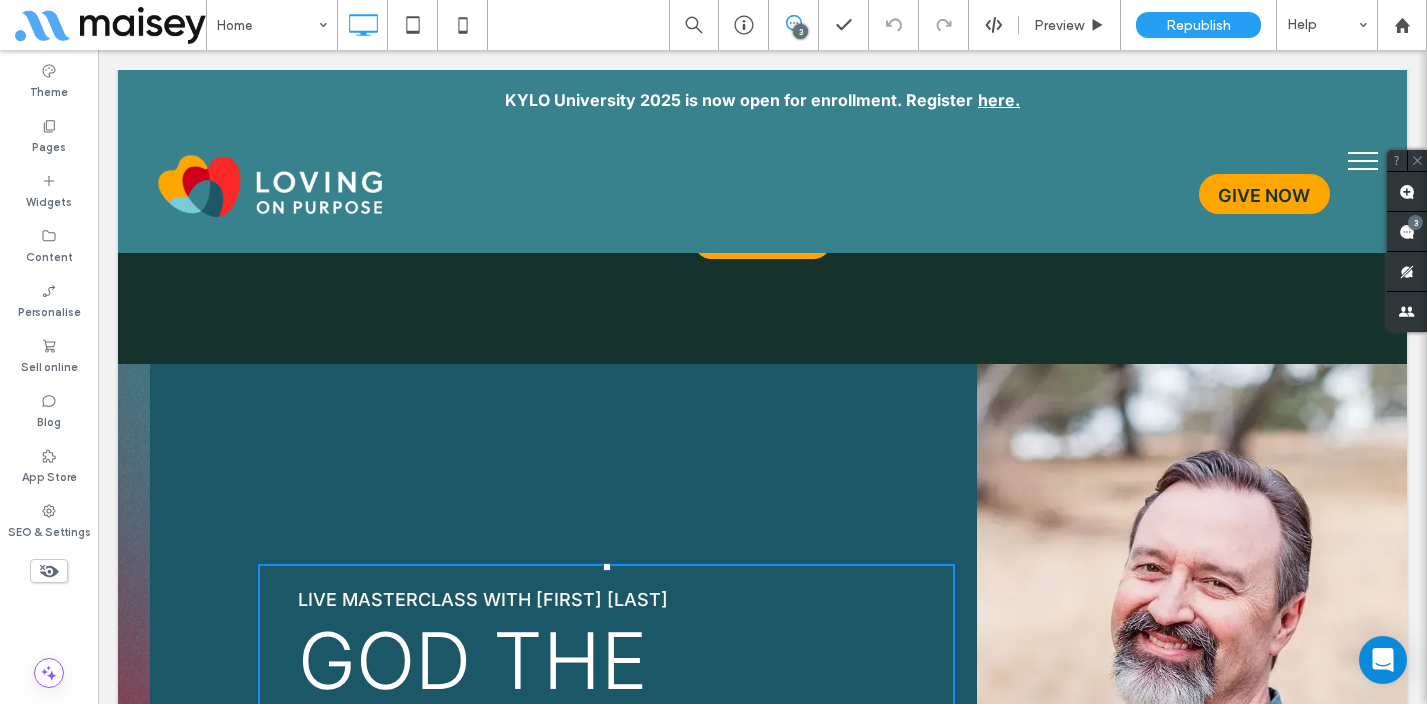 click on "LIVE MASTERCLASS WITH [FIRST] [LAST]
GOD THE FATHER
The #1 Thing Christians Get Wrong About God, And How It Sabotages Every Relationship
Date:   Thursday, July 10th Time:   9:00 am and 5:30 pm PT Location:   Zoom
SAVE MY SEAT
Click To Paste
Click To Paste" at bounding box center [547, 789] 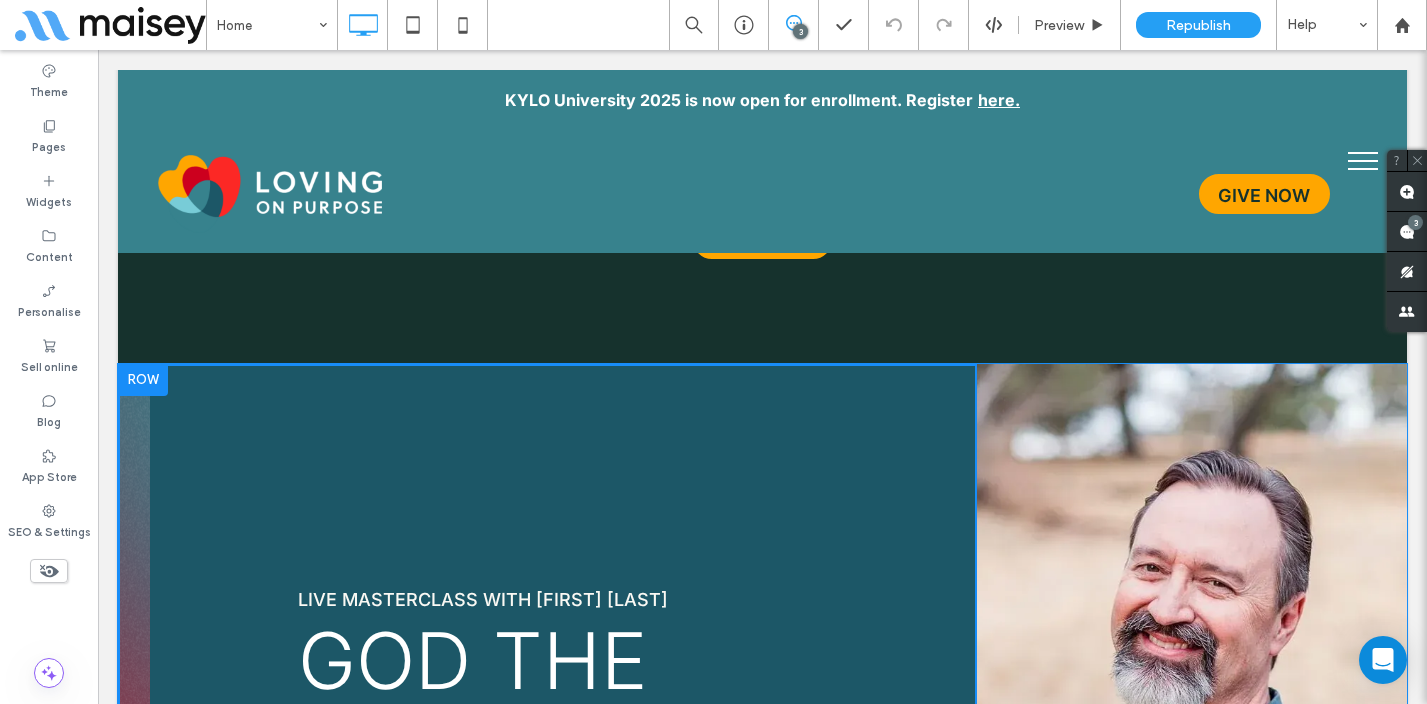 click on "LIVE MASTERCLASS WITH [FIRST] [LAST]
GOD THE FATHER
The #1 Thing Christians Get Wrong About God, And How It Sabotages Every Relationship
Date:   Thursday, July 10th Time:   9:00 am and 5:30 pm PT Location:   Zoom
SAVE MY SEAT
Click To Paste
Click To Paste" at bounding box center (547, 789) 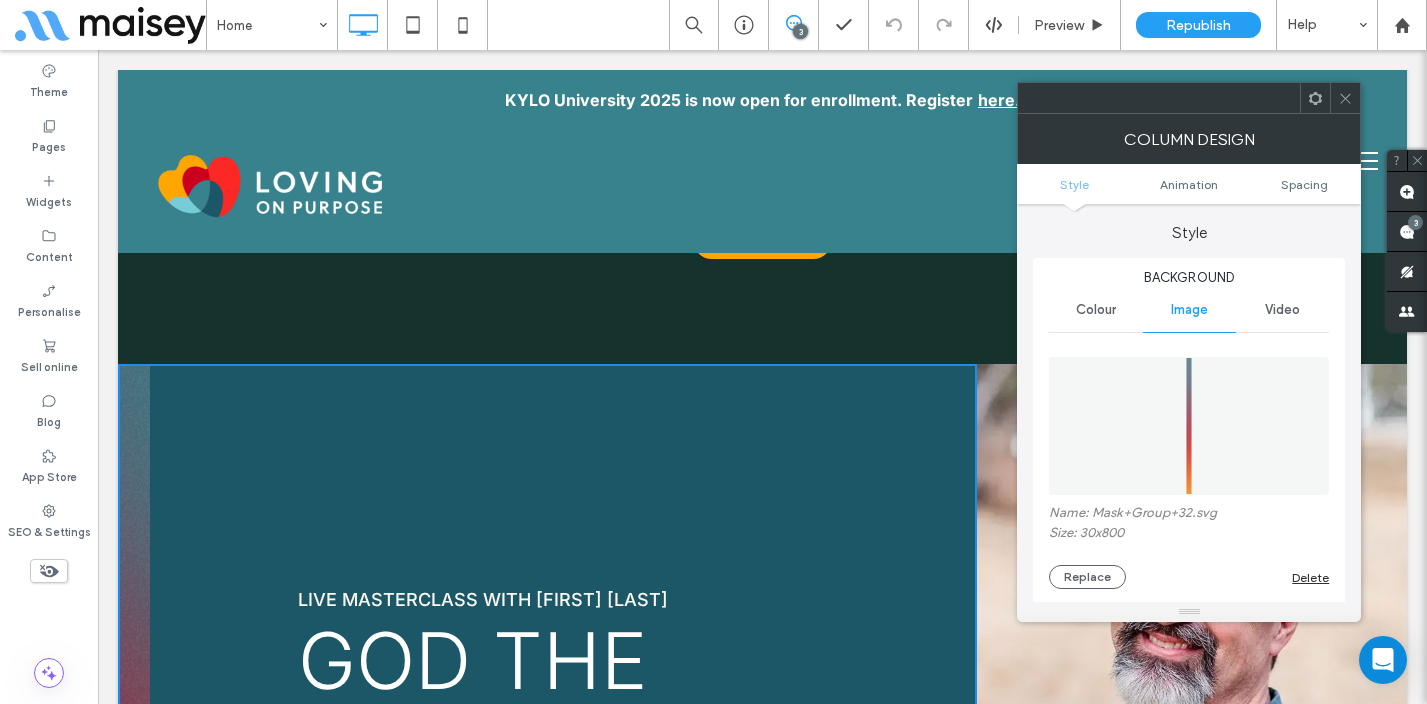 click 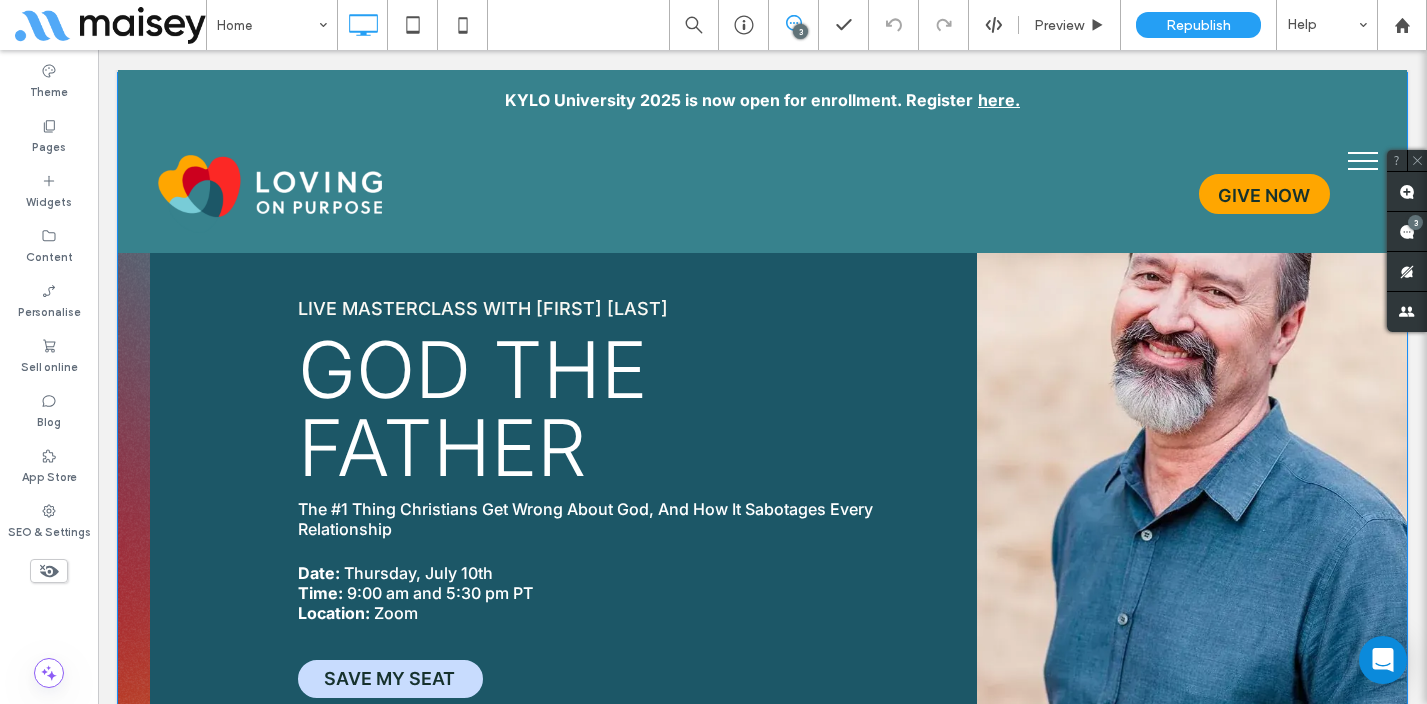 scroll, scrollTop: 1465, scrollLeft: 0, axis: vertical 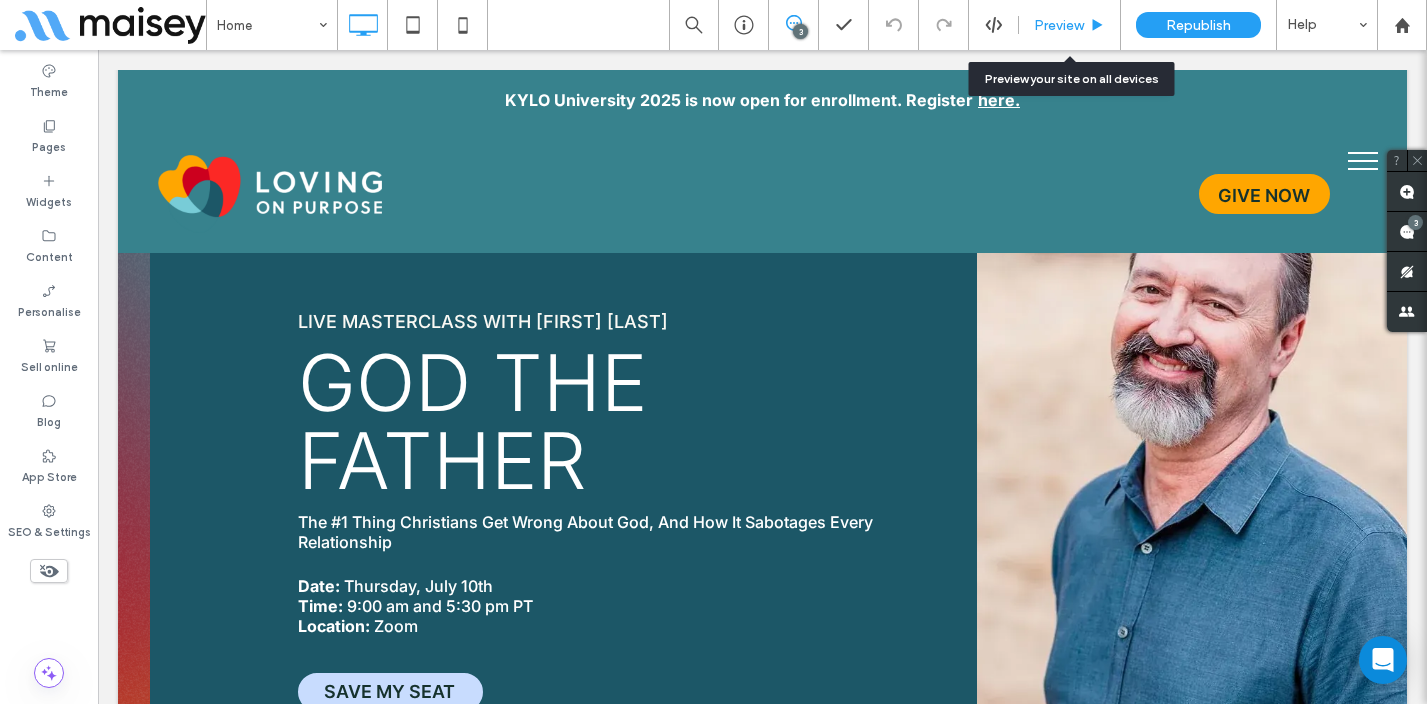 click on "Preview" at bounding box center [1070, 25] 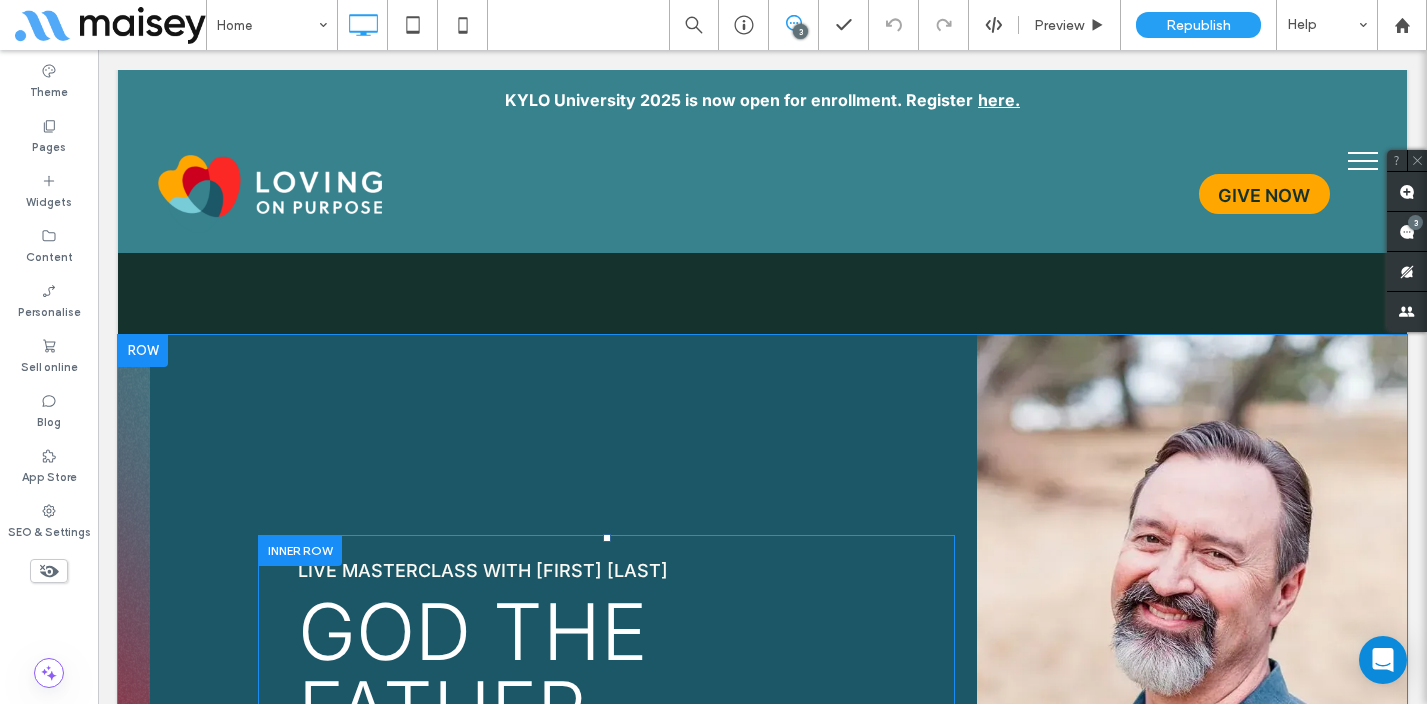 scroll, scrollTop: 1052, scrollLeft: 0, axis: vertical 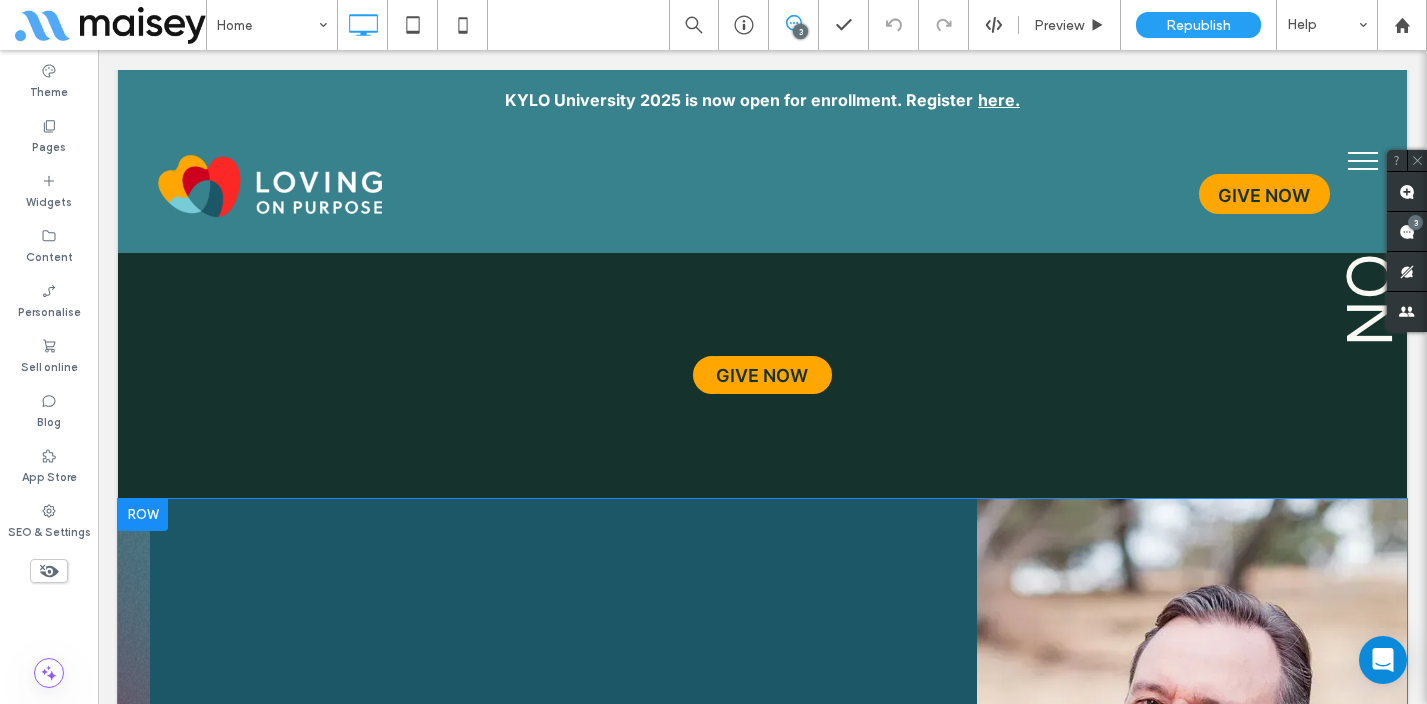 click at bounding box center [143, 515] 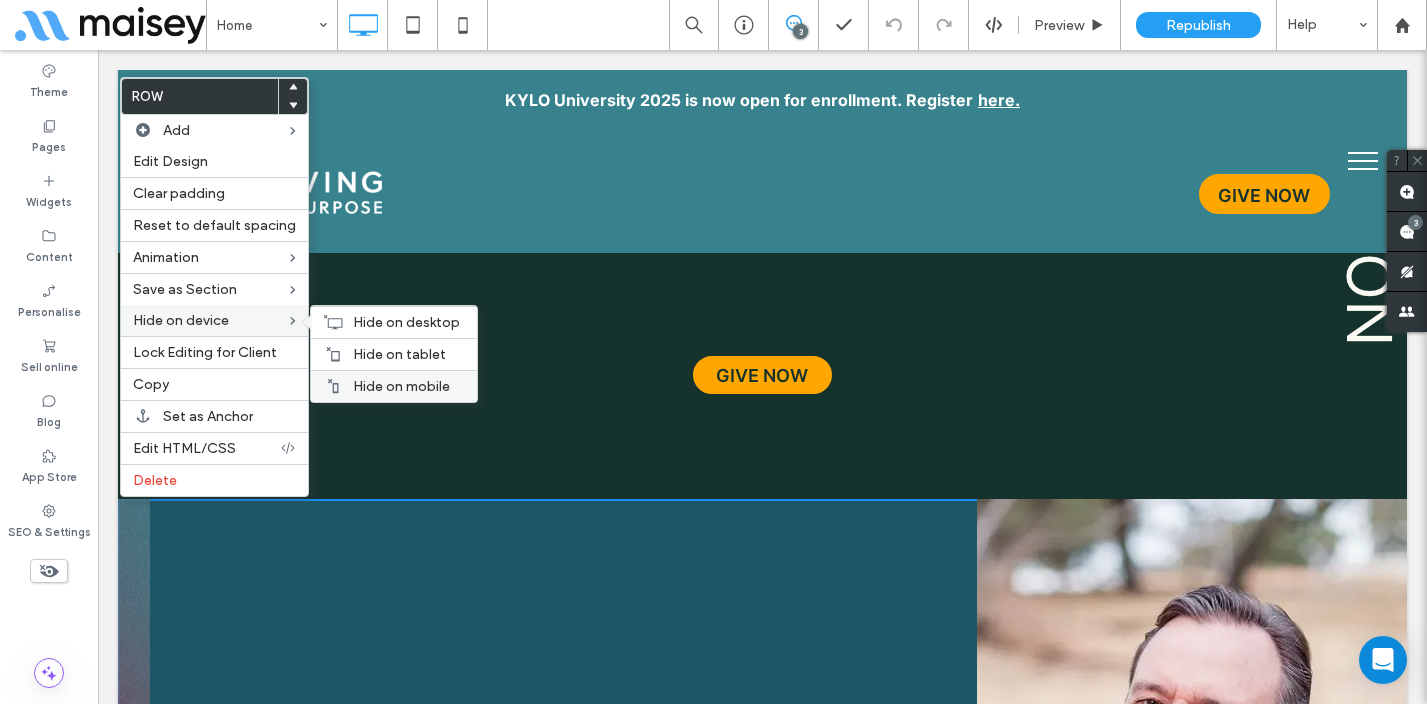 click on "Hide on mobile" at bounding box center (401, 386) 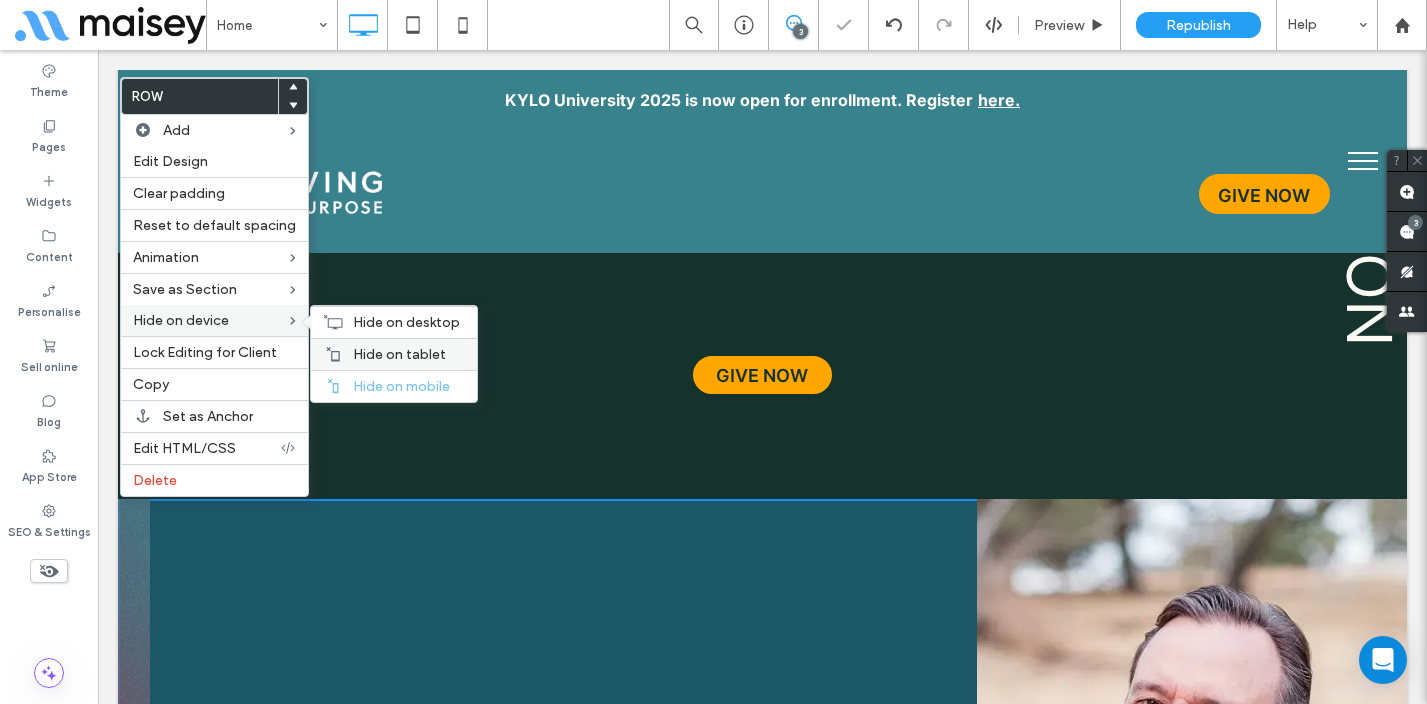 click on "Hide on tablet" at bounding box center [399, 354] 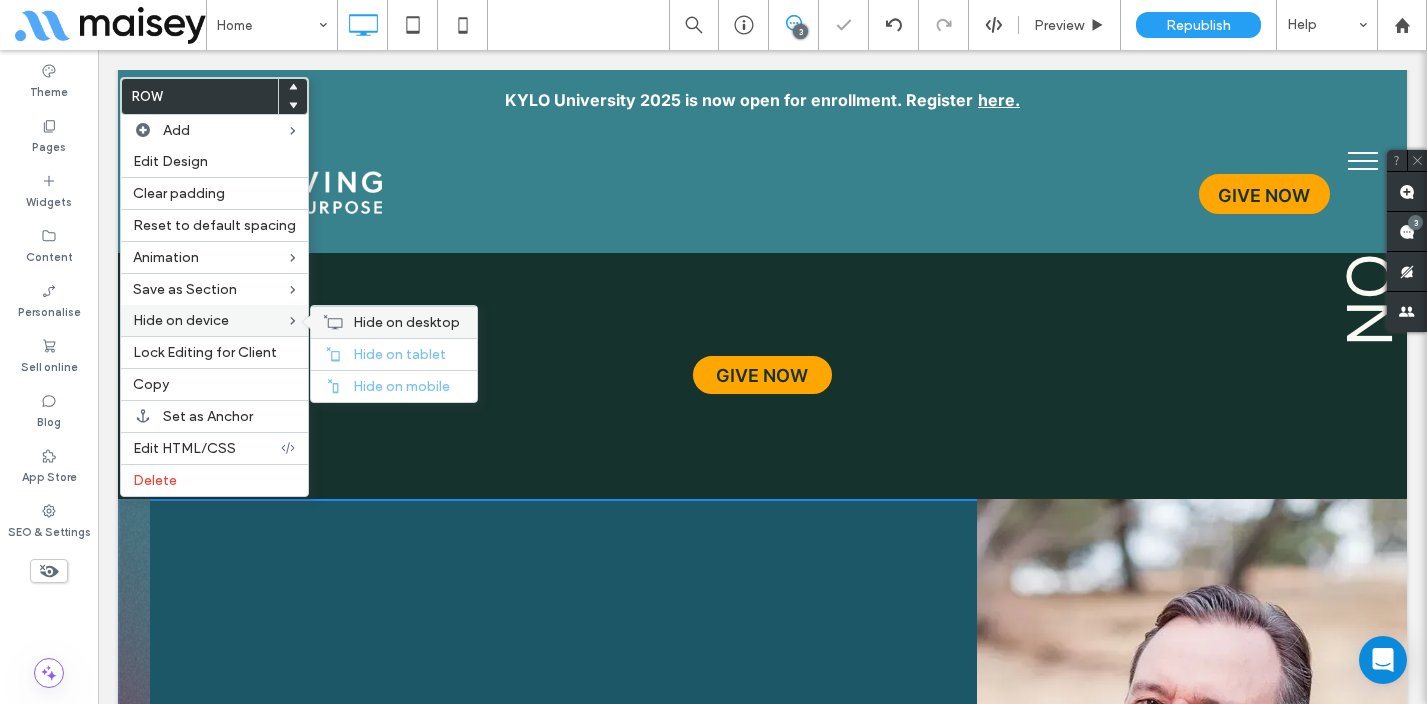 click 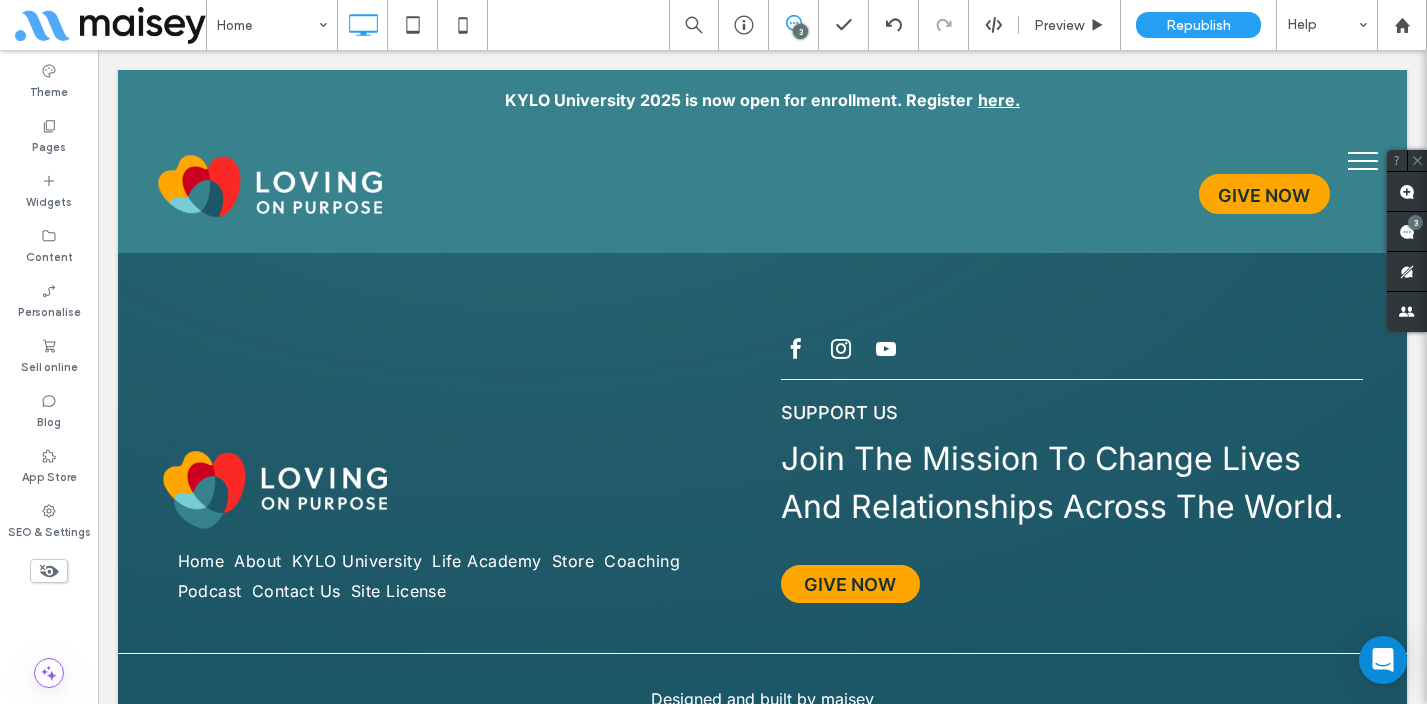 scroll, scrollTop: 9279, scrollLeft: 0, axis: vertical 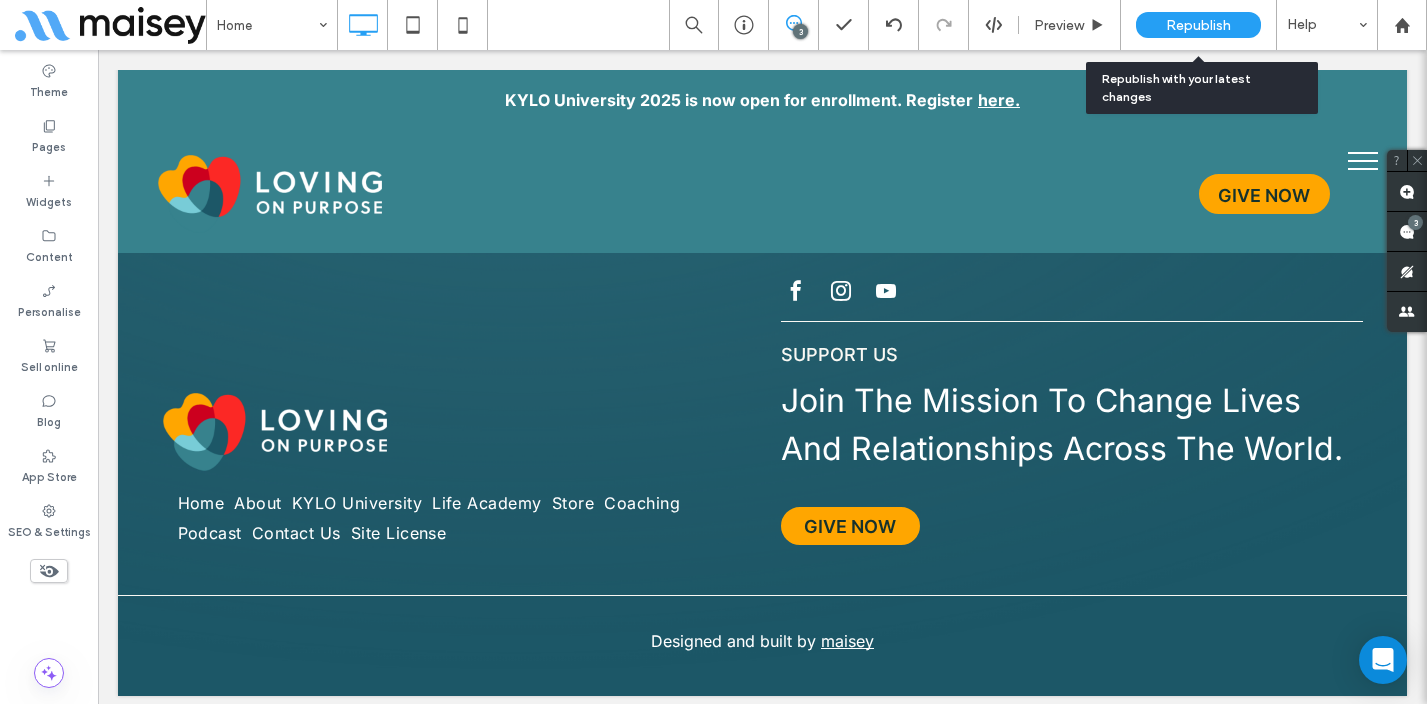 click on "Republish" at bounding box center [1198, 25] 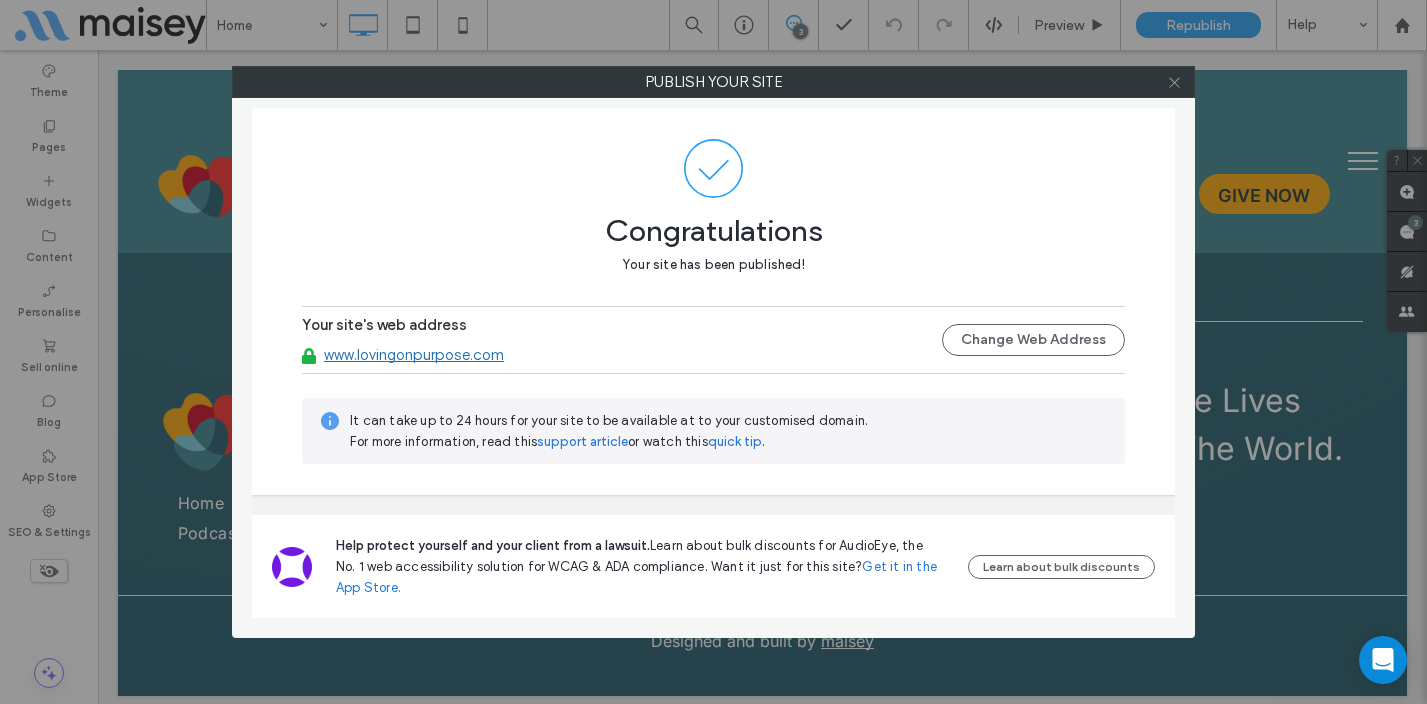 click 